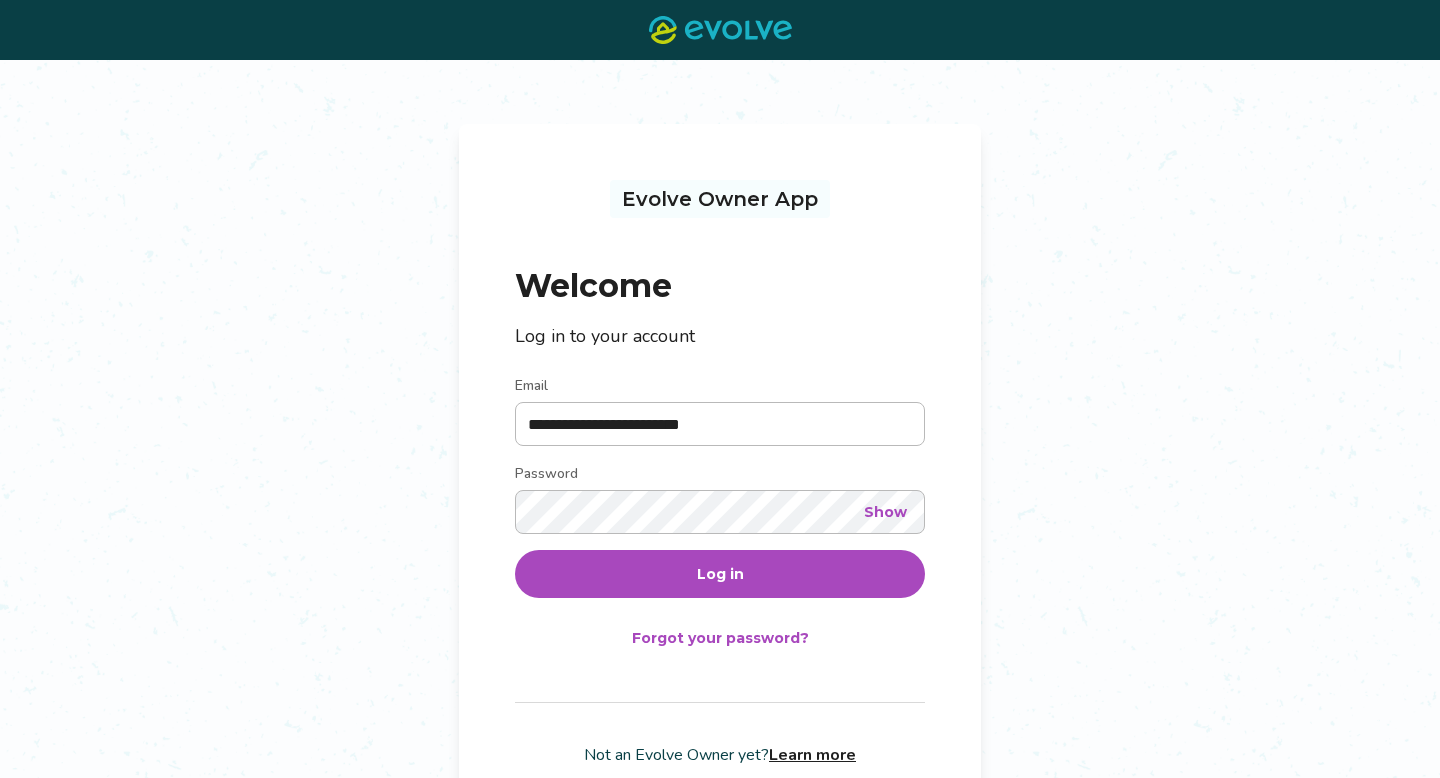 scroll, scrollTop: 0, scrollLeft: 0, axis: both 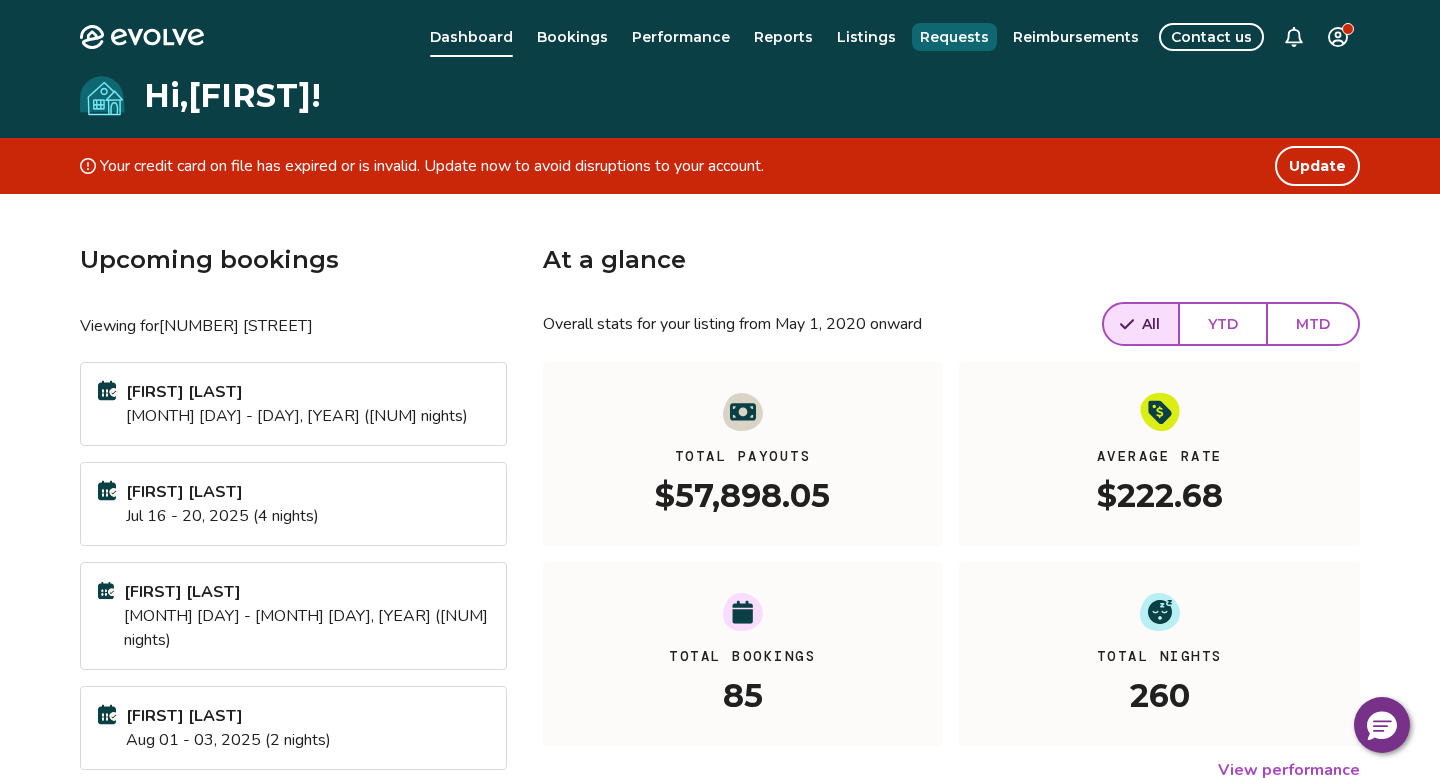 click on "Requests" at bounding box center (954, 37) 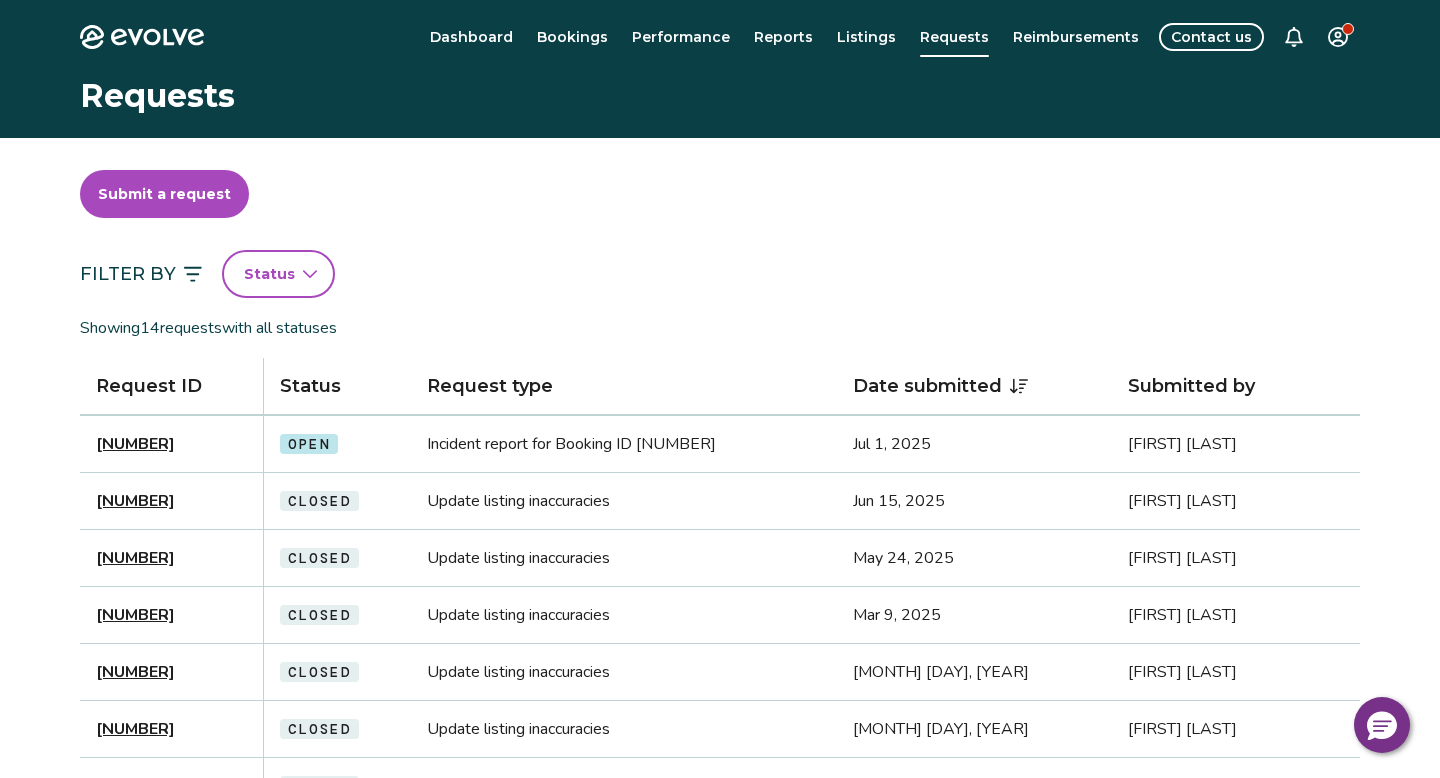 click on "[NUMBER]" at bounding box center (135, 444) 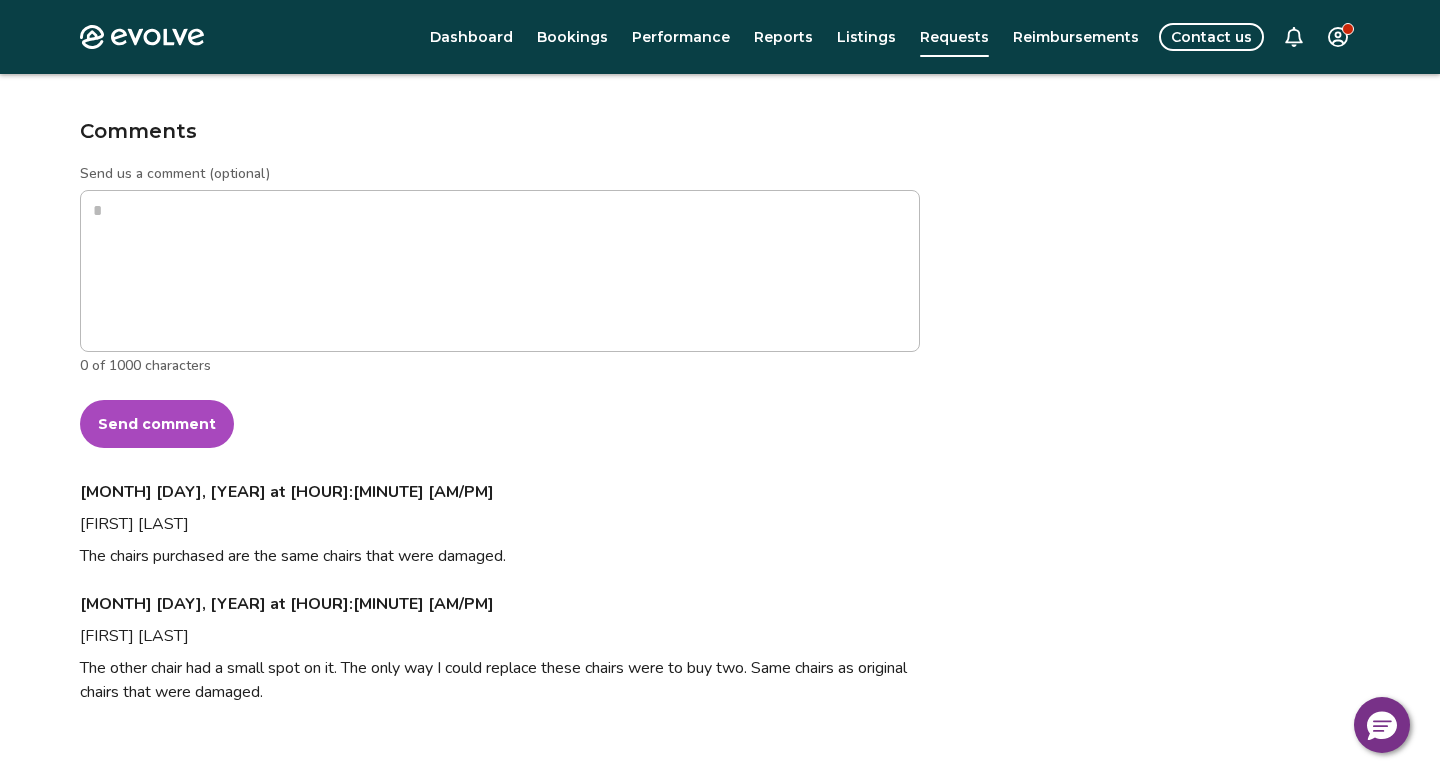 scroll, scrollTop: 975, scrollLeft: 0, axis: vertical 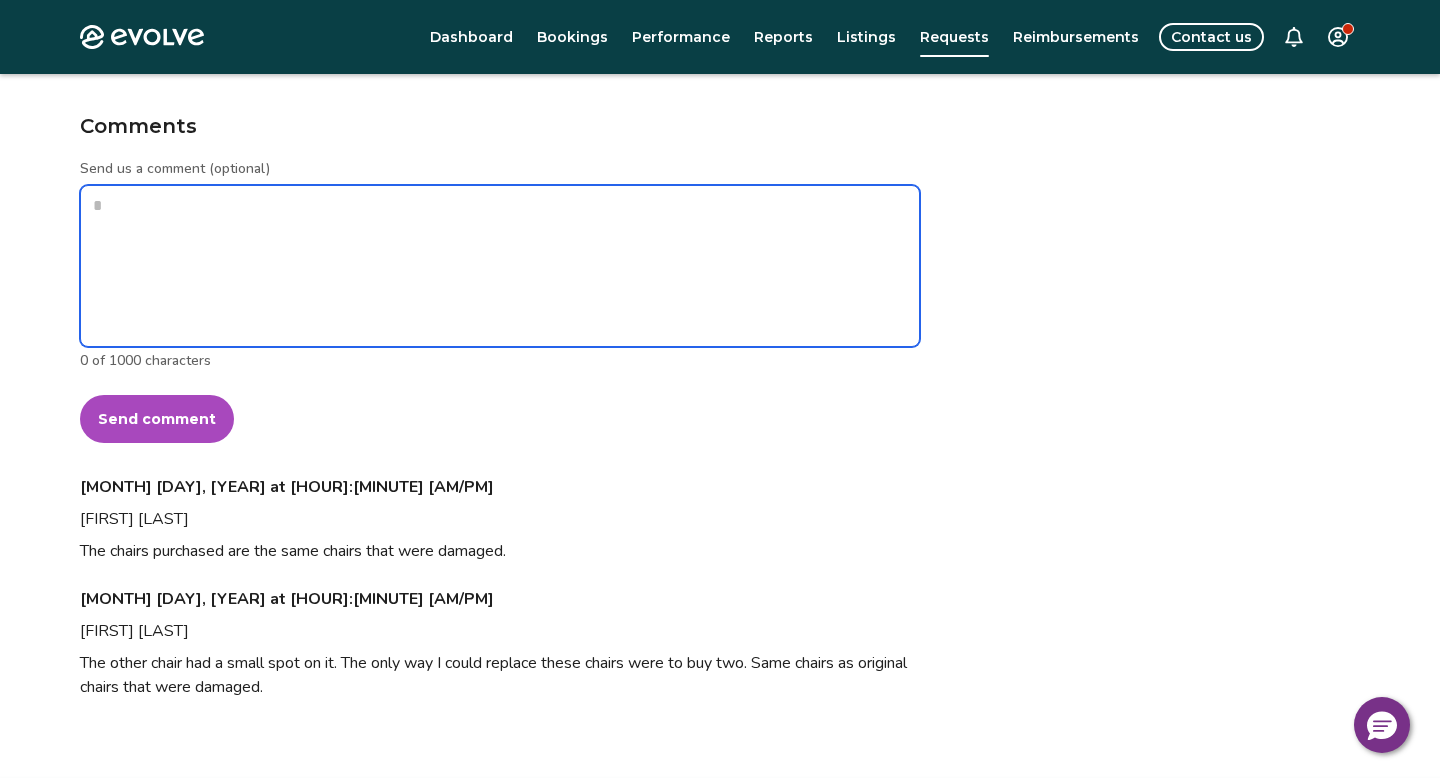 click on "Send us a comment (optional)" at bounding box center (500, 266) 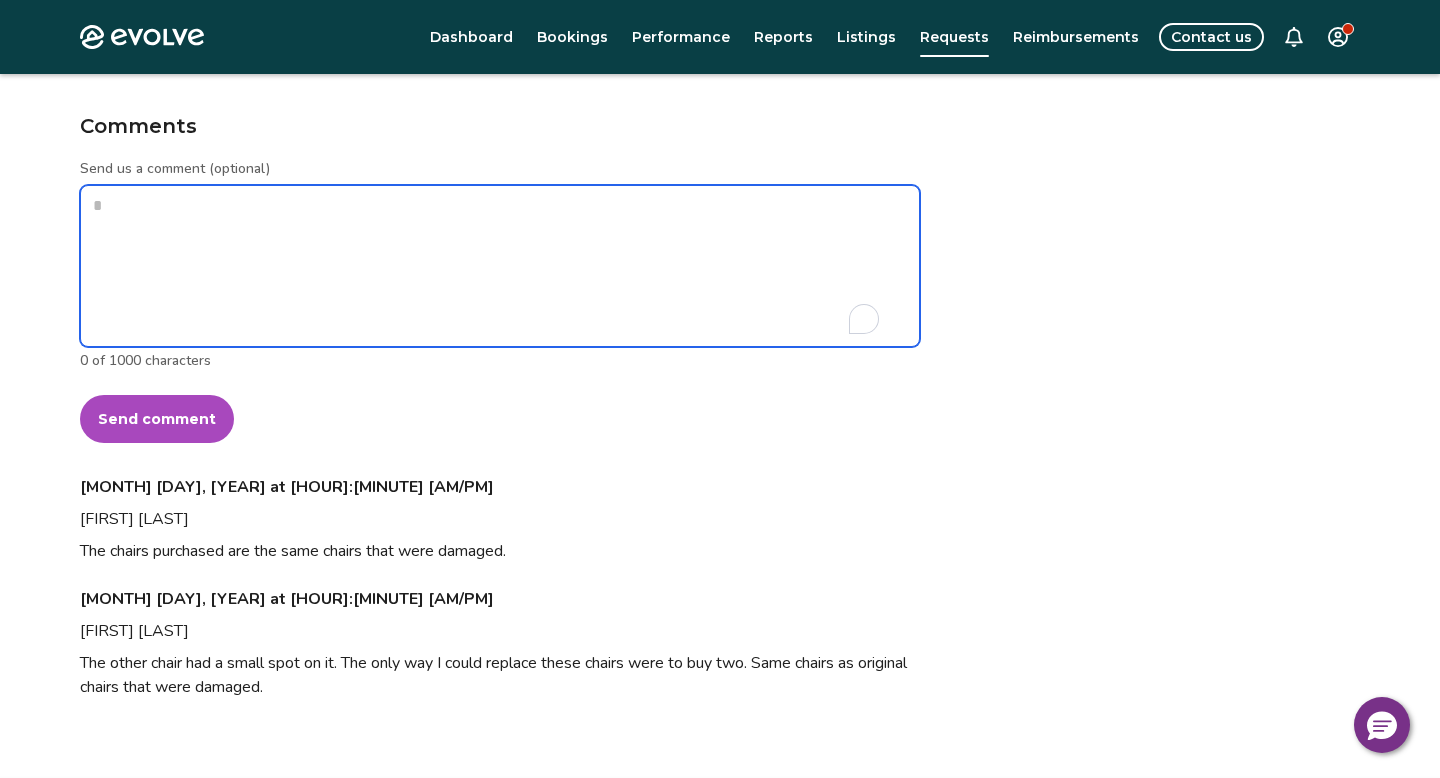 type on "*" 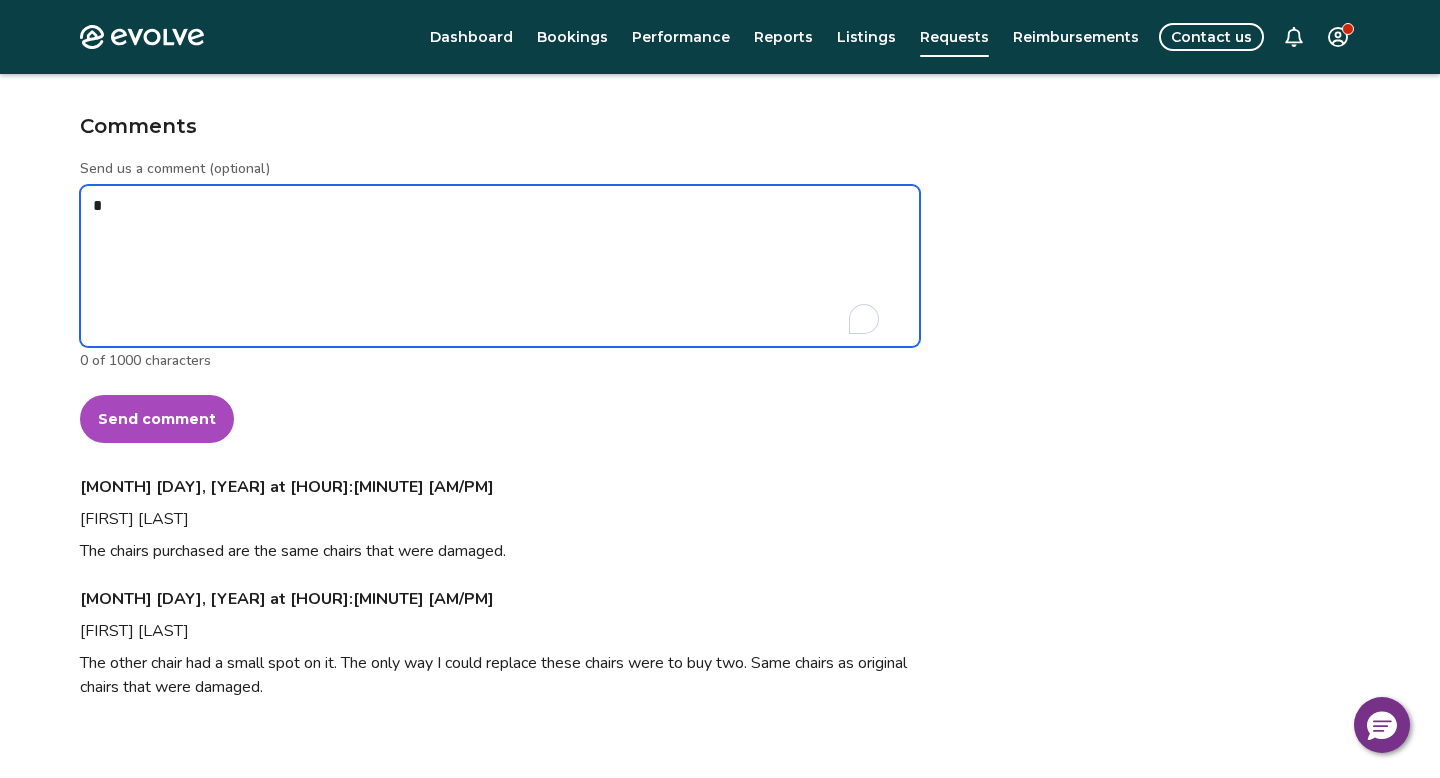 type on "*" 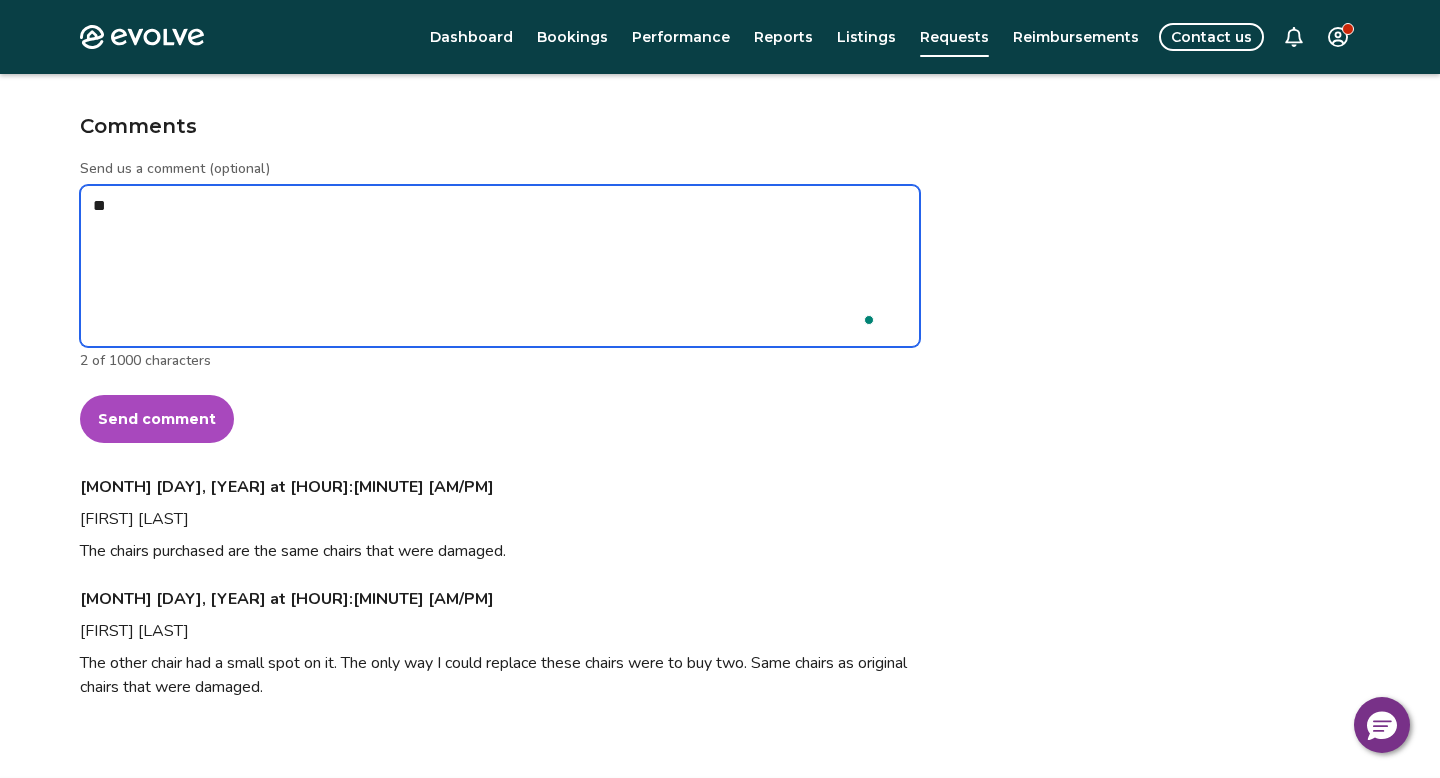 type on "*" 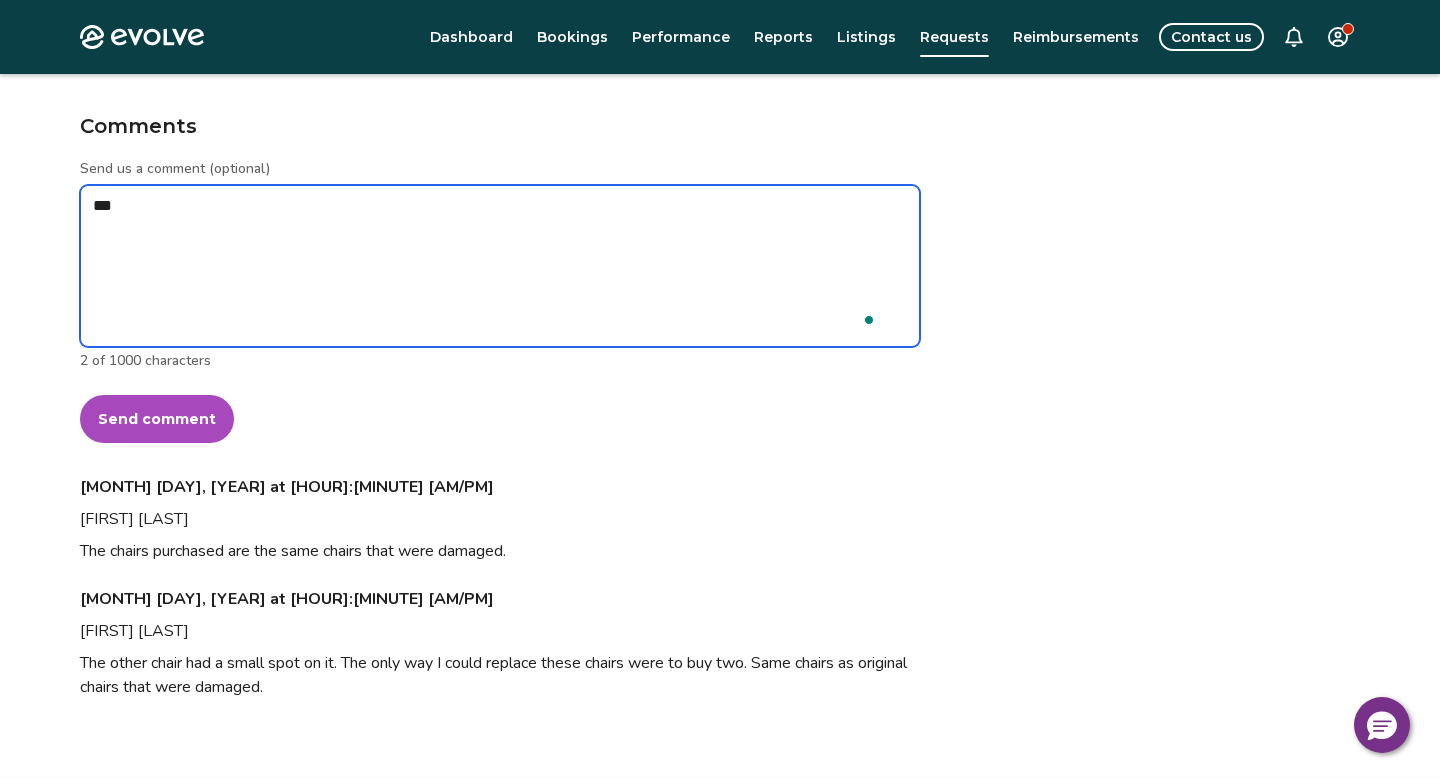 type on "*" 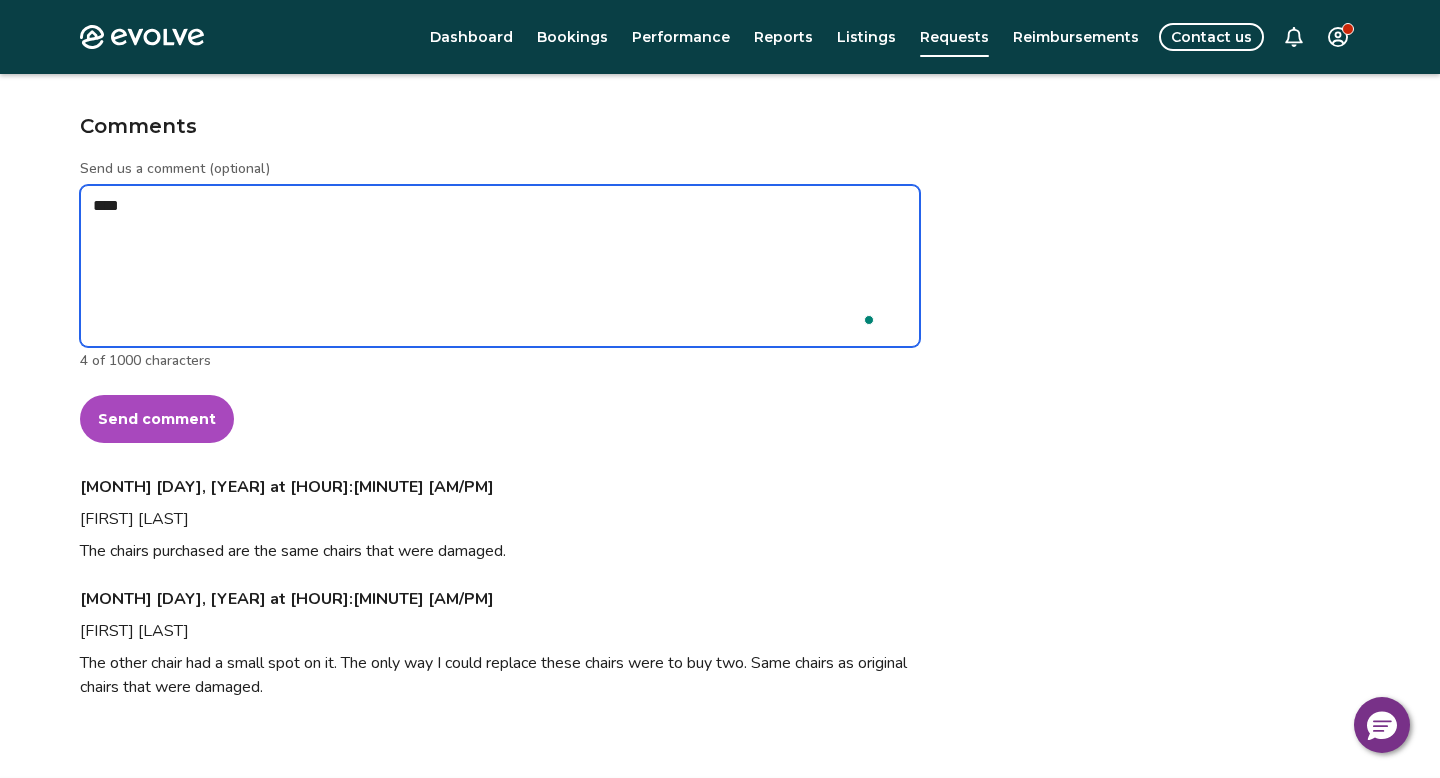type on "*" 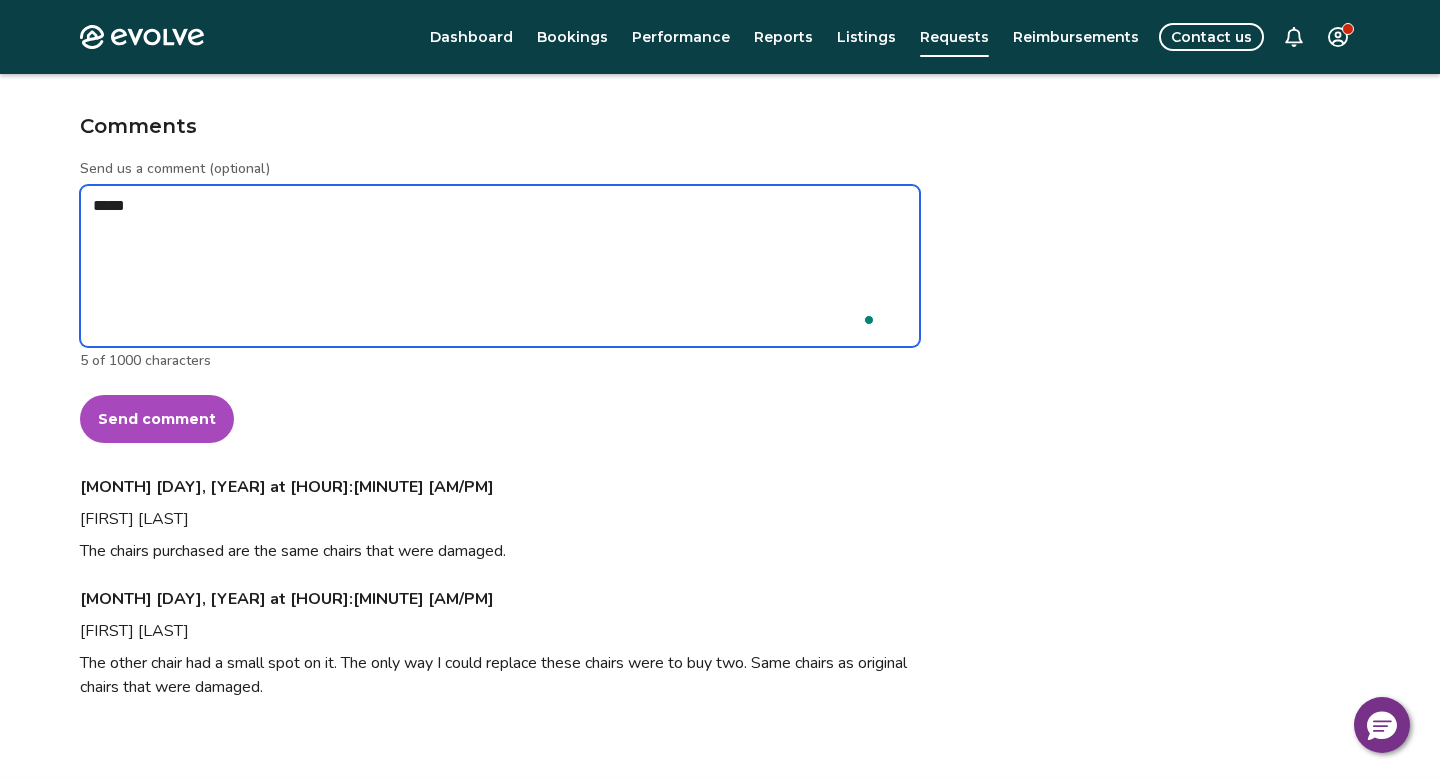 type on "*" 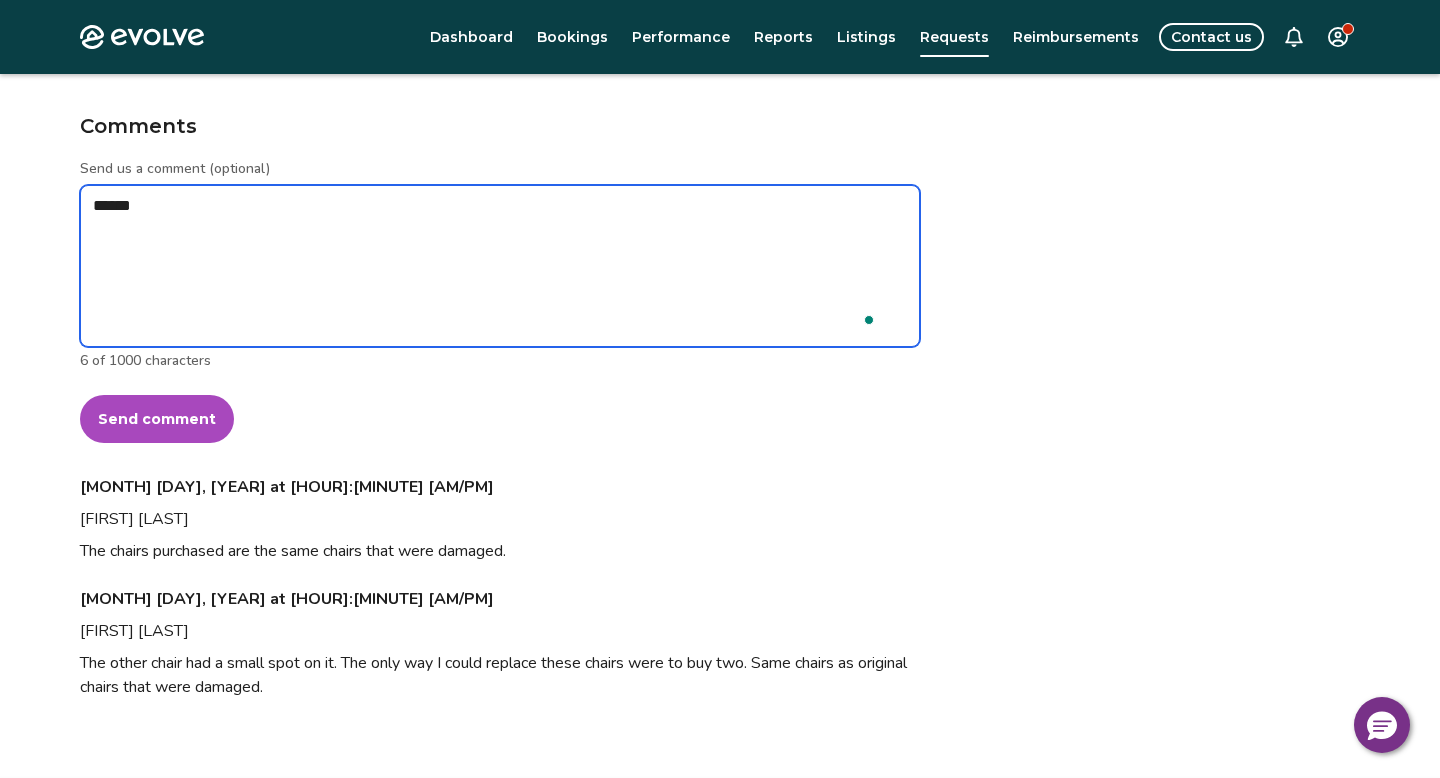 type on "*" 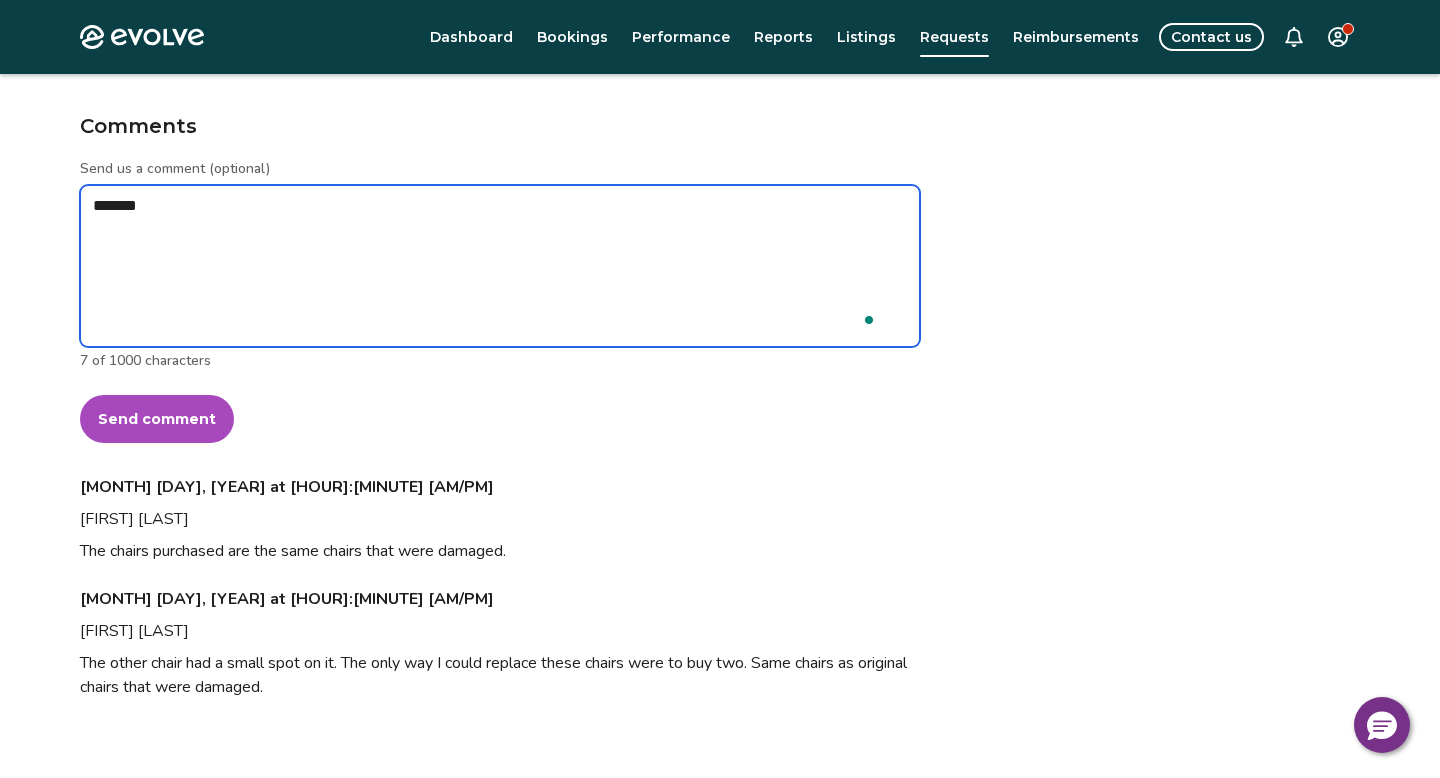 type on "*" 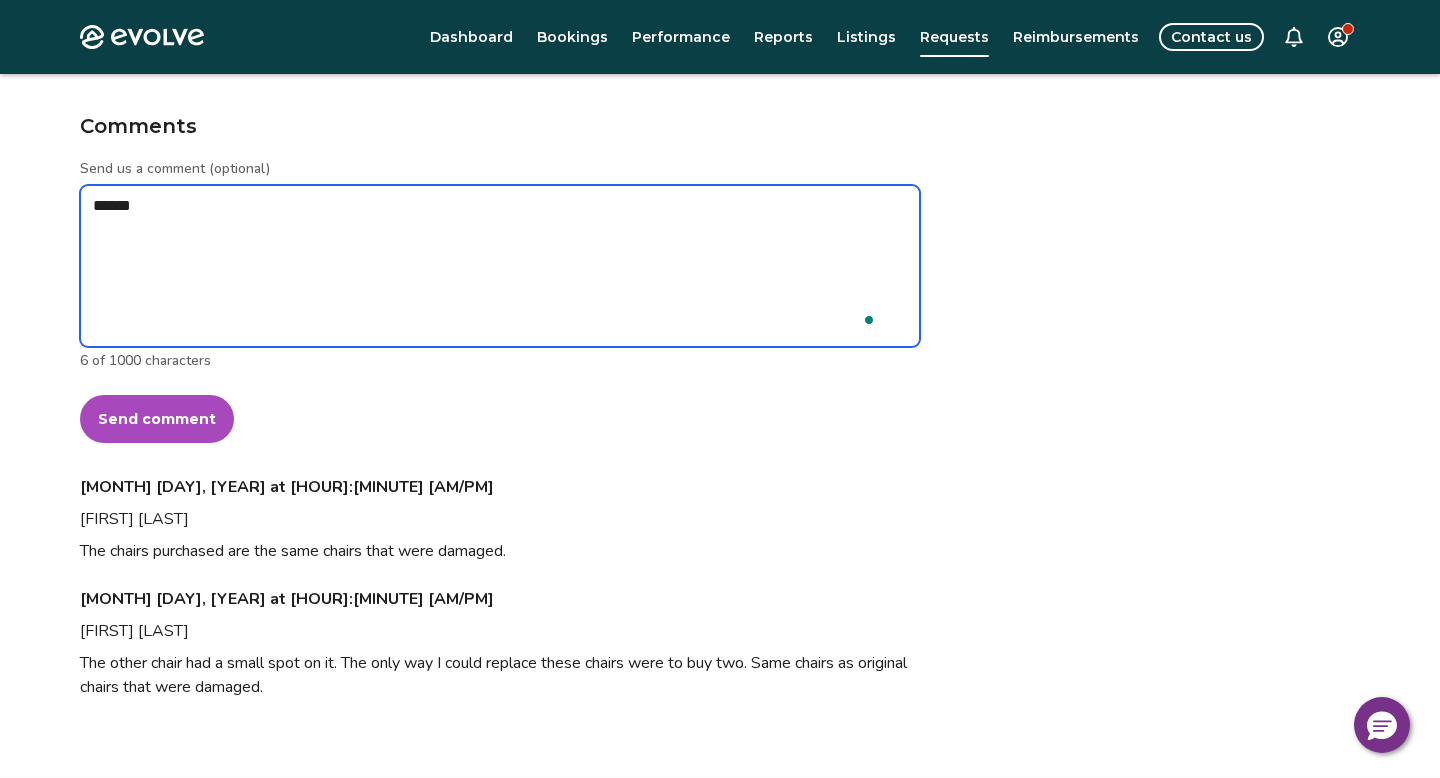 type on "*" 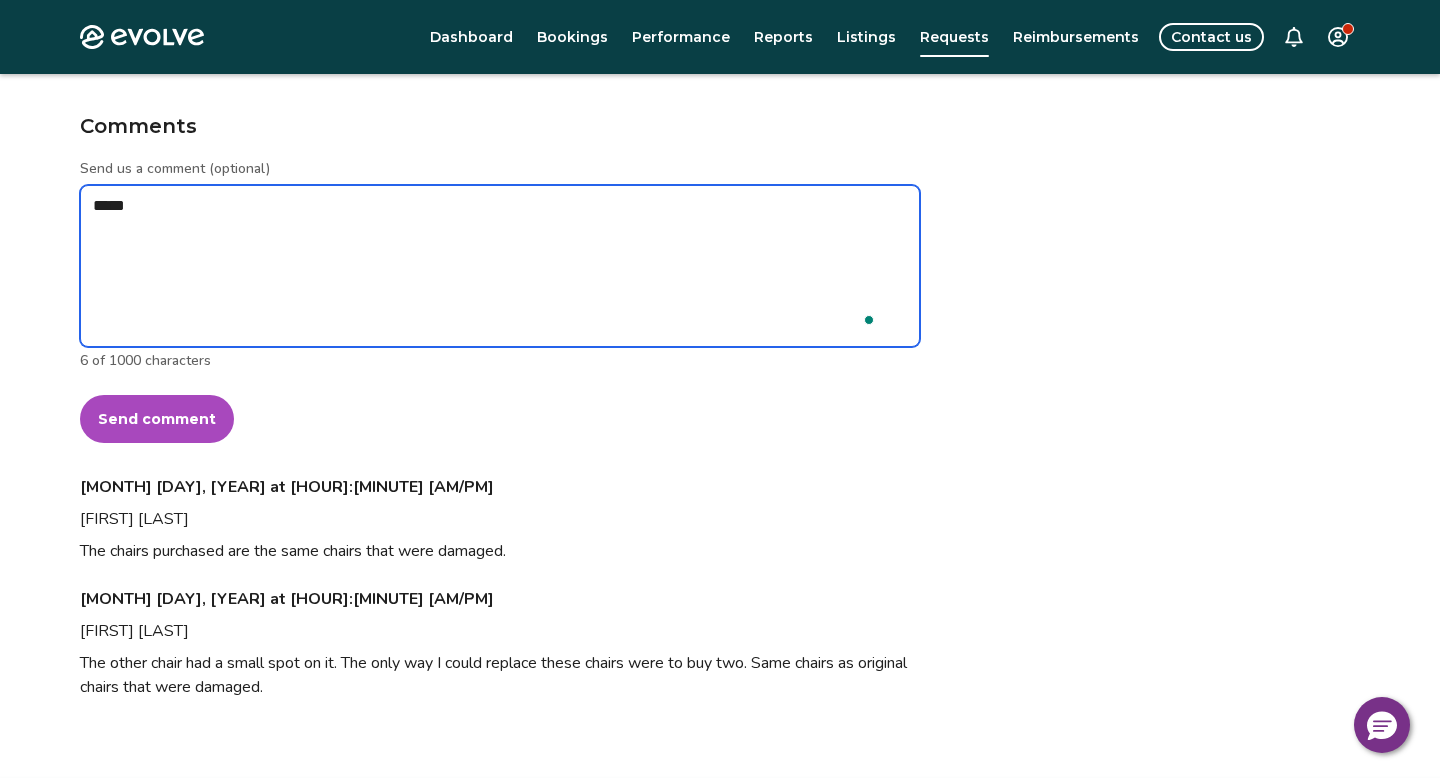 type on "*" 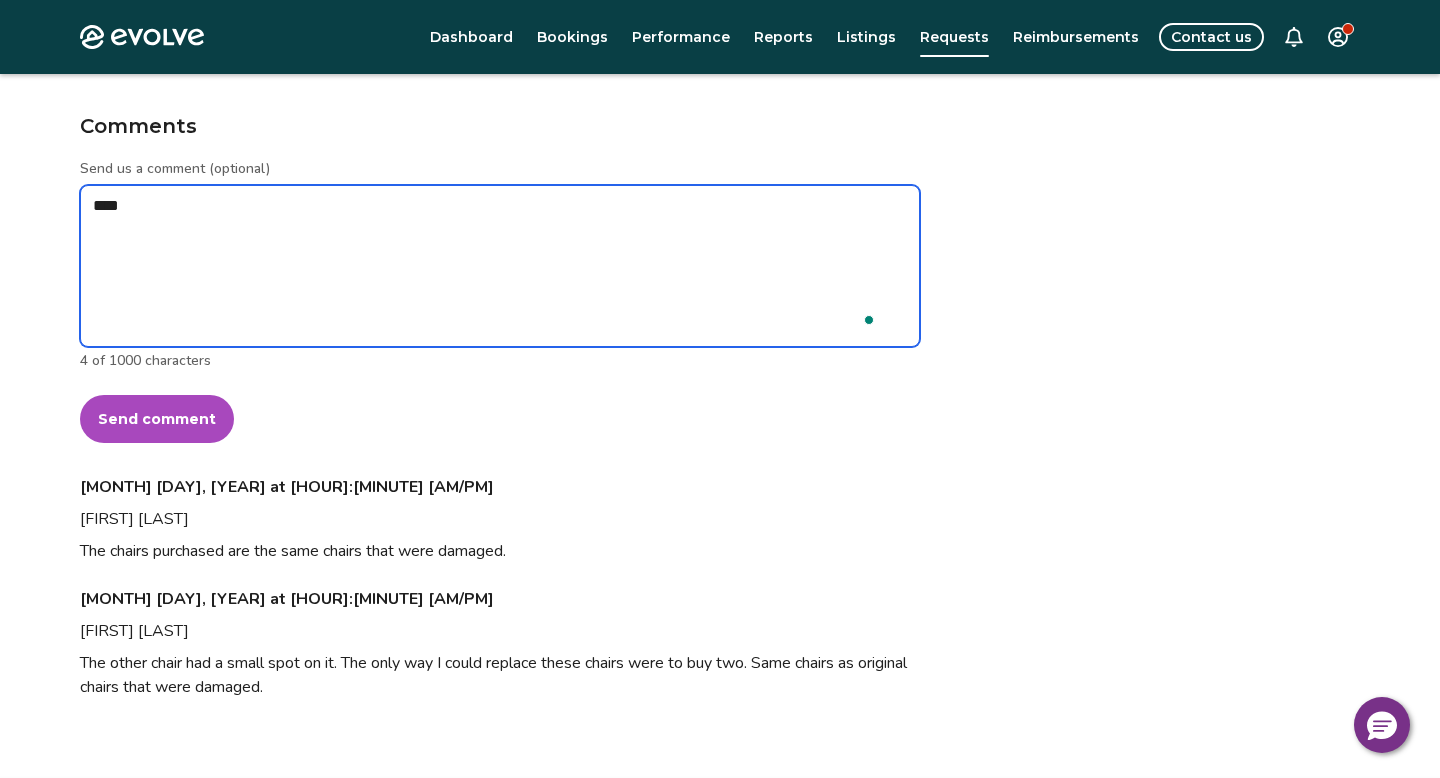 type on "*" 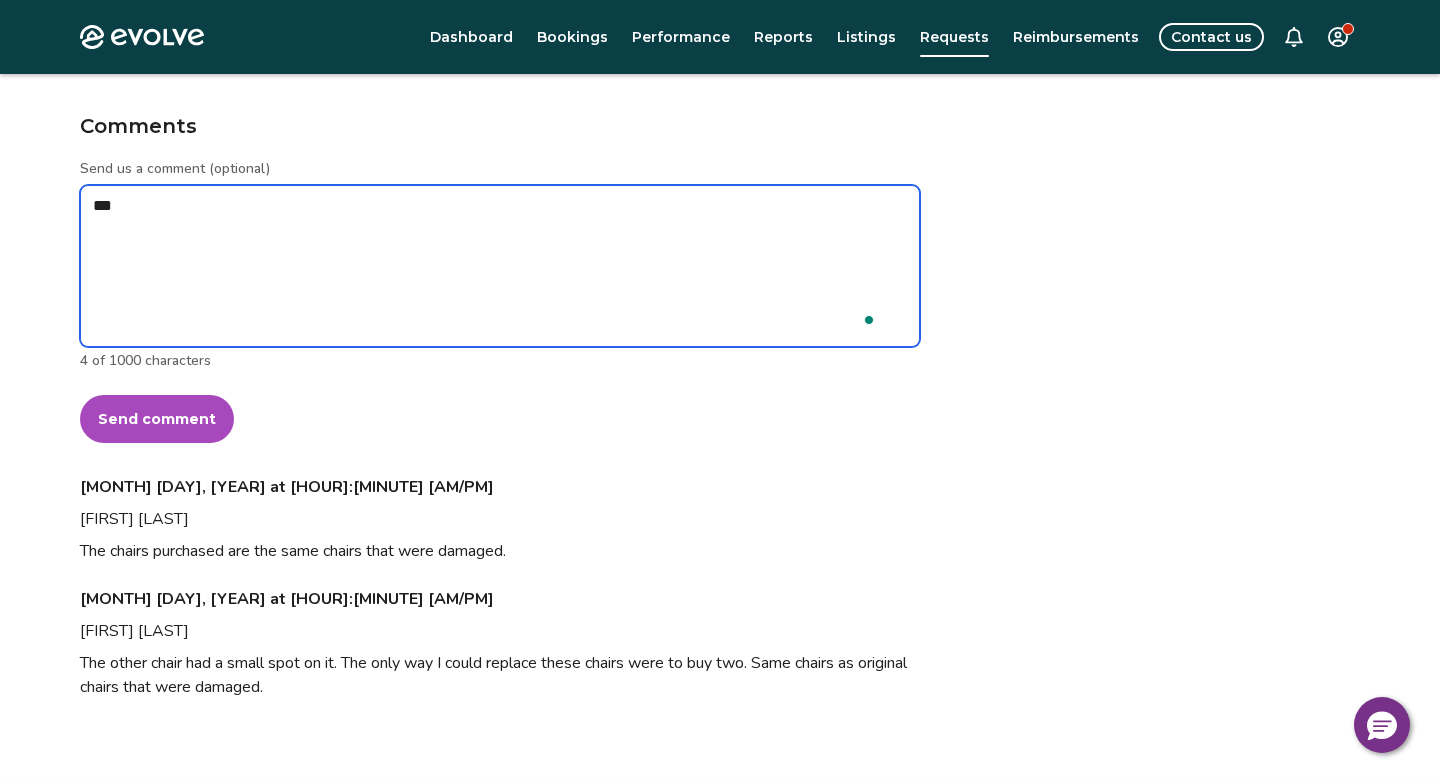 type on "*" 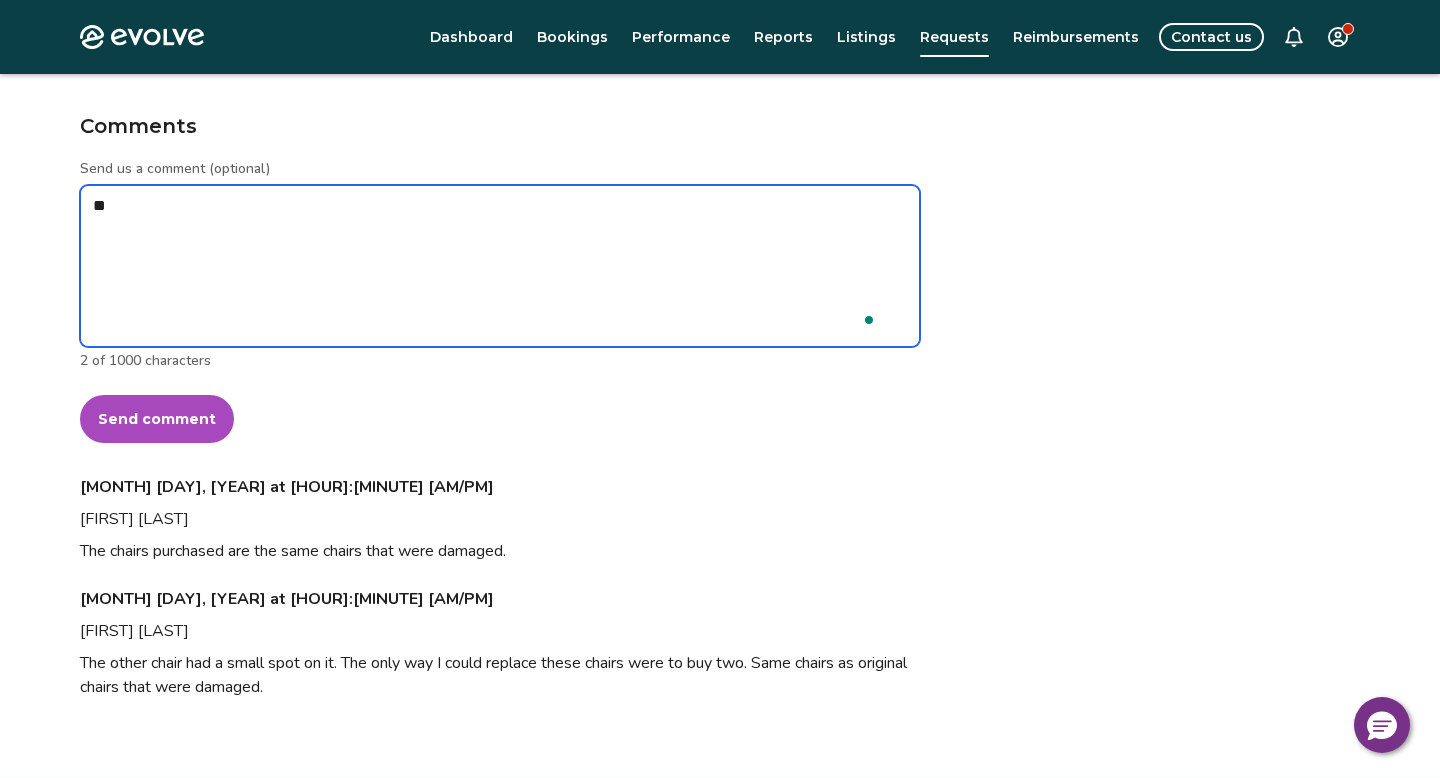 type on "*" 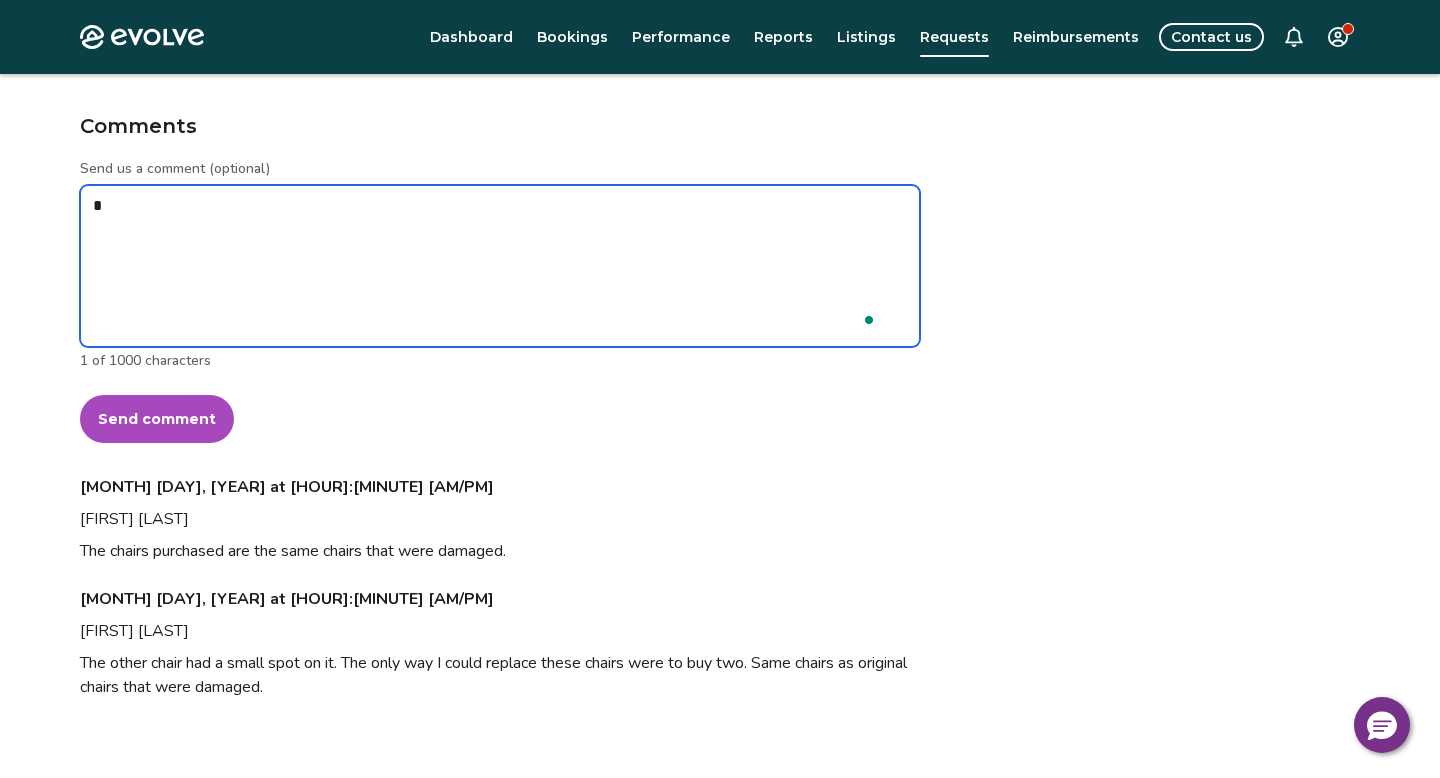 type on "*" 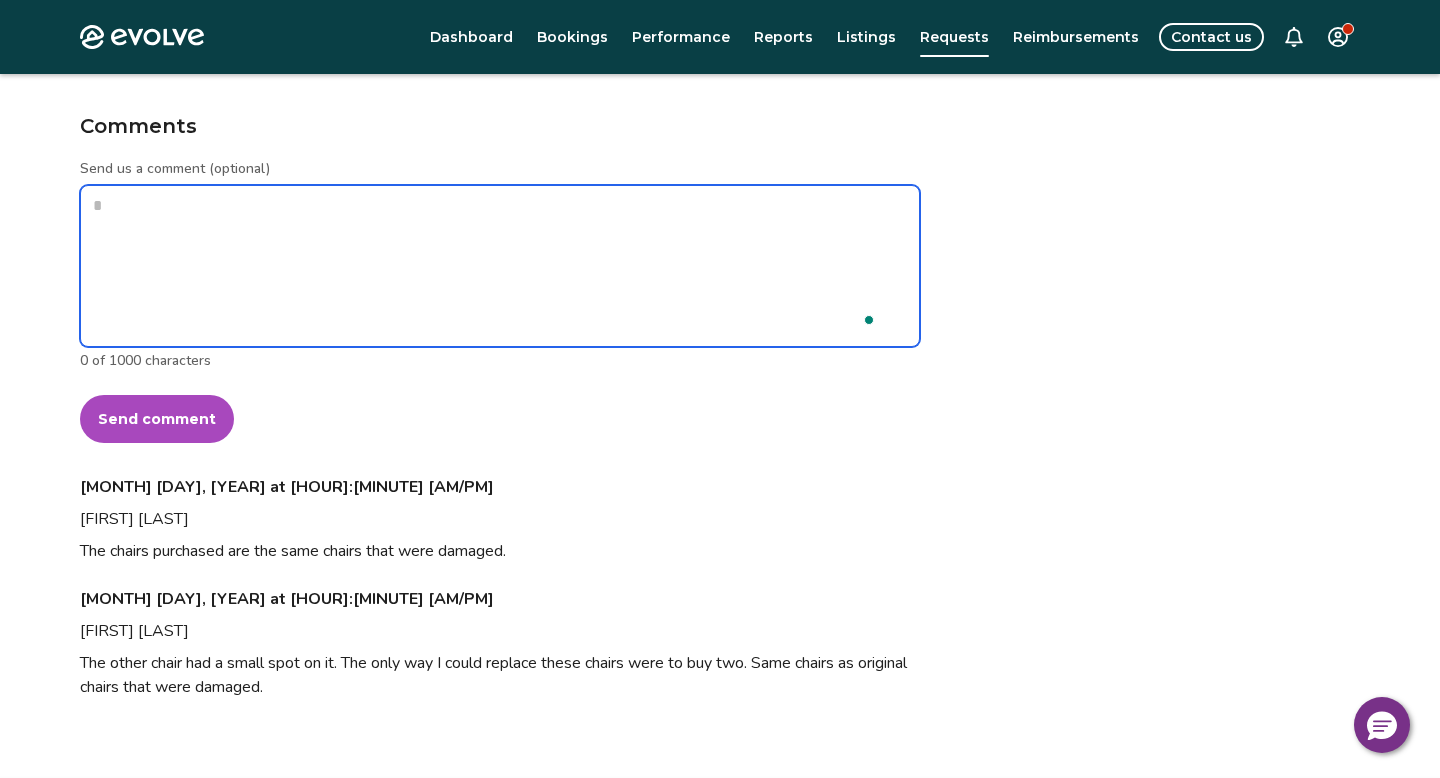 type on "*" 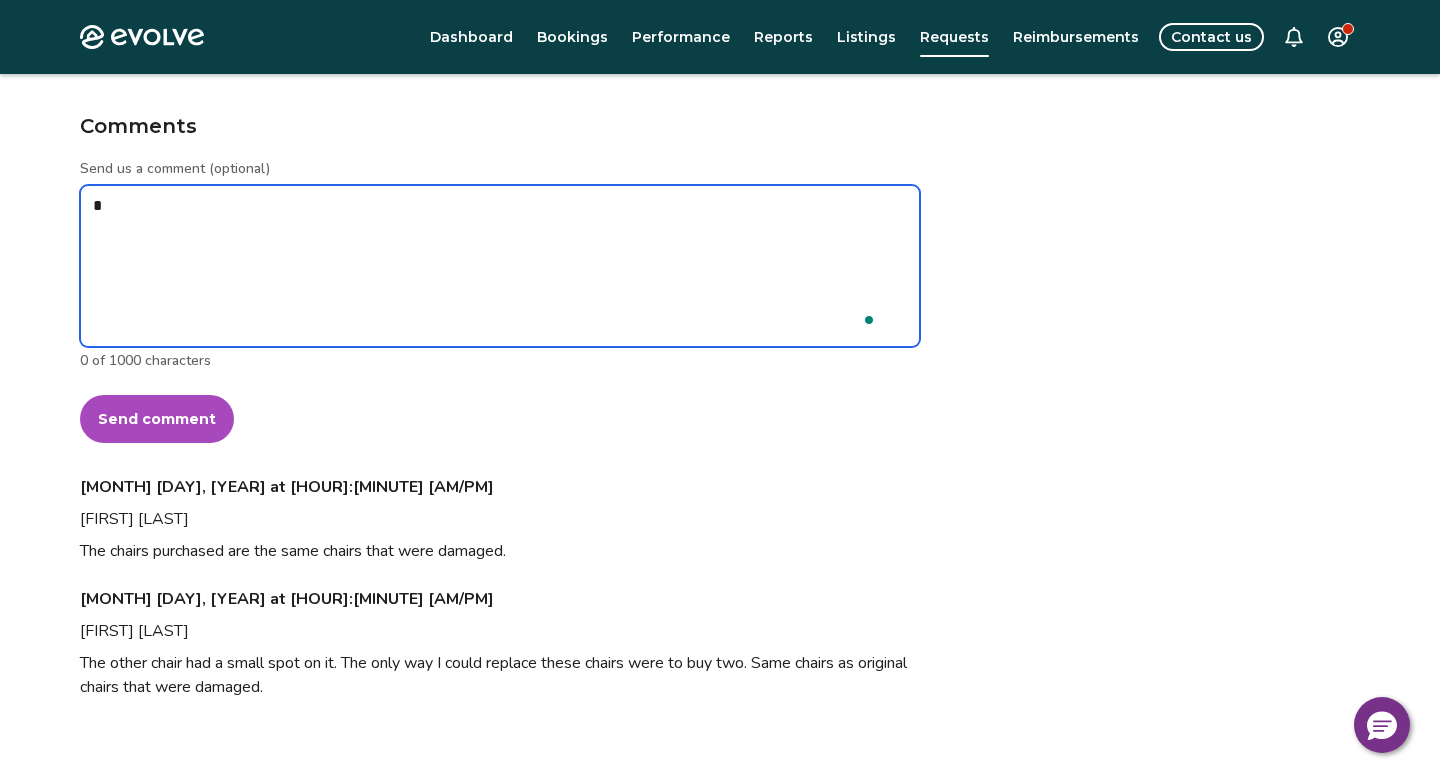 type on "*" 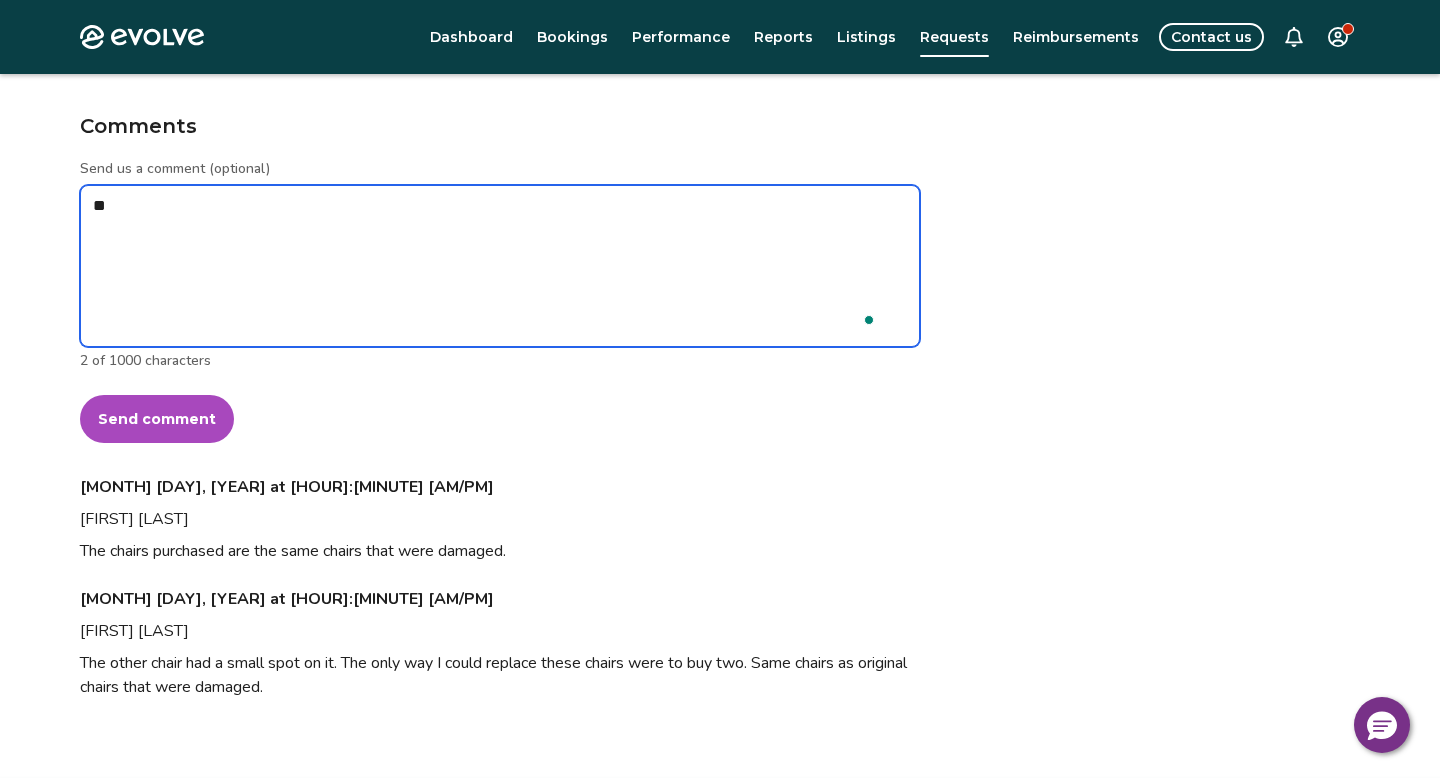 type on "*" 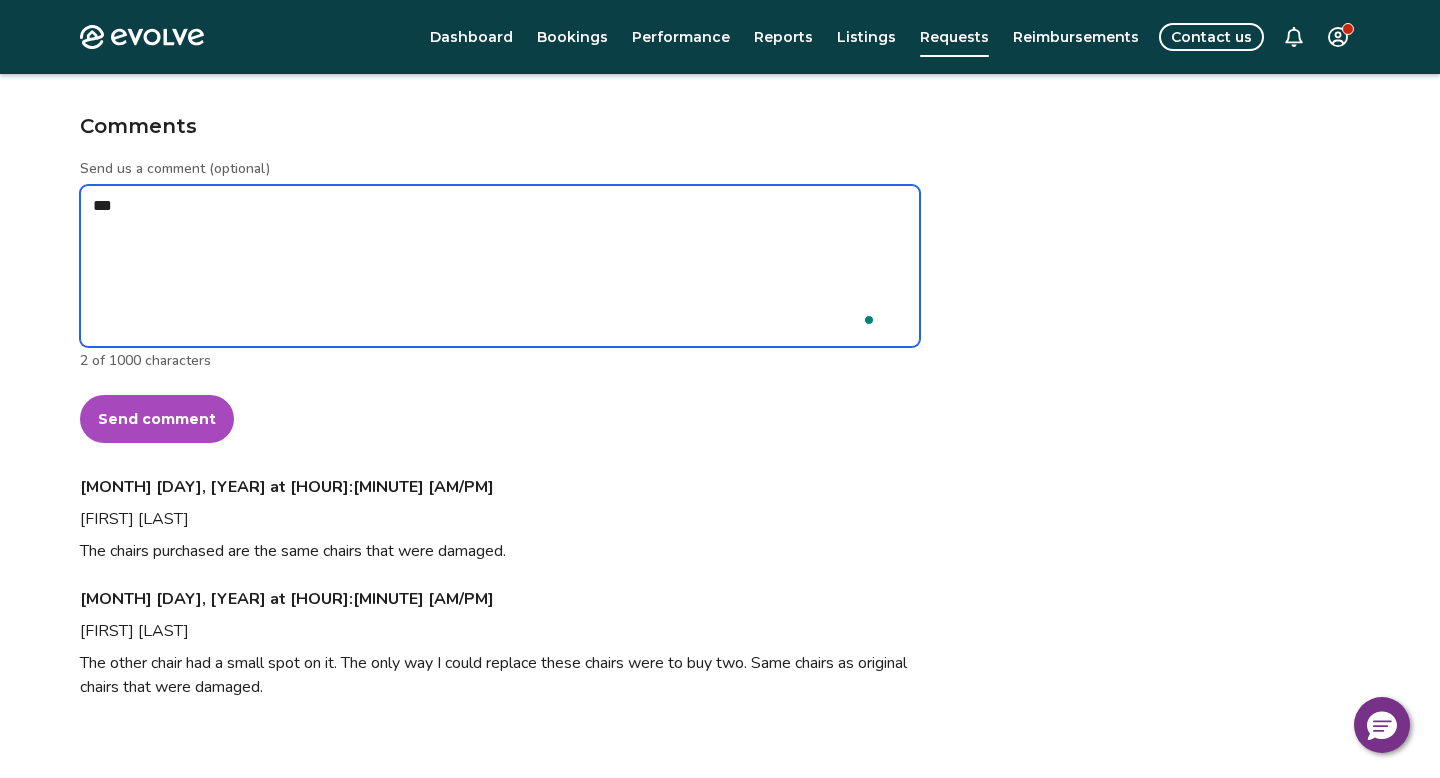 type on "*" 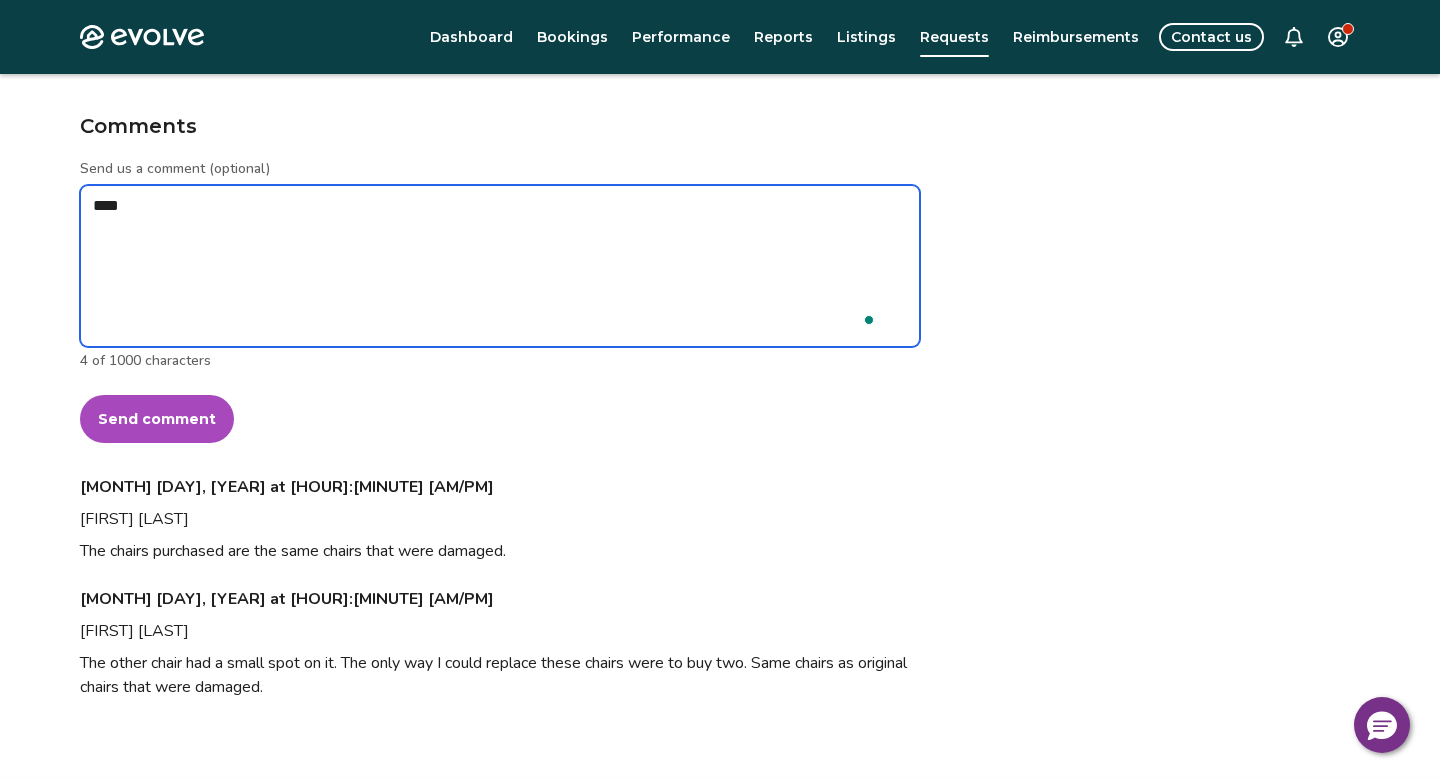 type on "*" 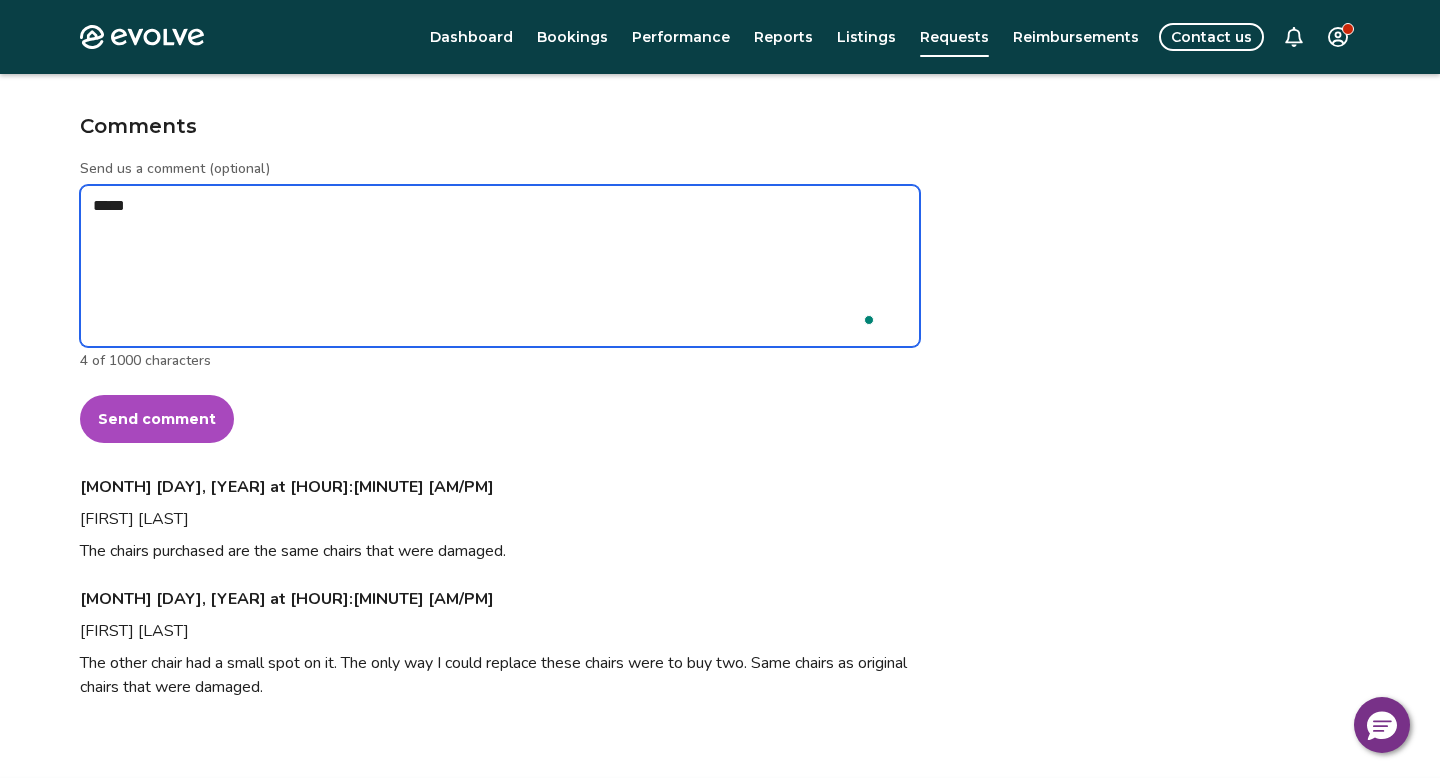 type on "*" 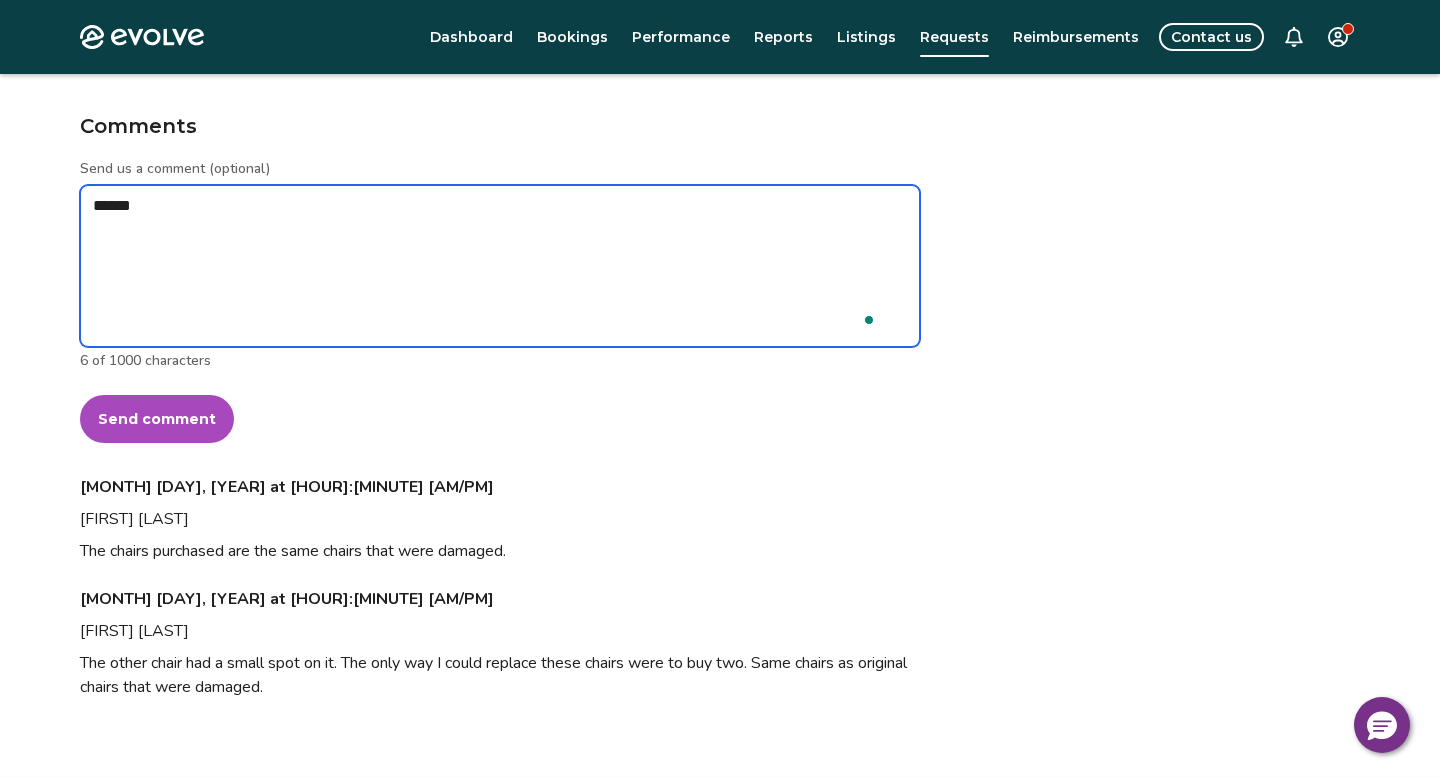 type on "*" 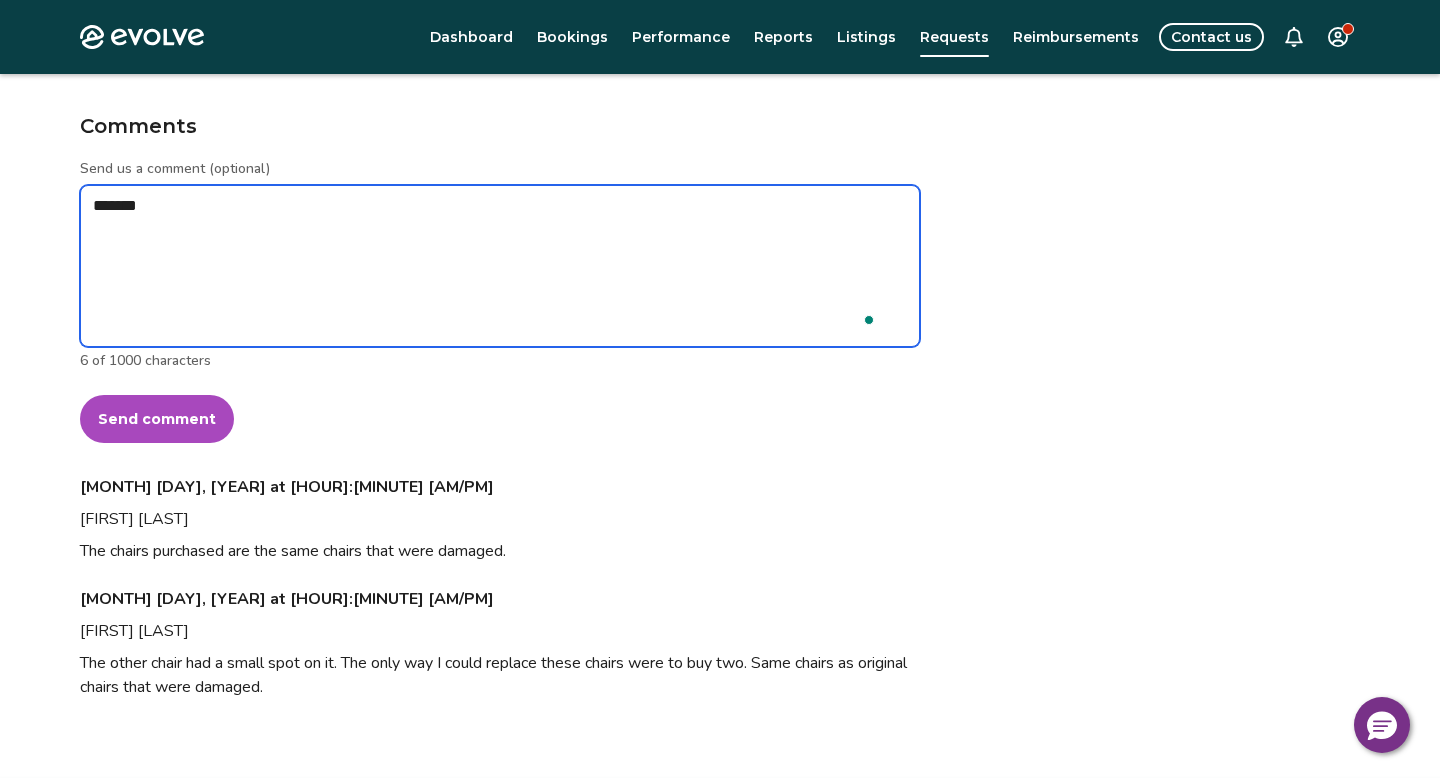 type on "*" 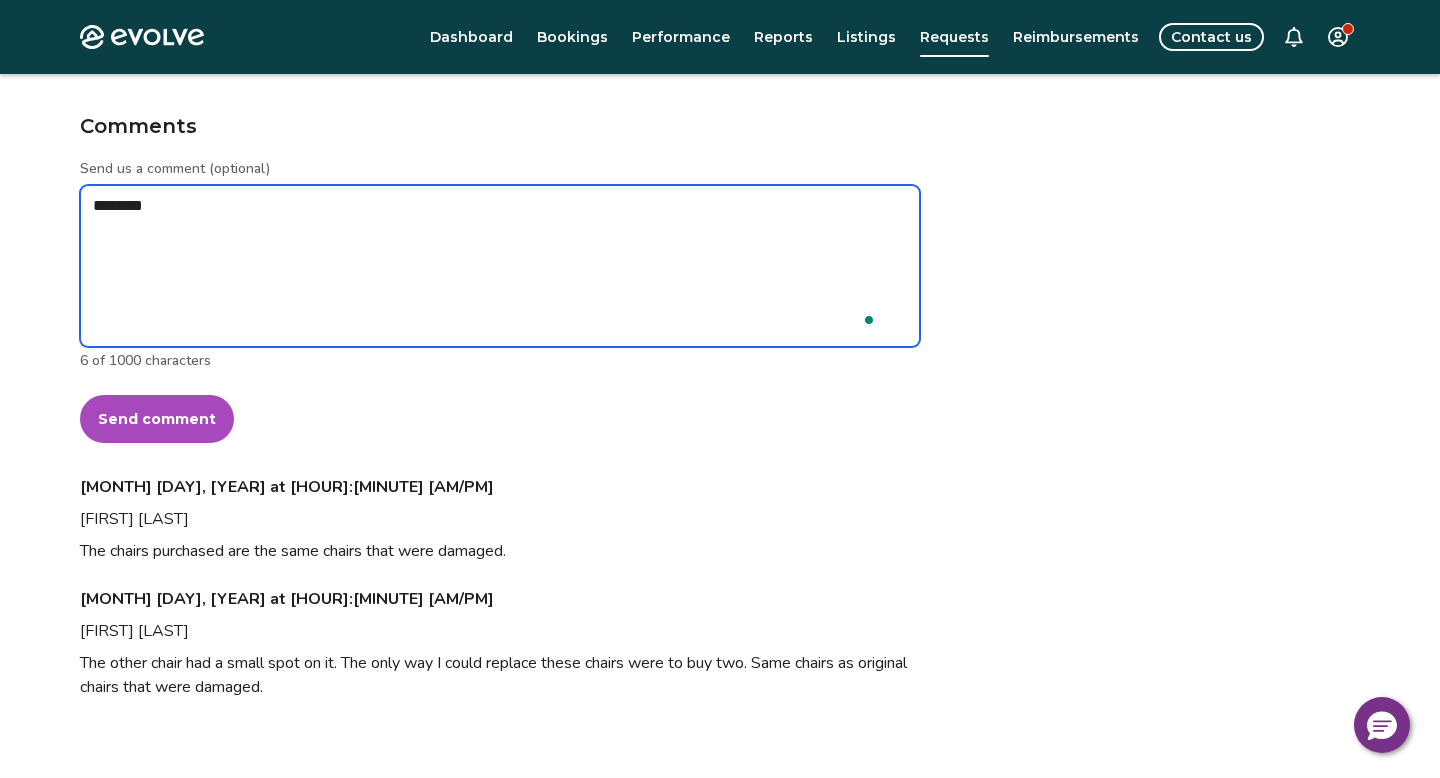 type on "*" 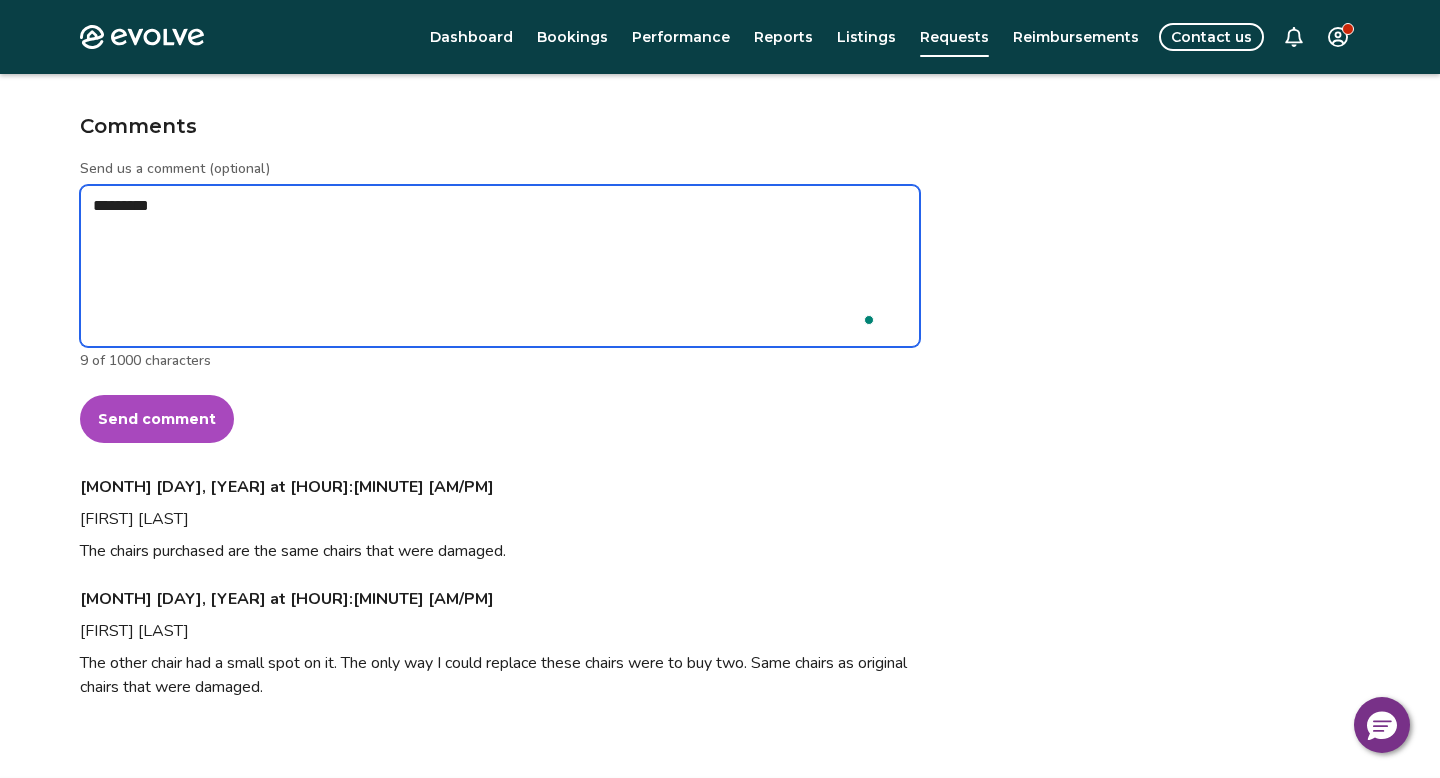 type on "*" 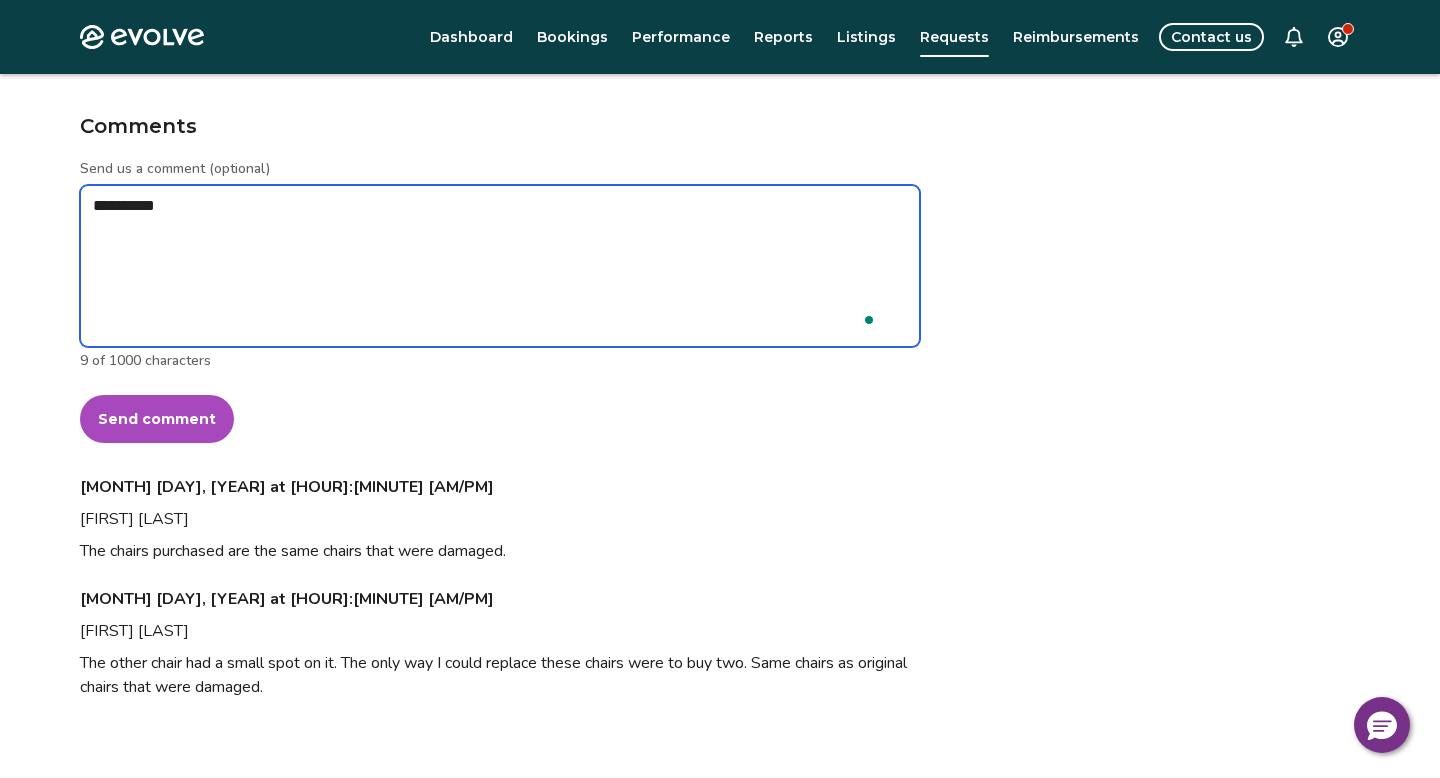 type on "*" 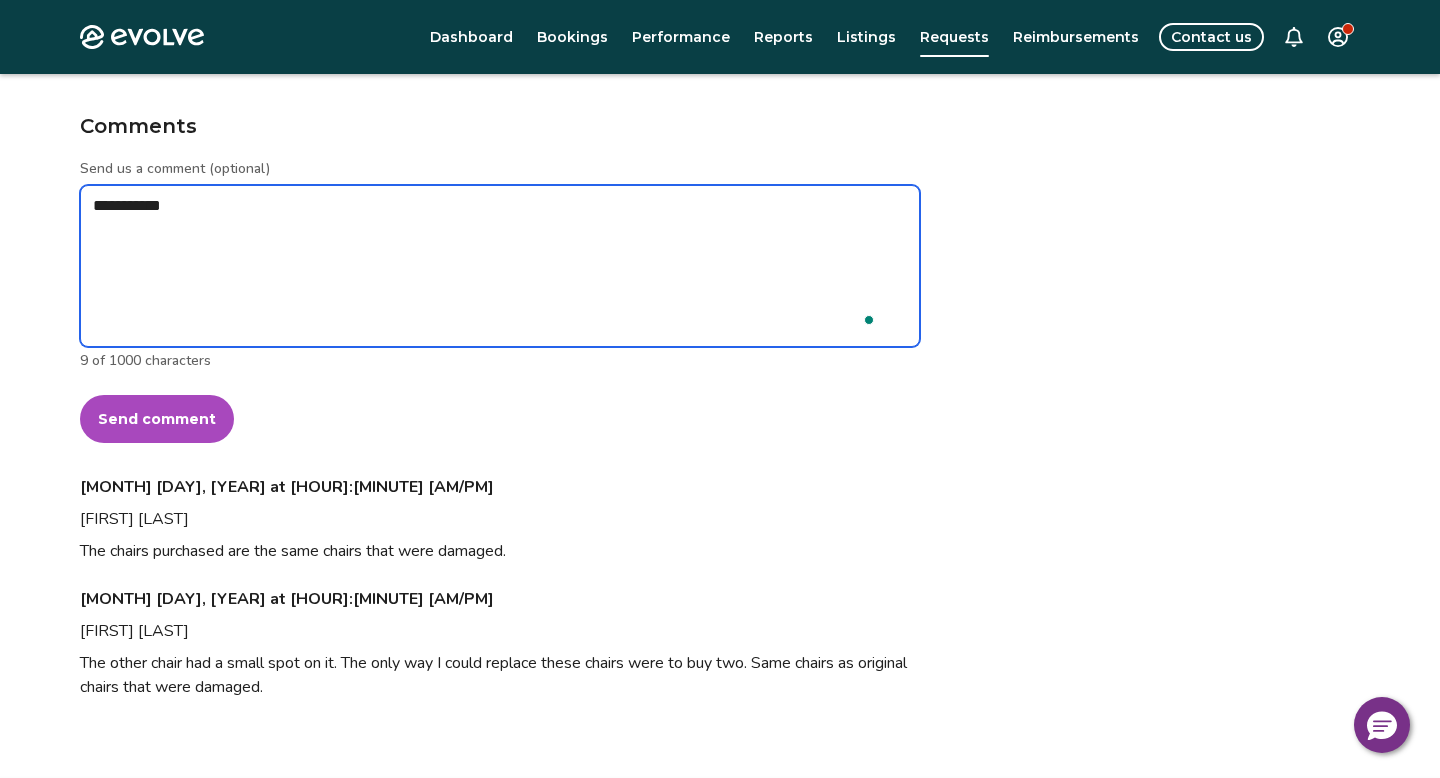 type on "**********" 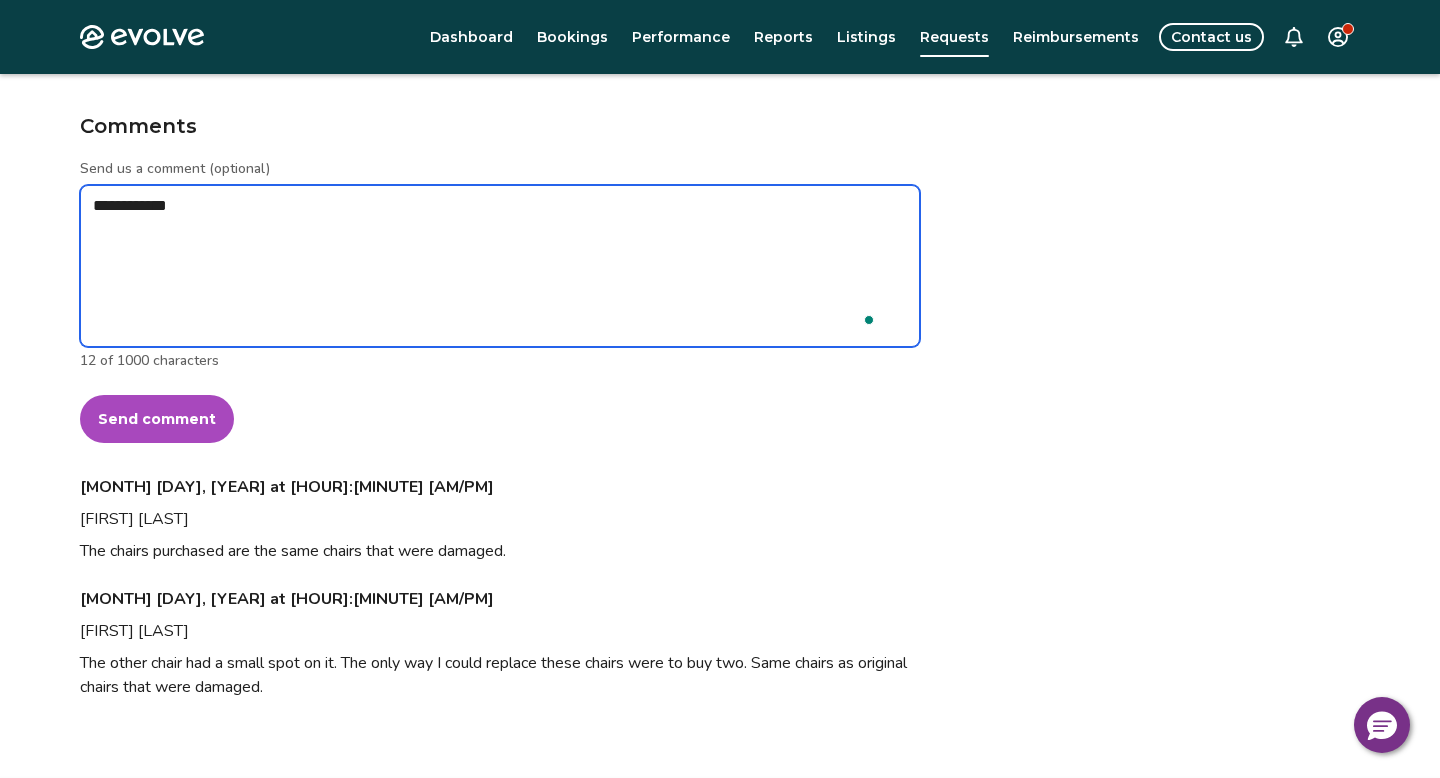 type on "*" 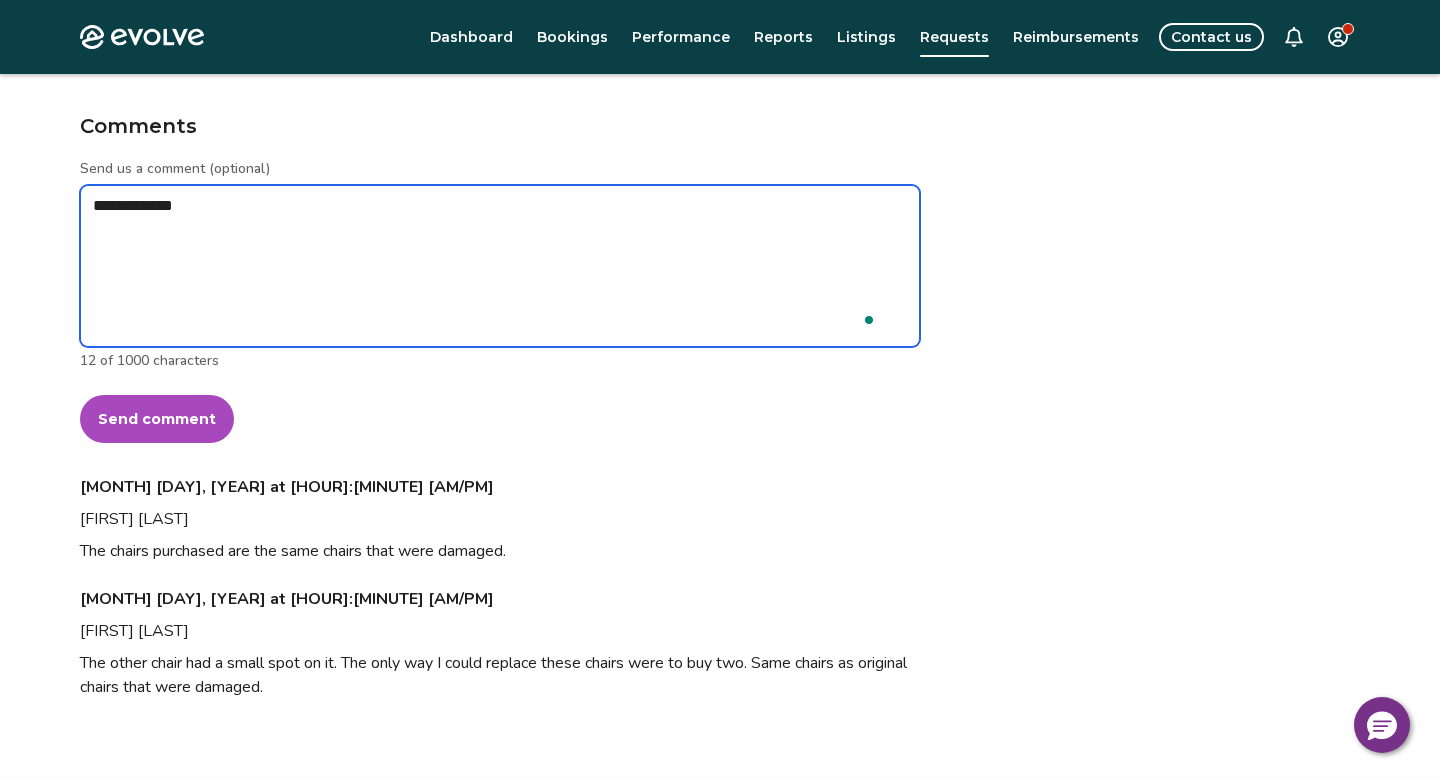 type on "*" 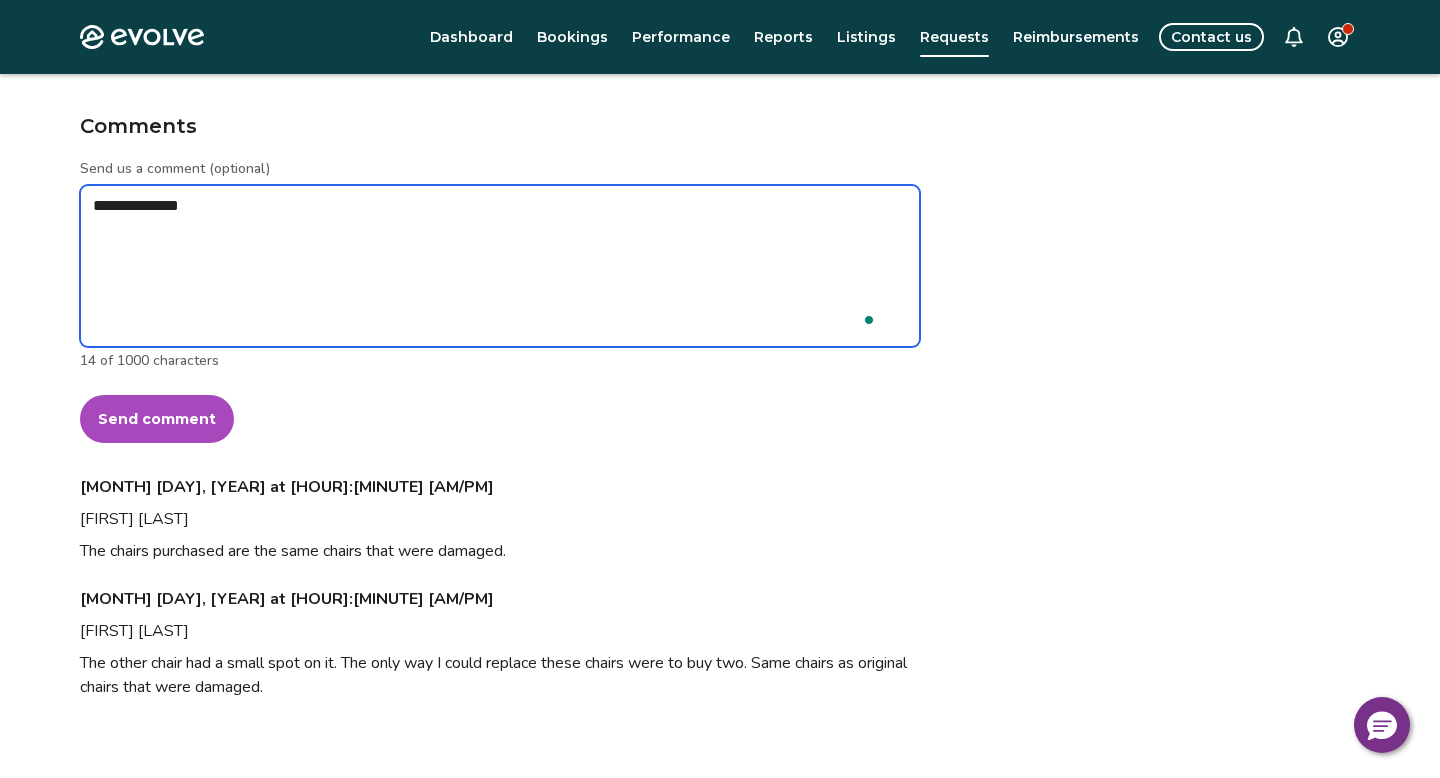 type on "*" 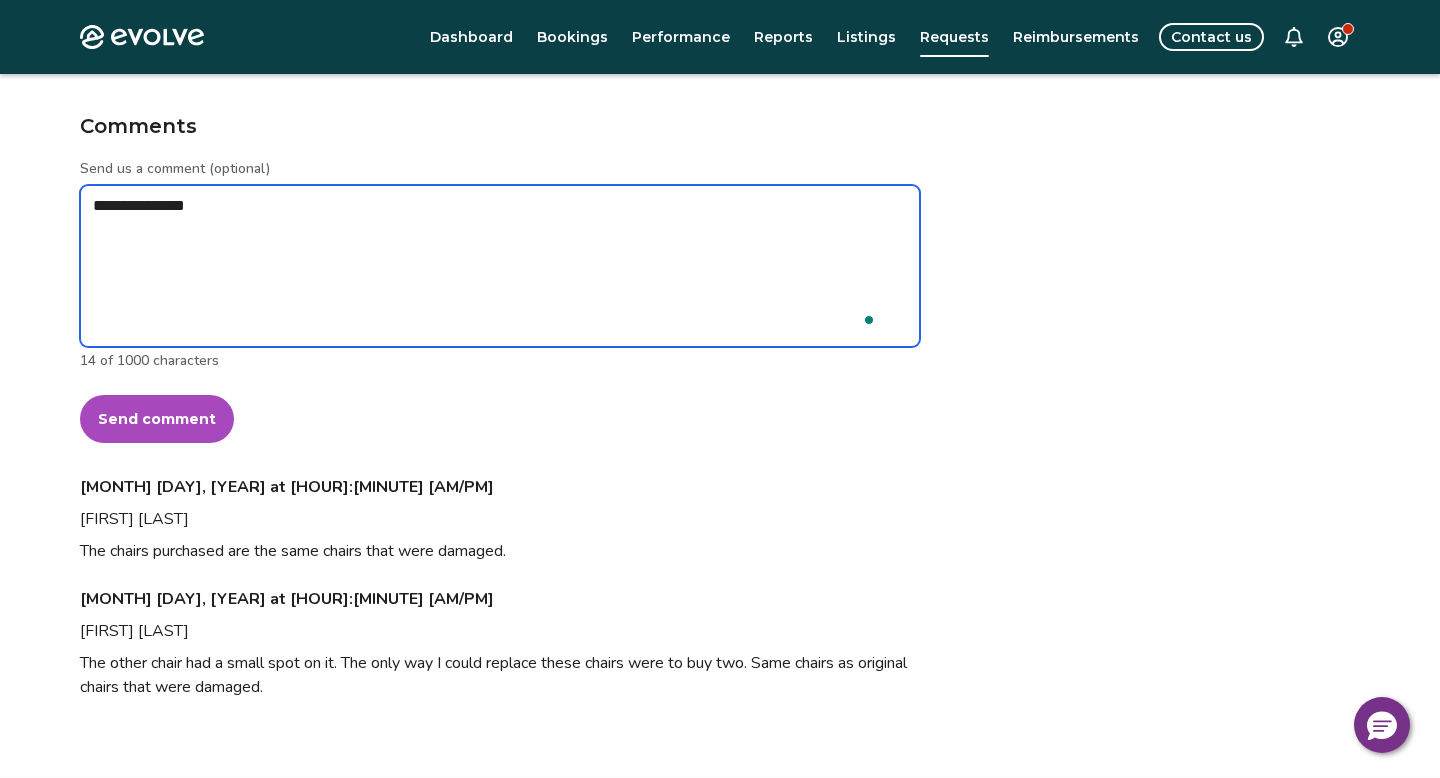 type on "*" 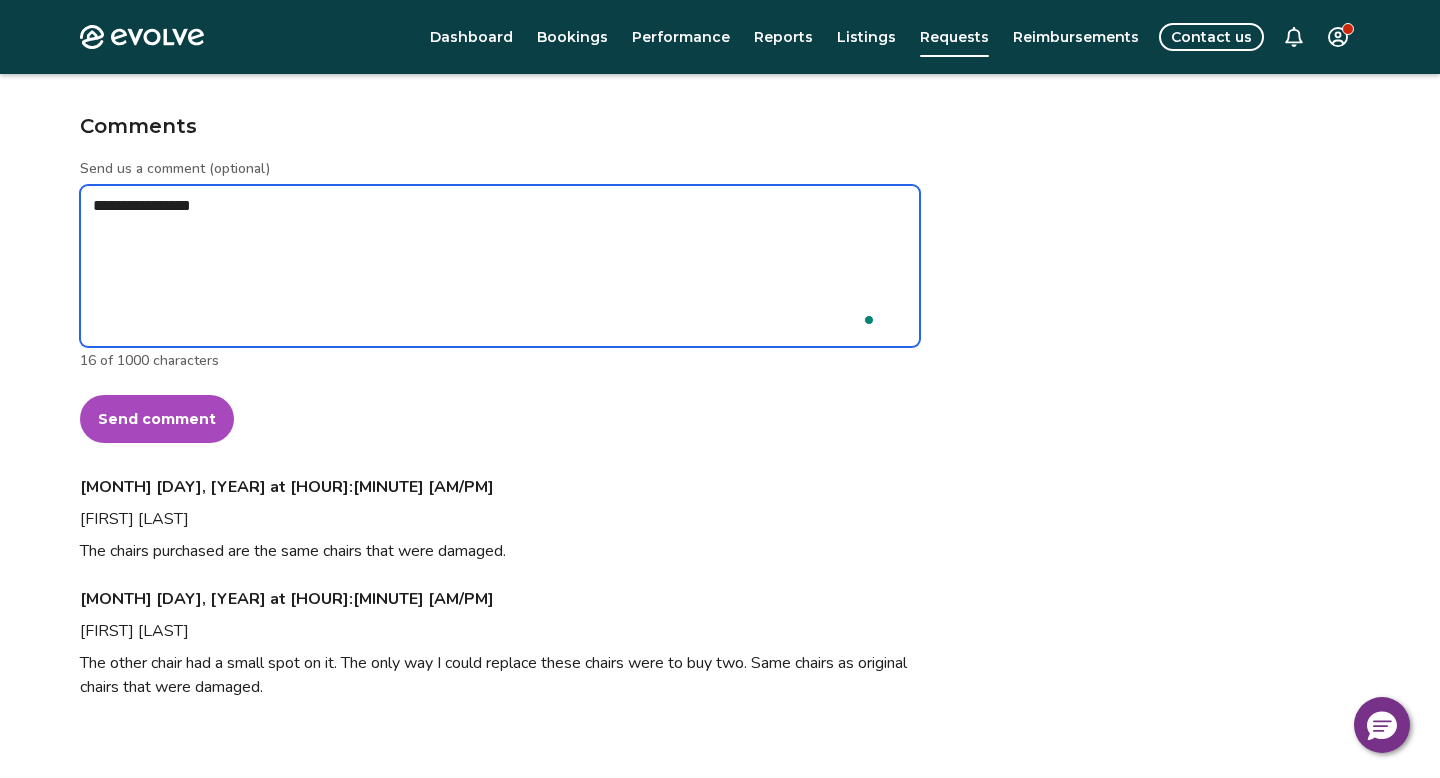 type on "*" 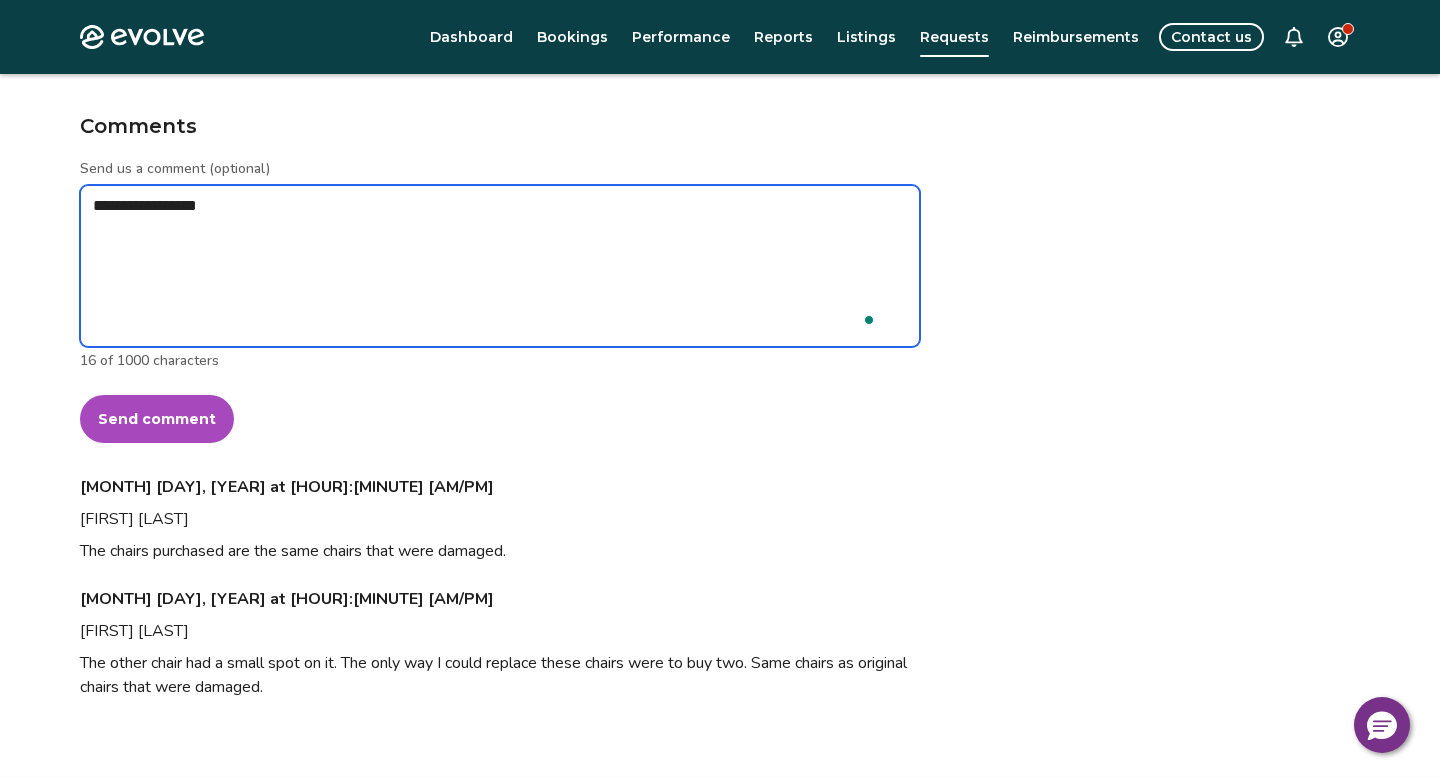 type on "*" 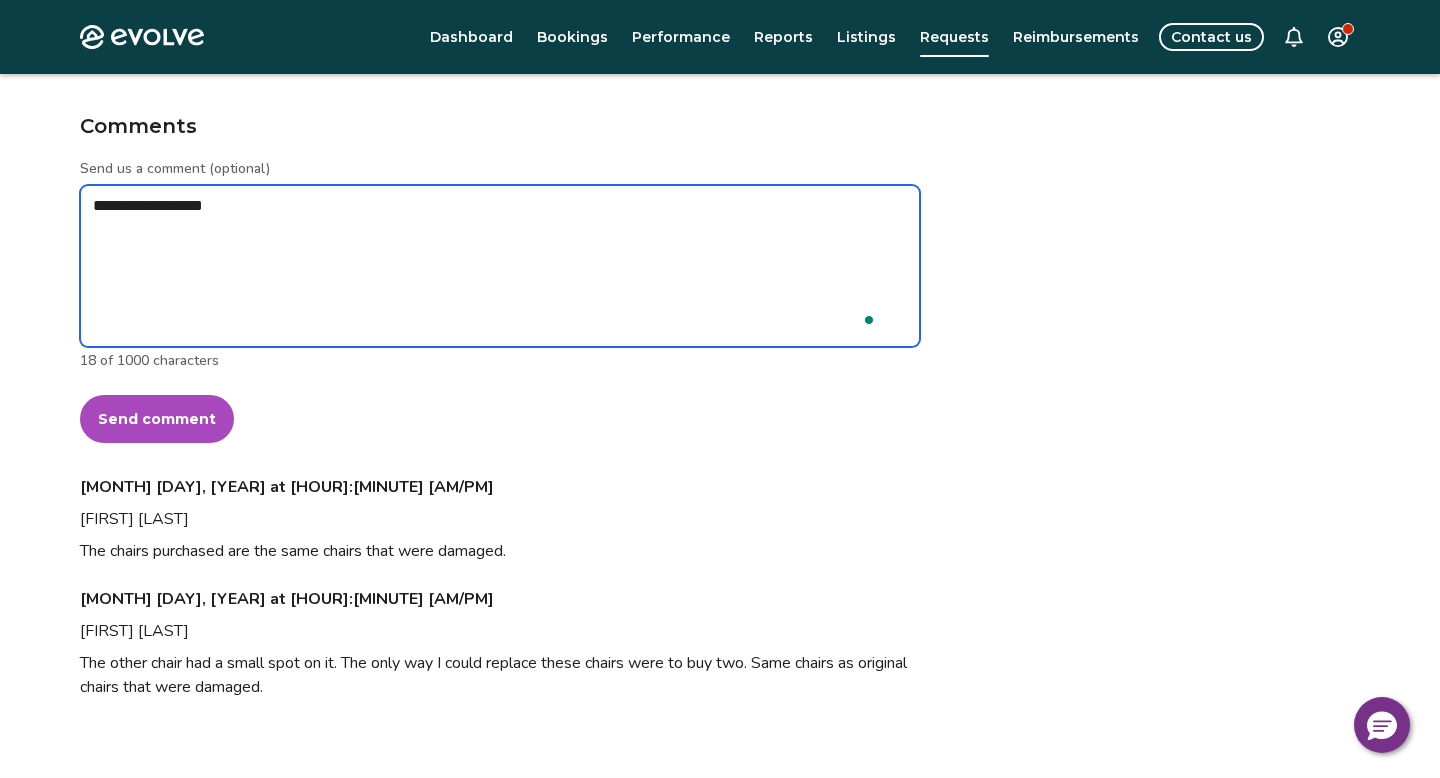type on "*" 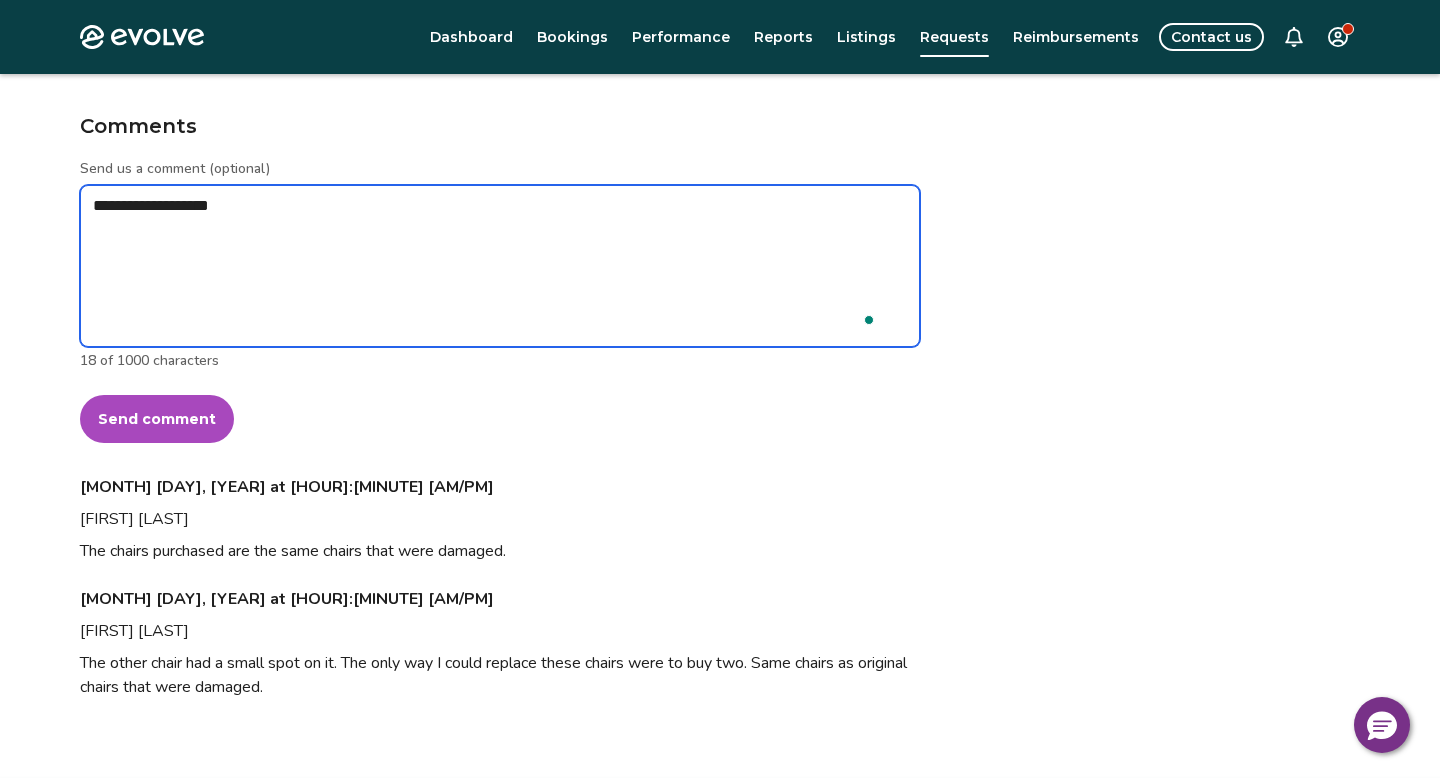 type on "*" 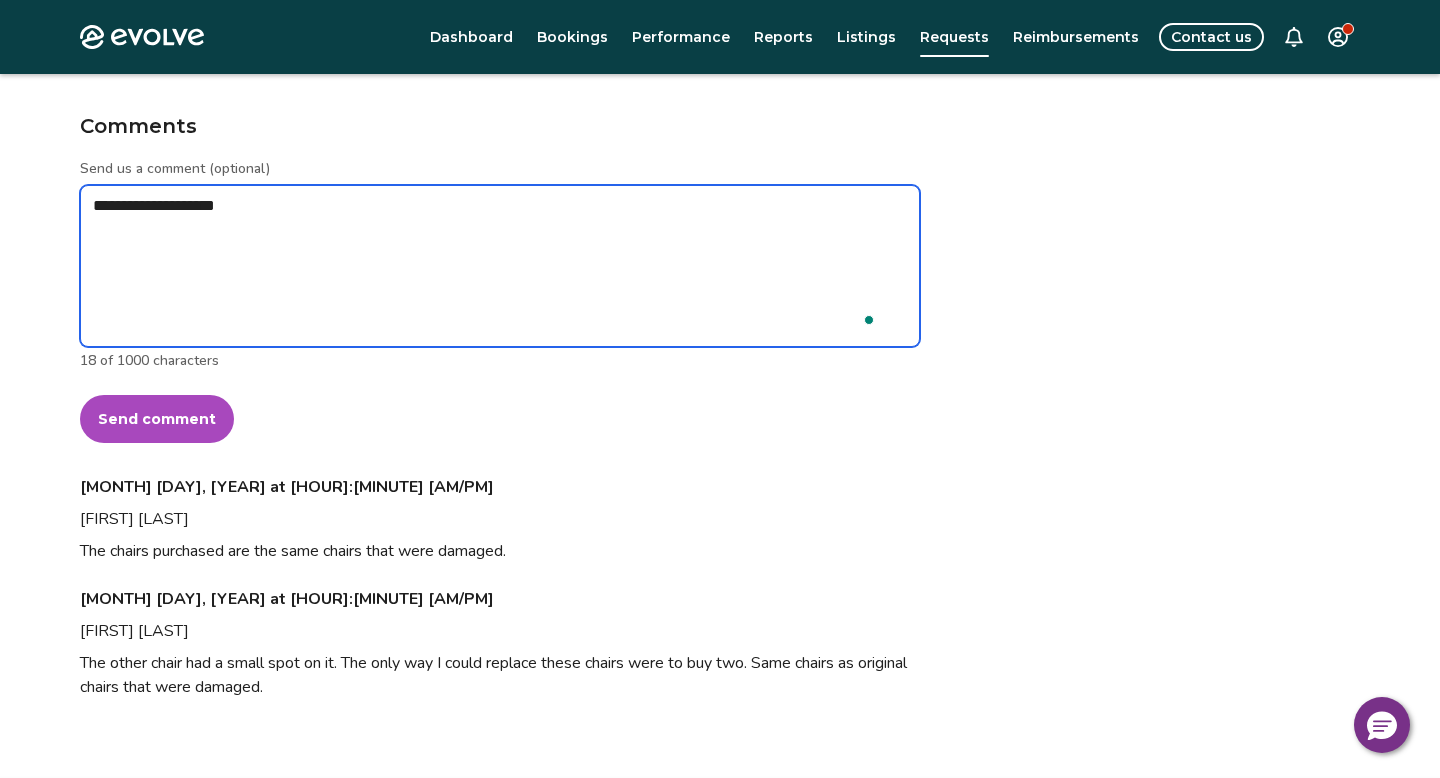 type on "*" 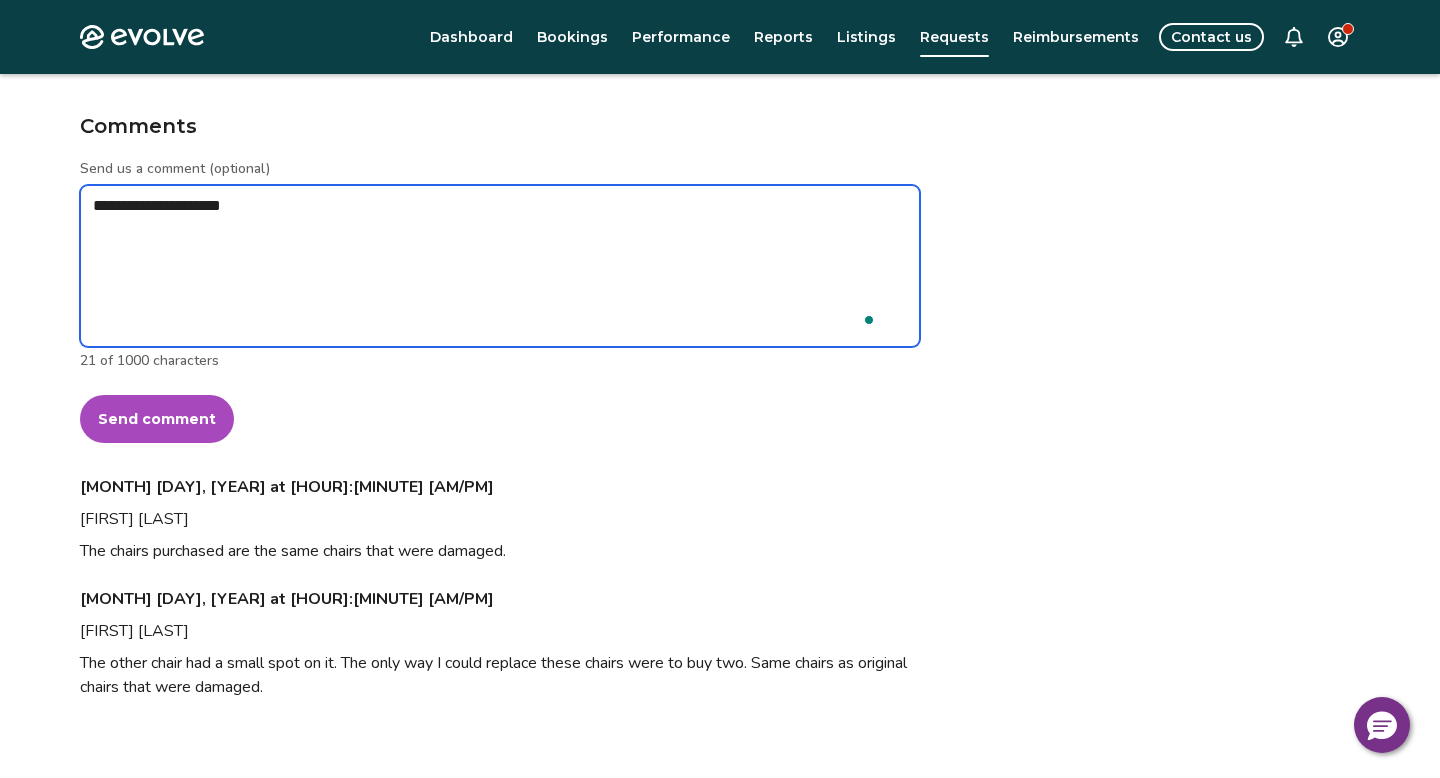 type on "**********" 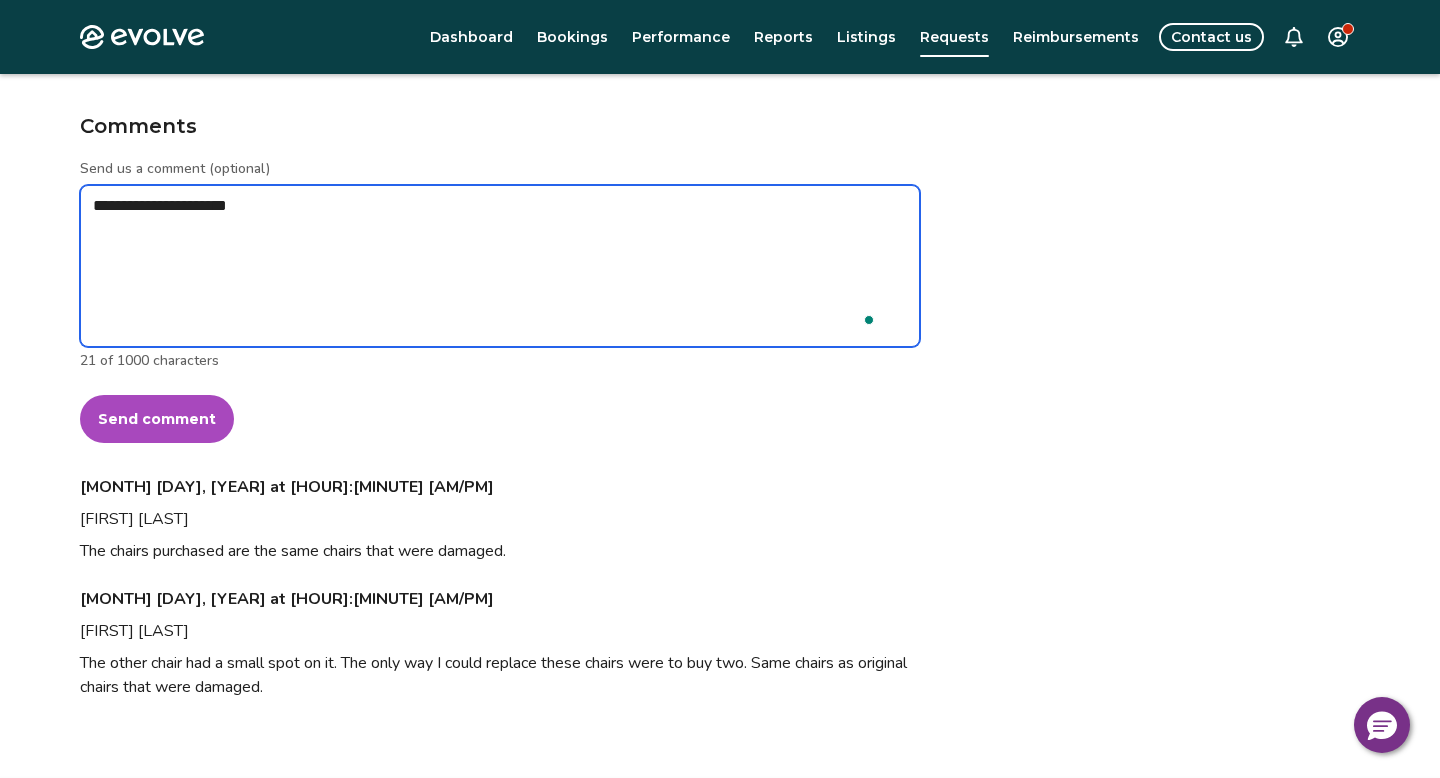 type on "*" 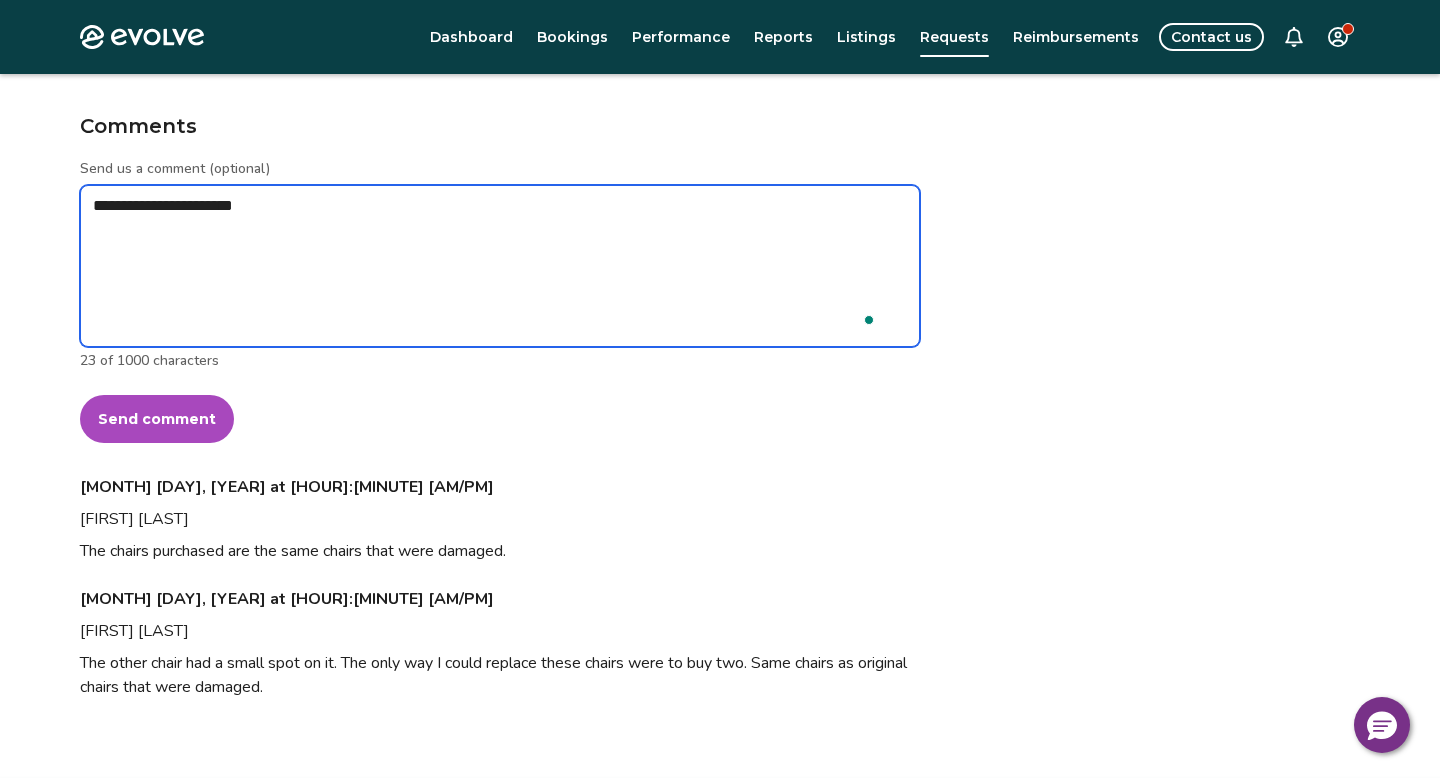 type on "*" 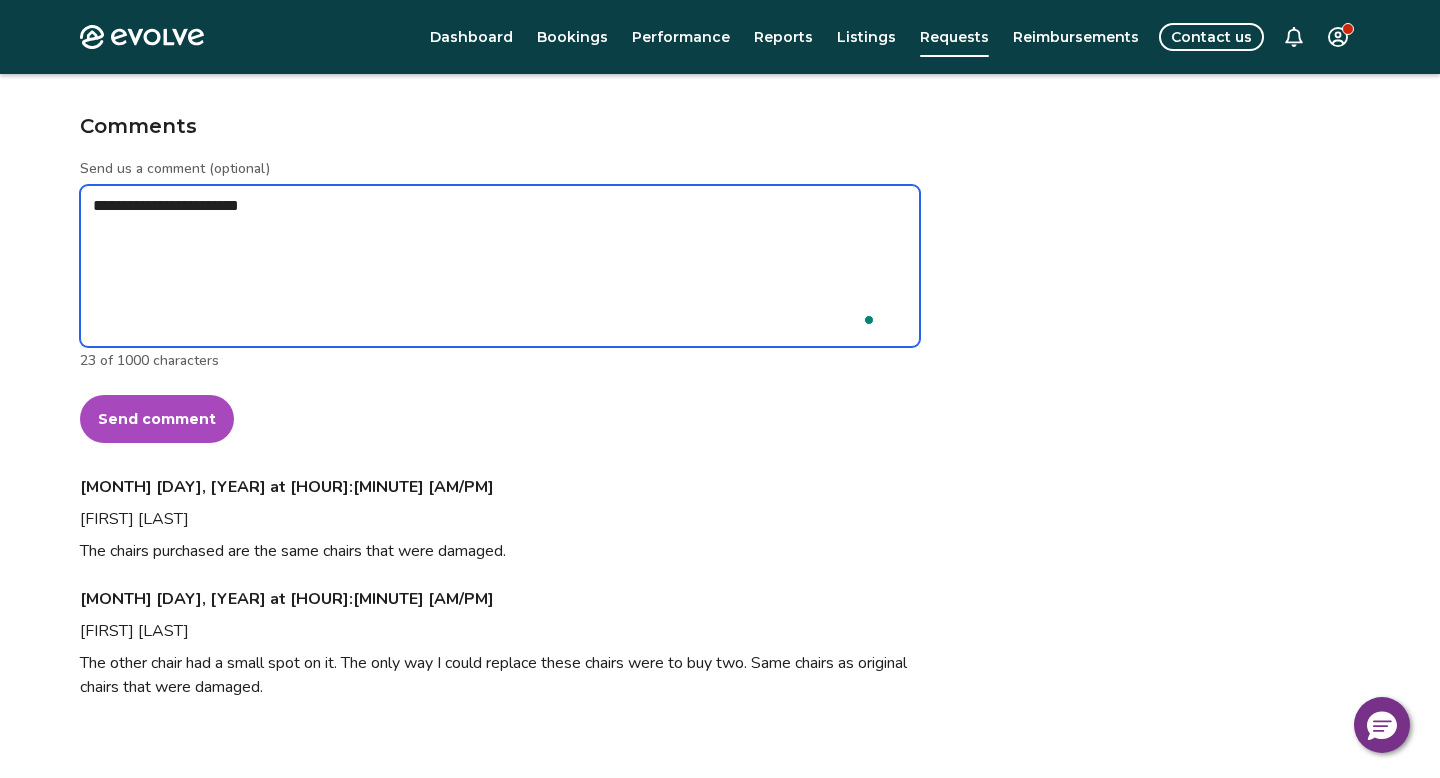 type on "*" 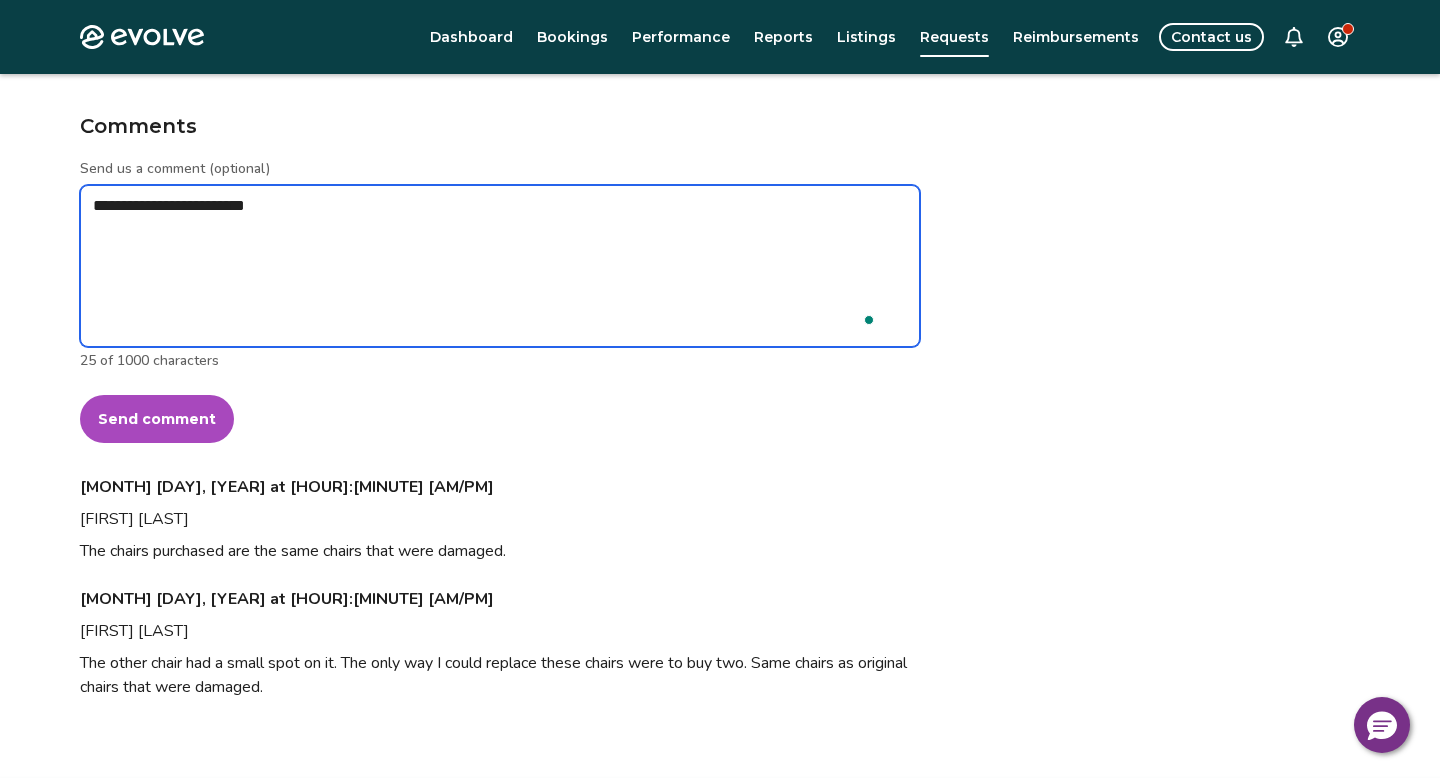 type on "*" 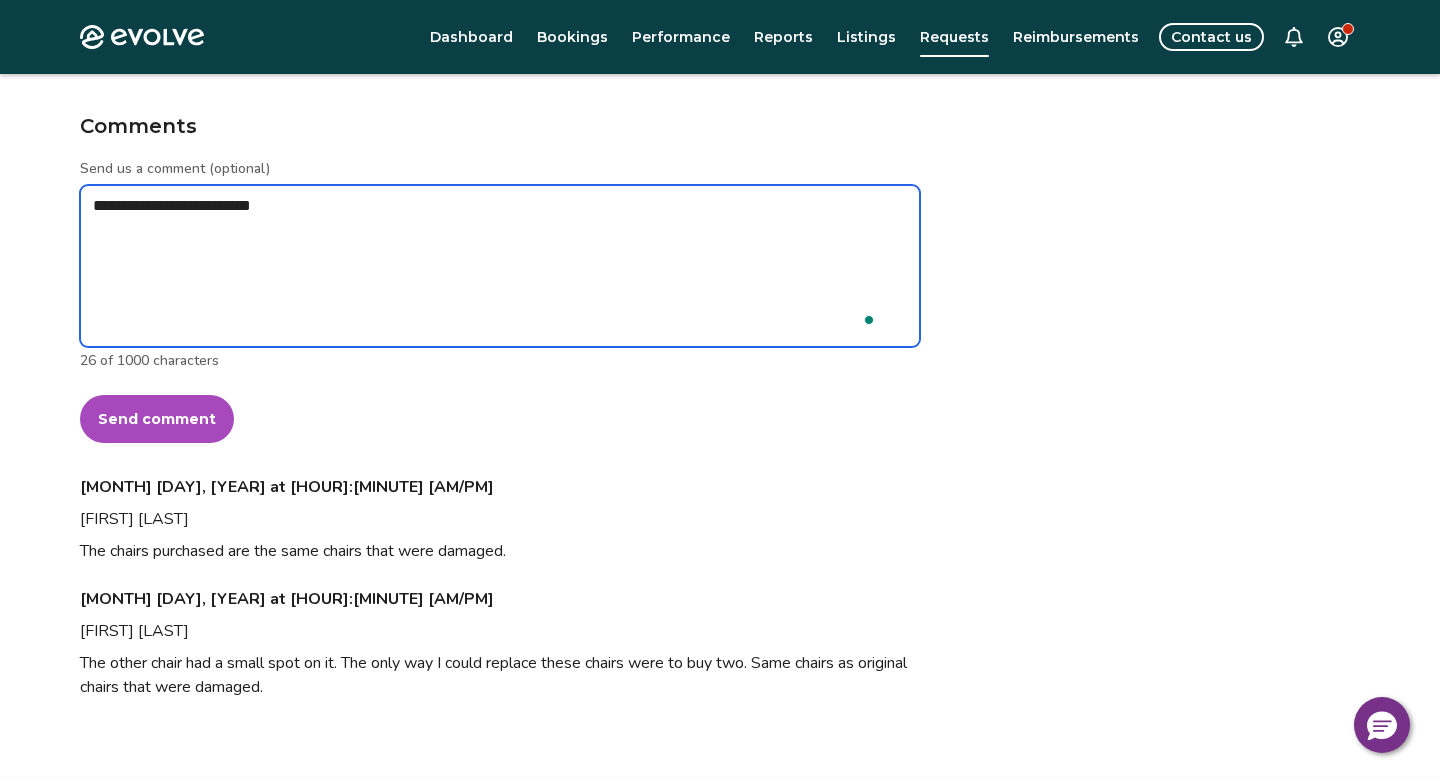 type on "*" 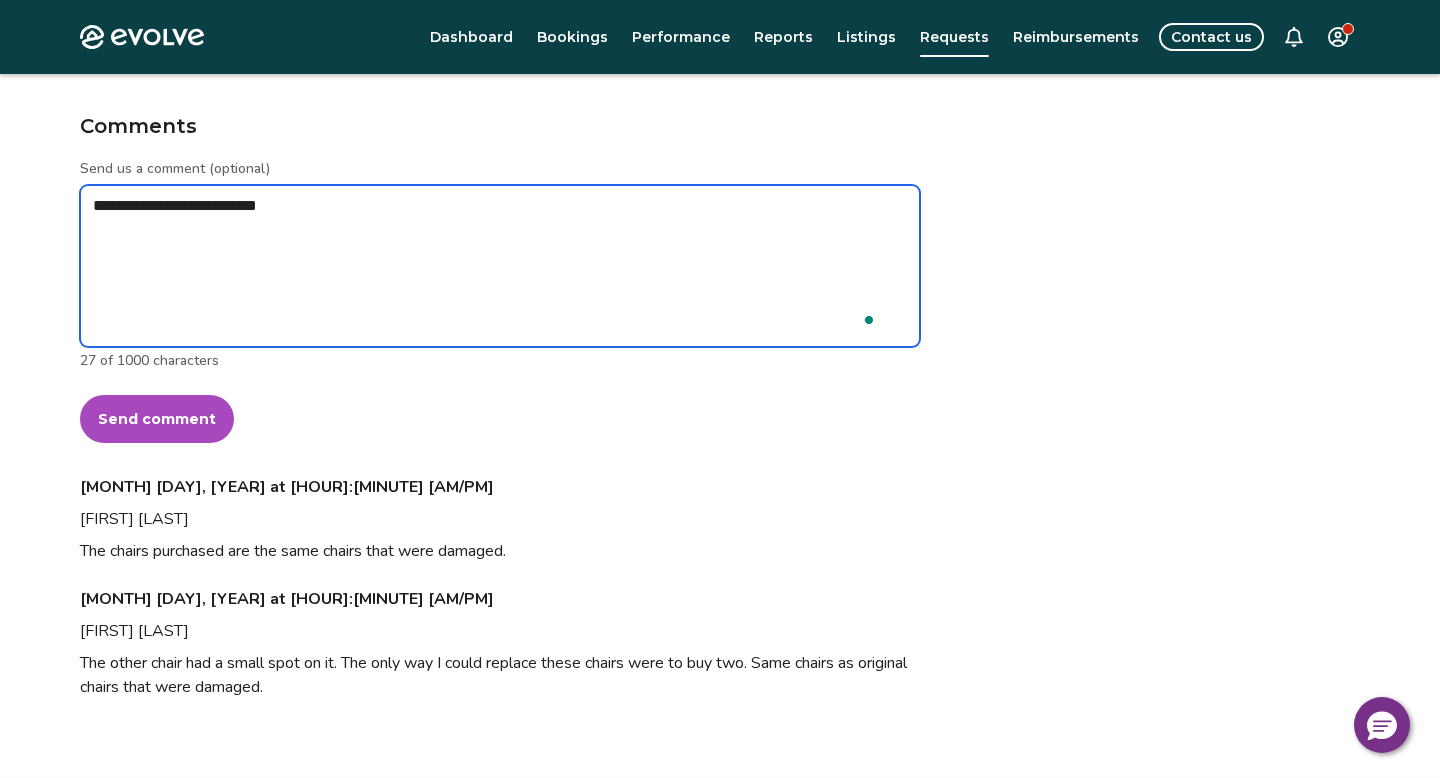 type on "*" 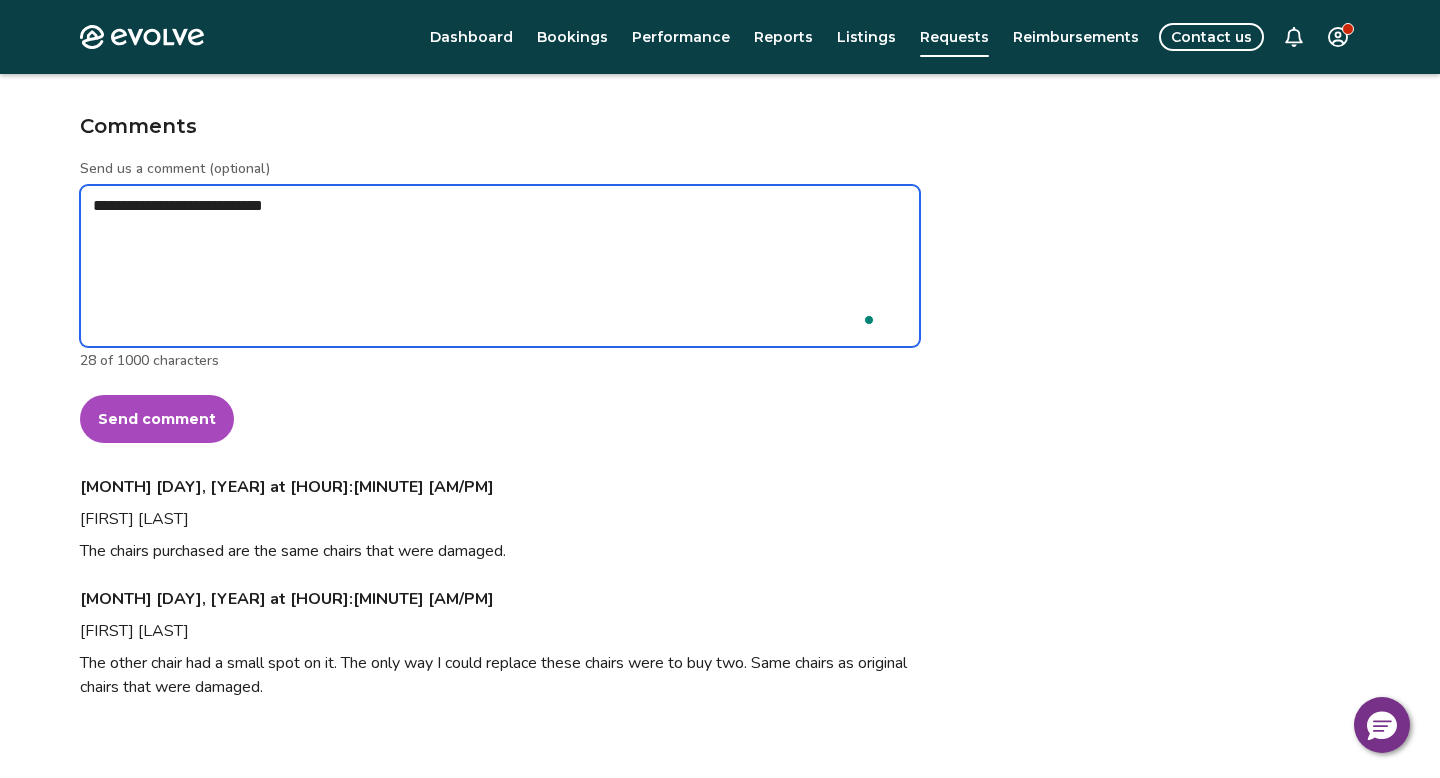 type on "*" 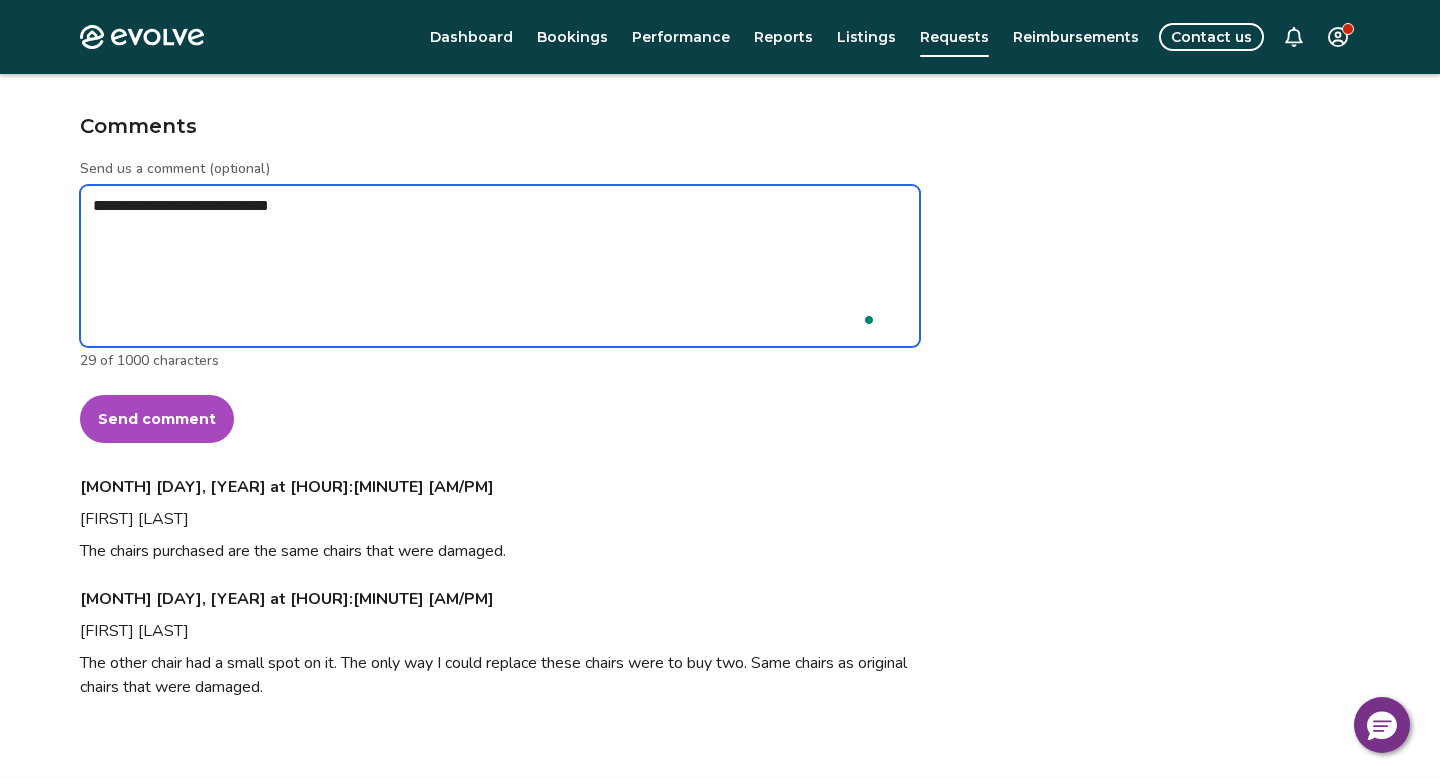 type on "*" 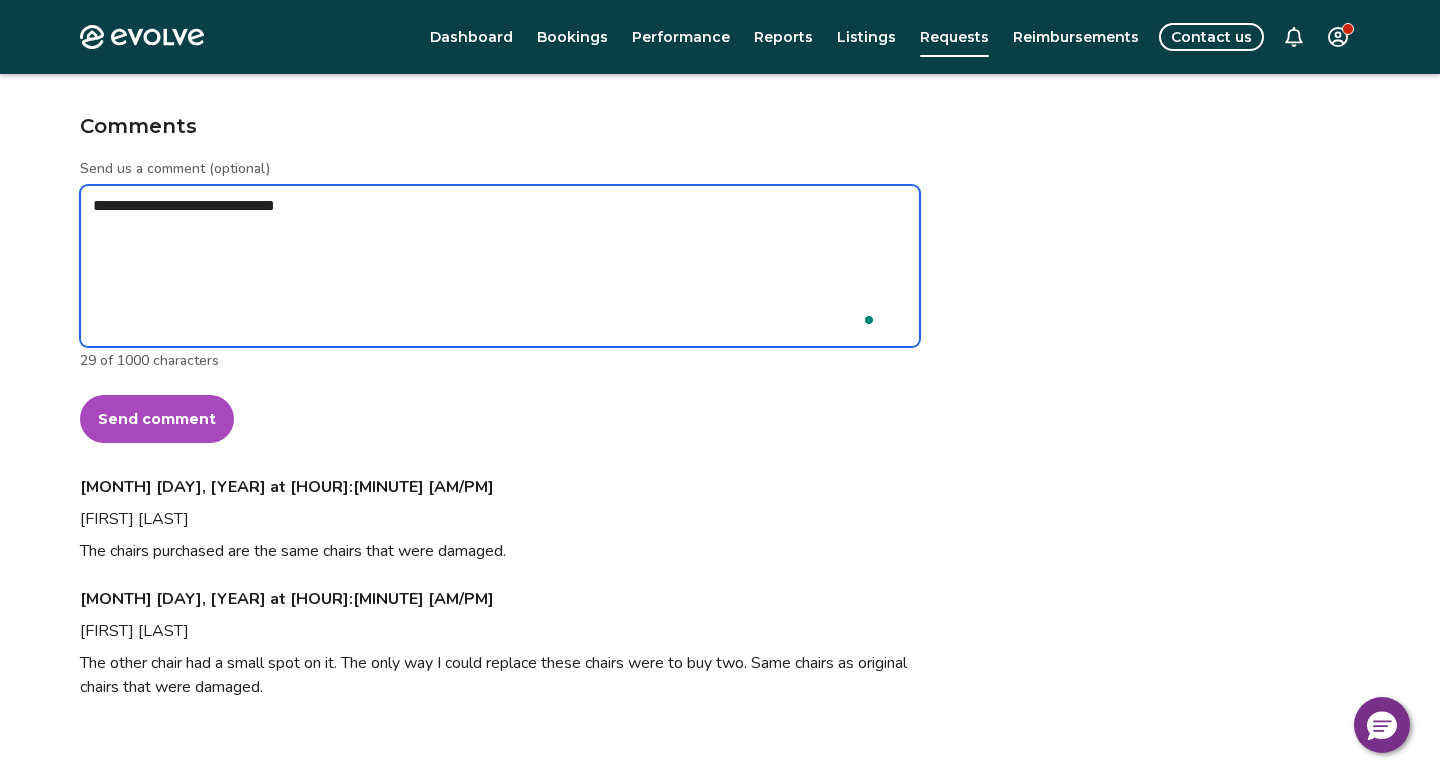 type on "*" 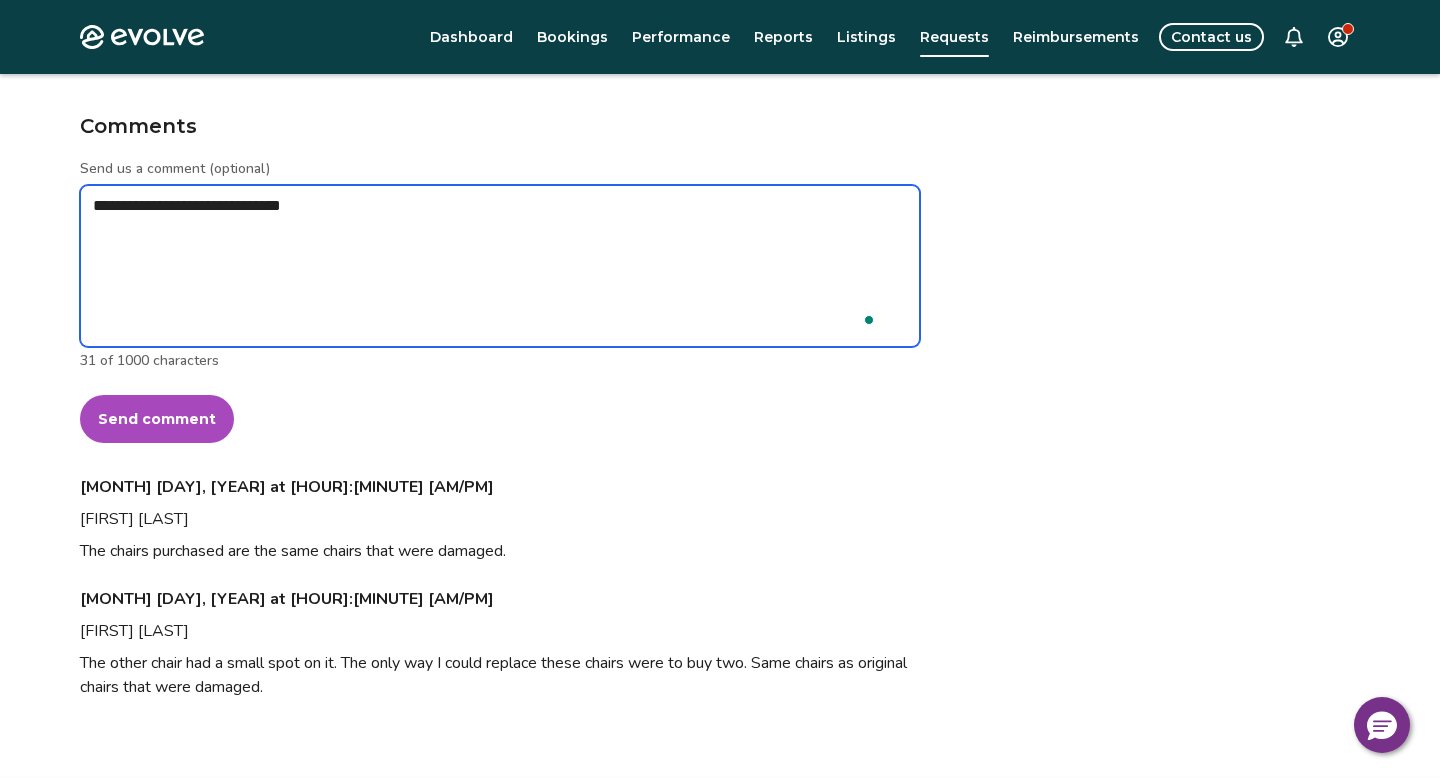 type on "*" 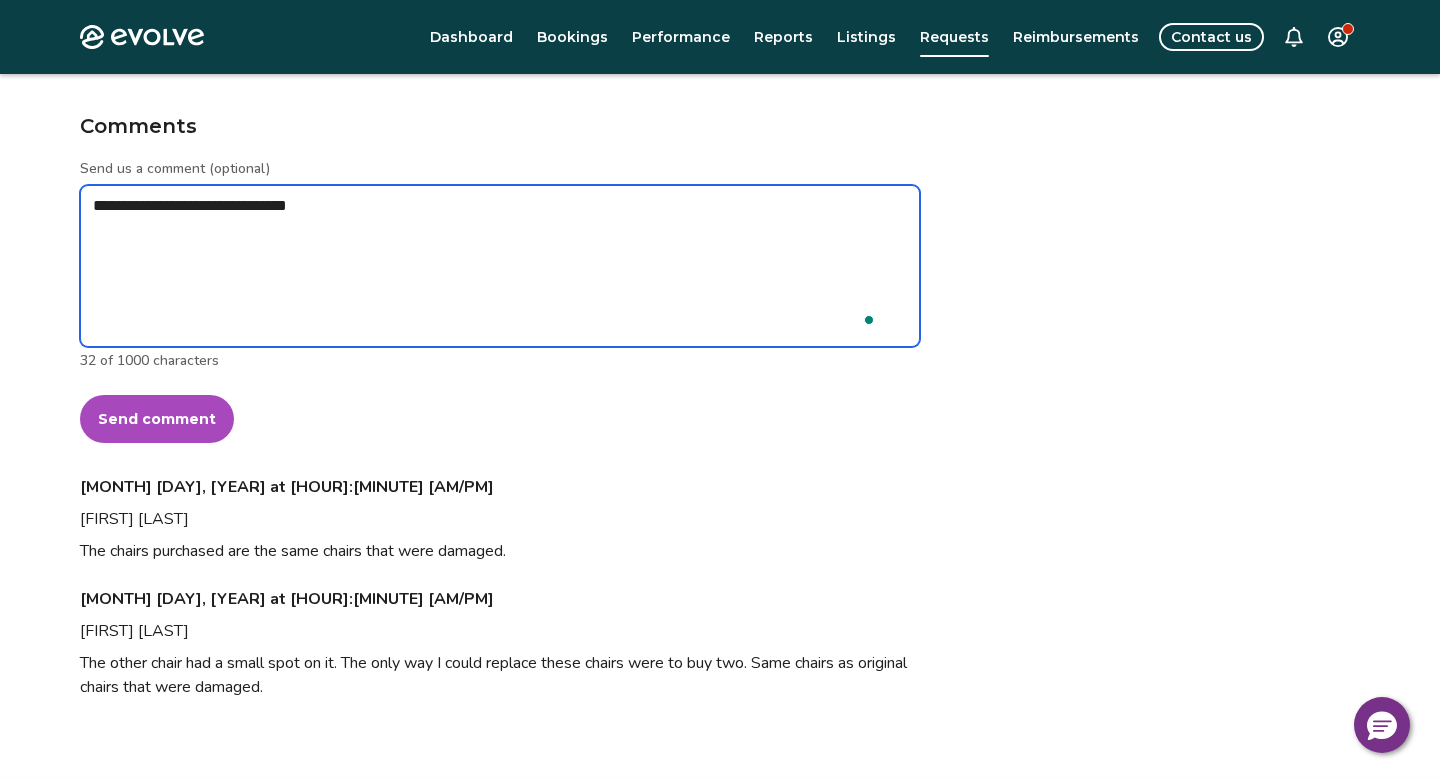type on "*" 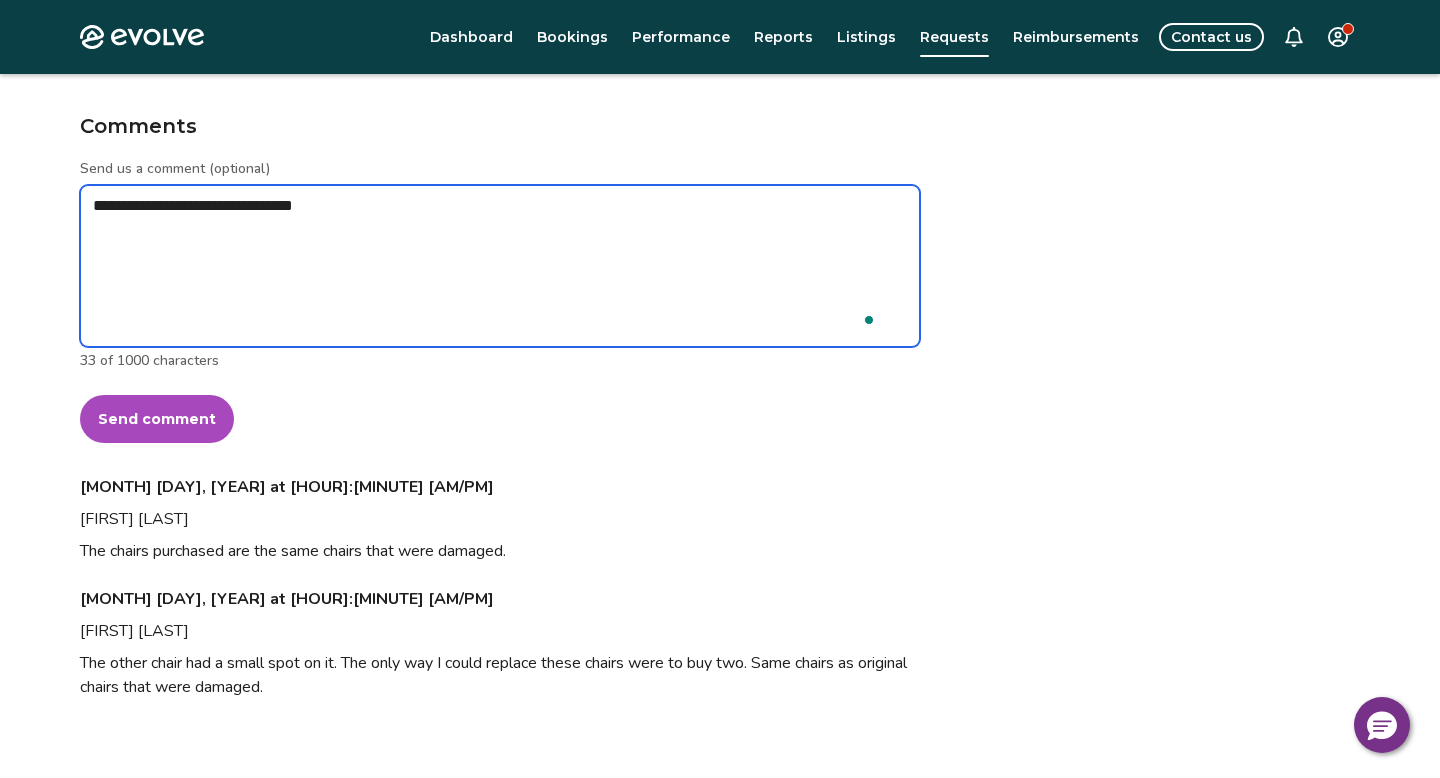 type on "*" 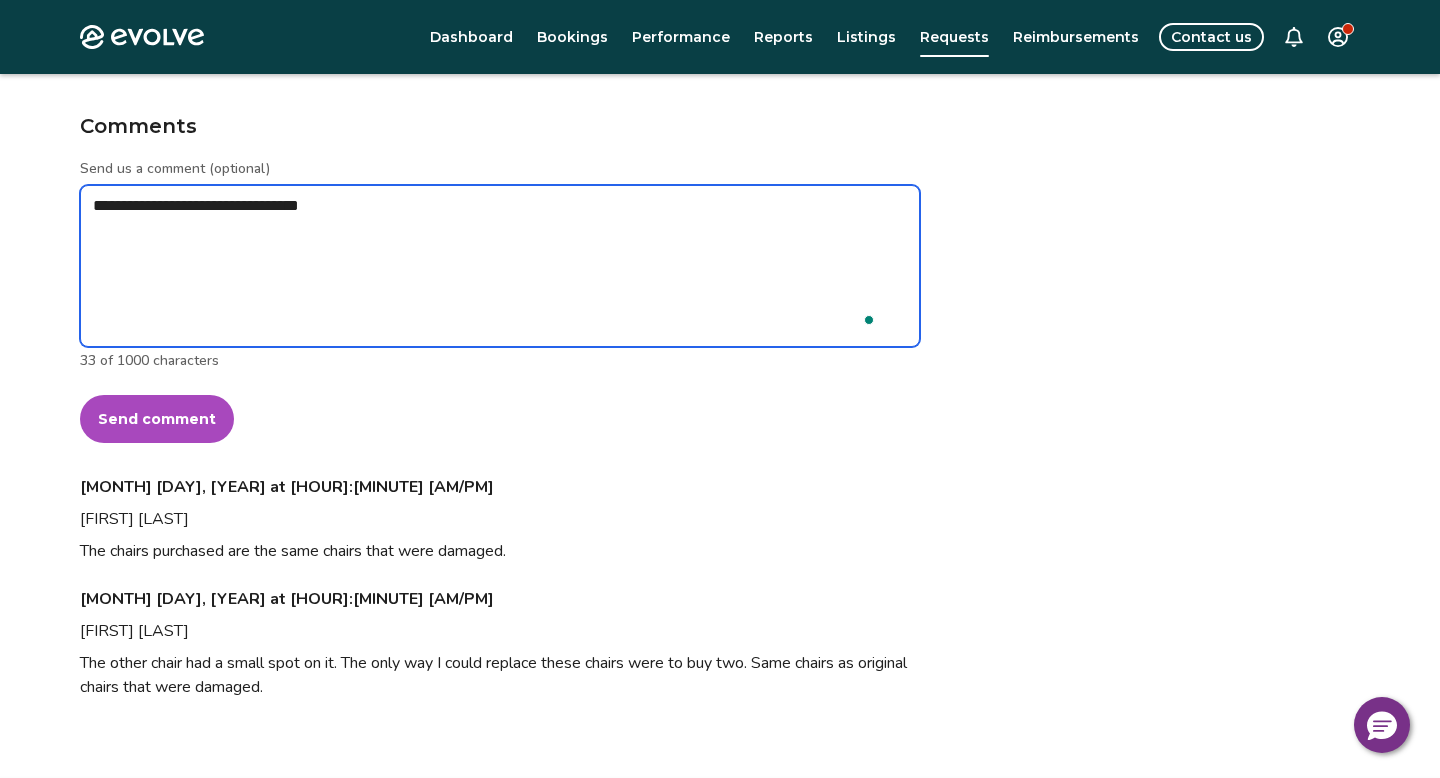 type on "*" 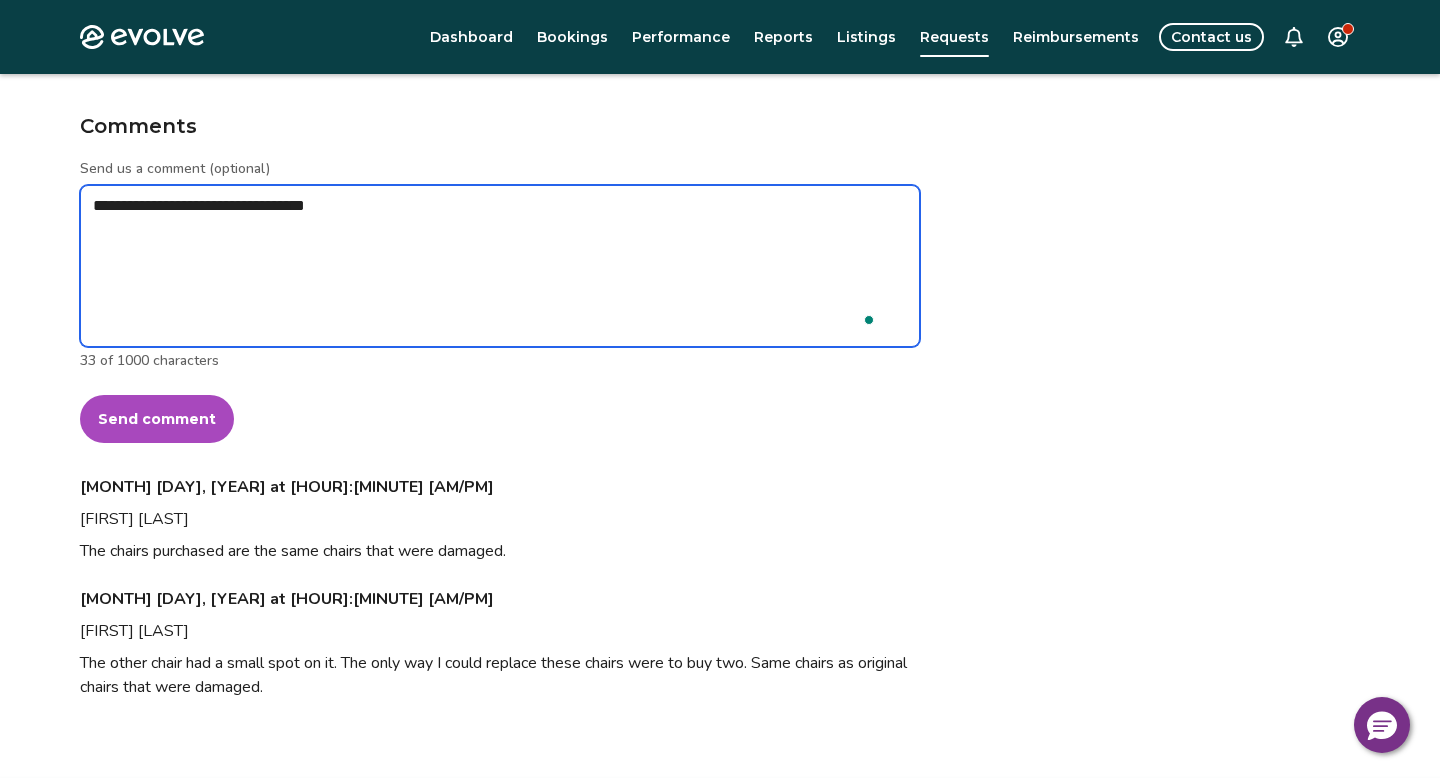 type on "*" 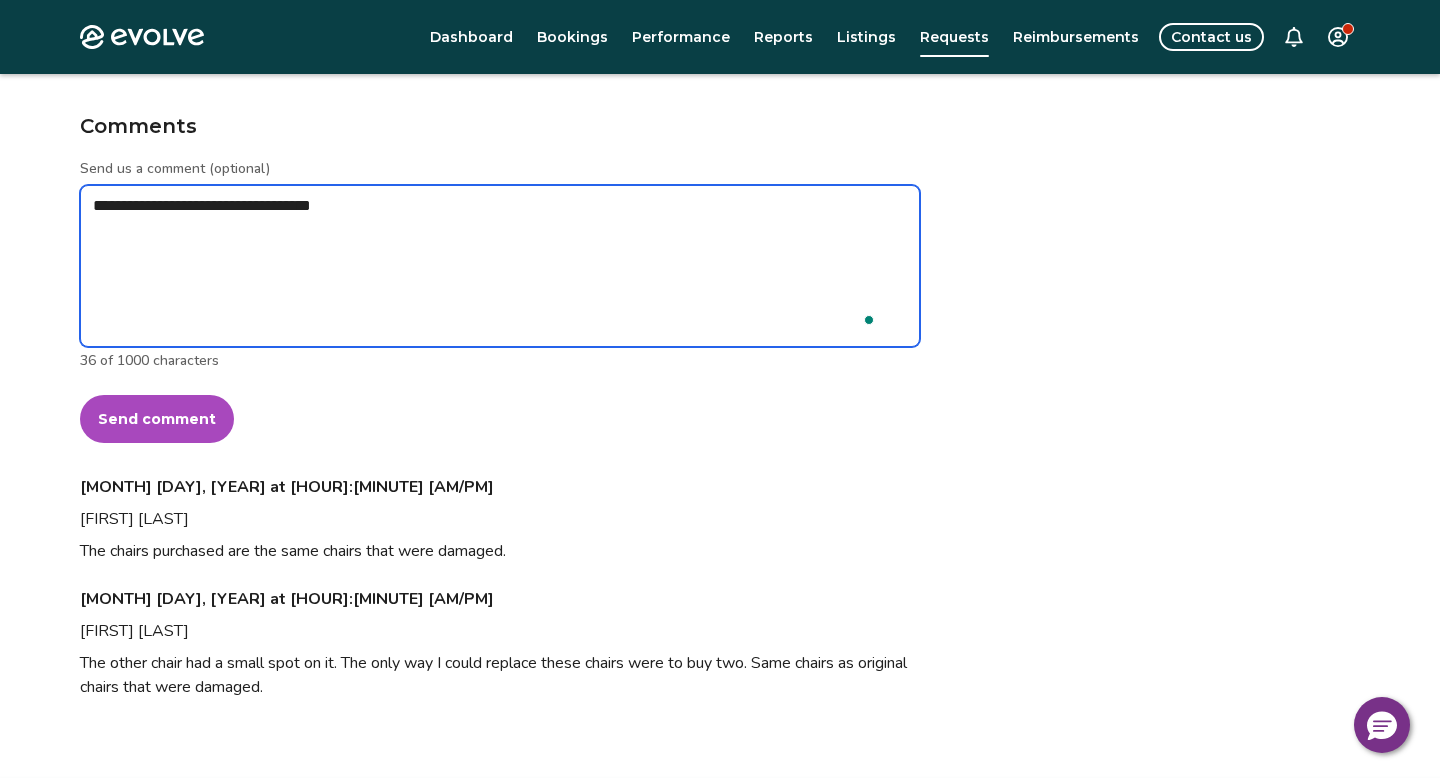 type on "*" 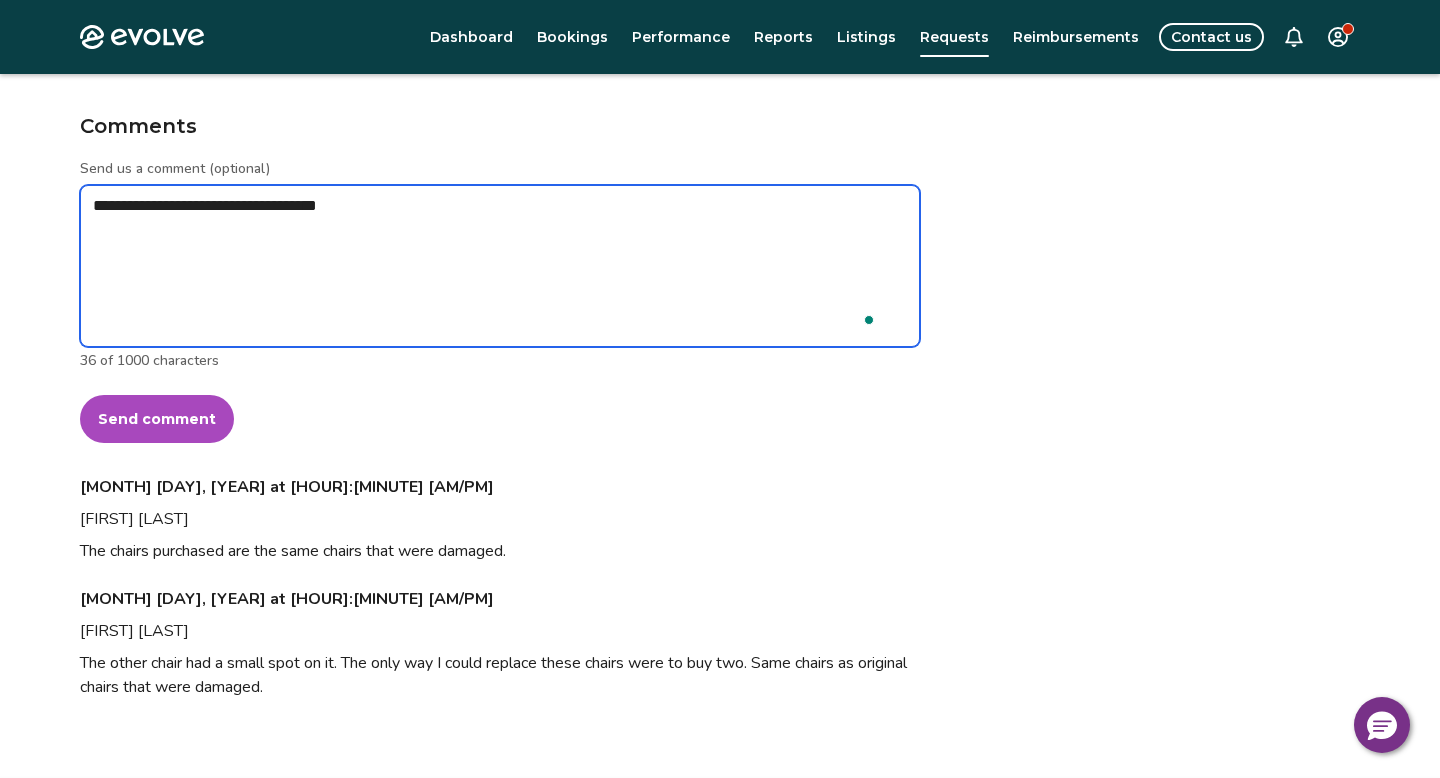 type on "*" 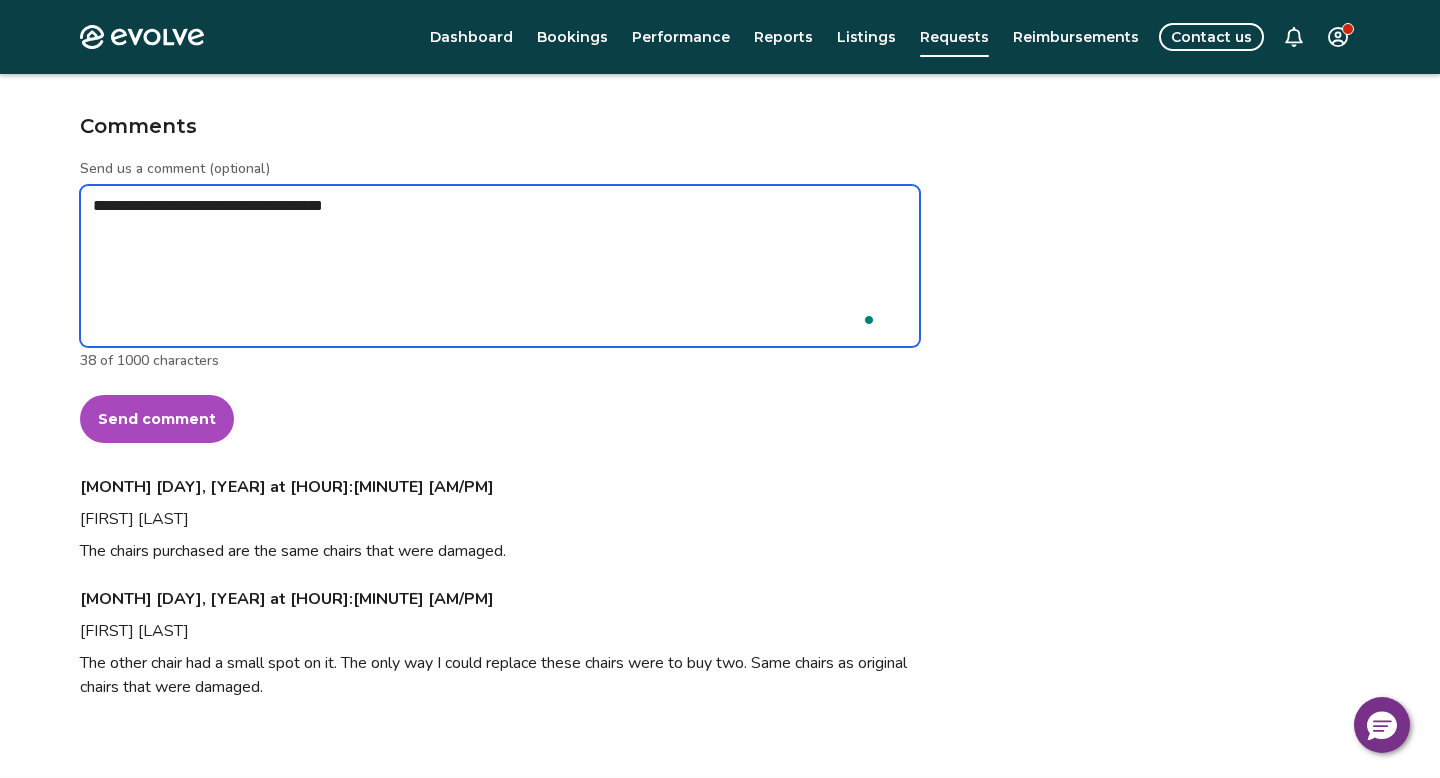 type on "*" 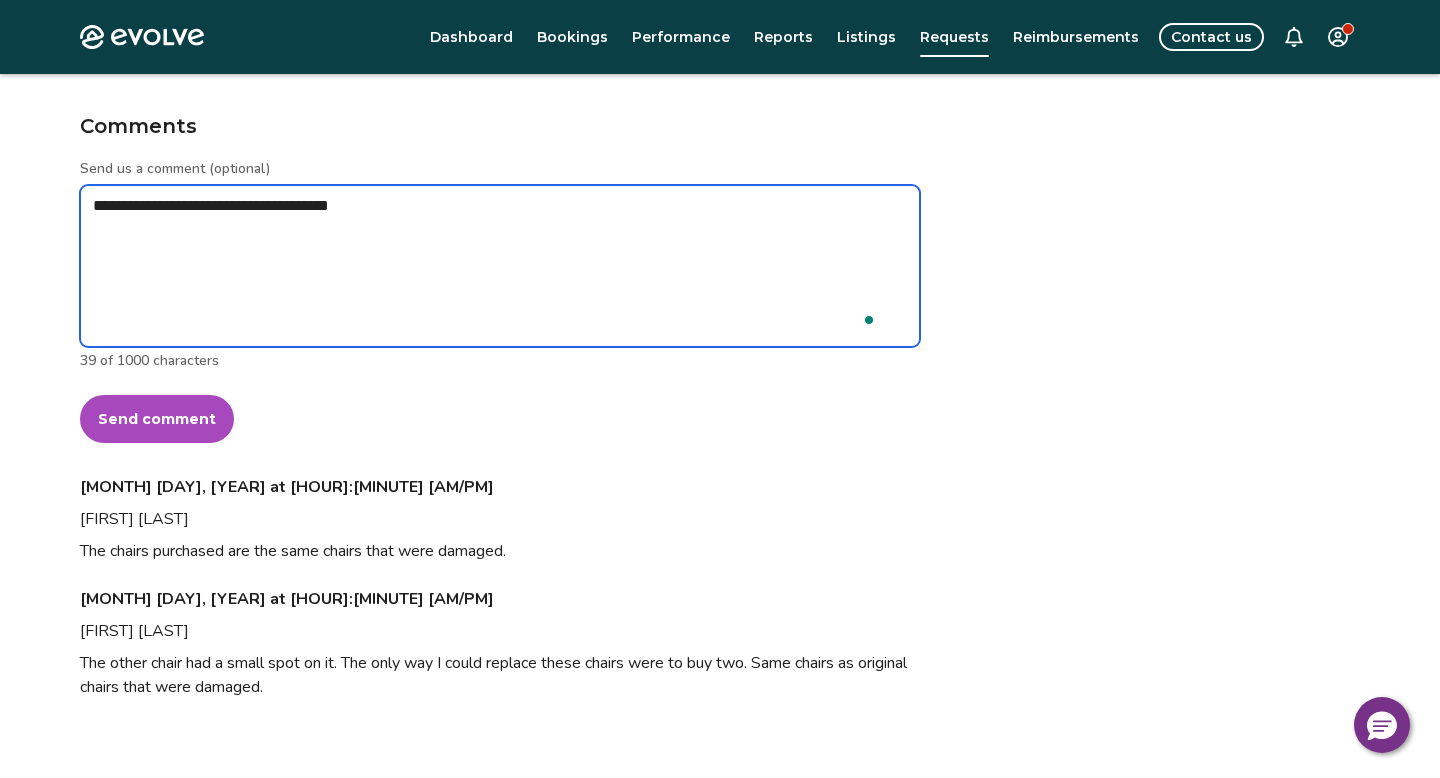 type on "*" 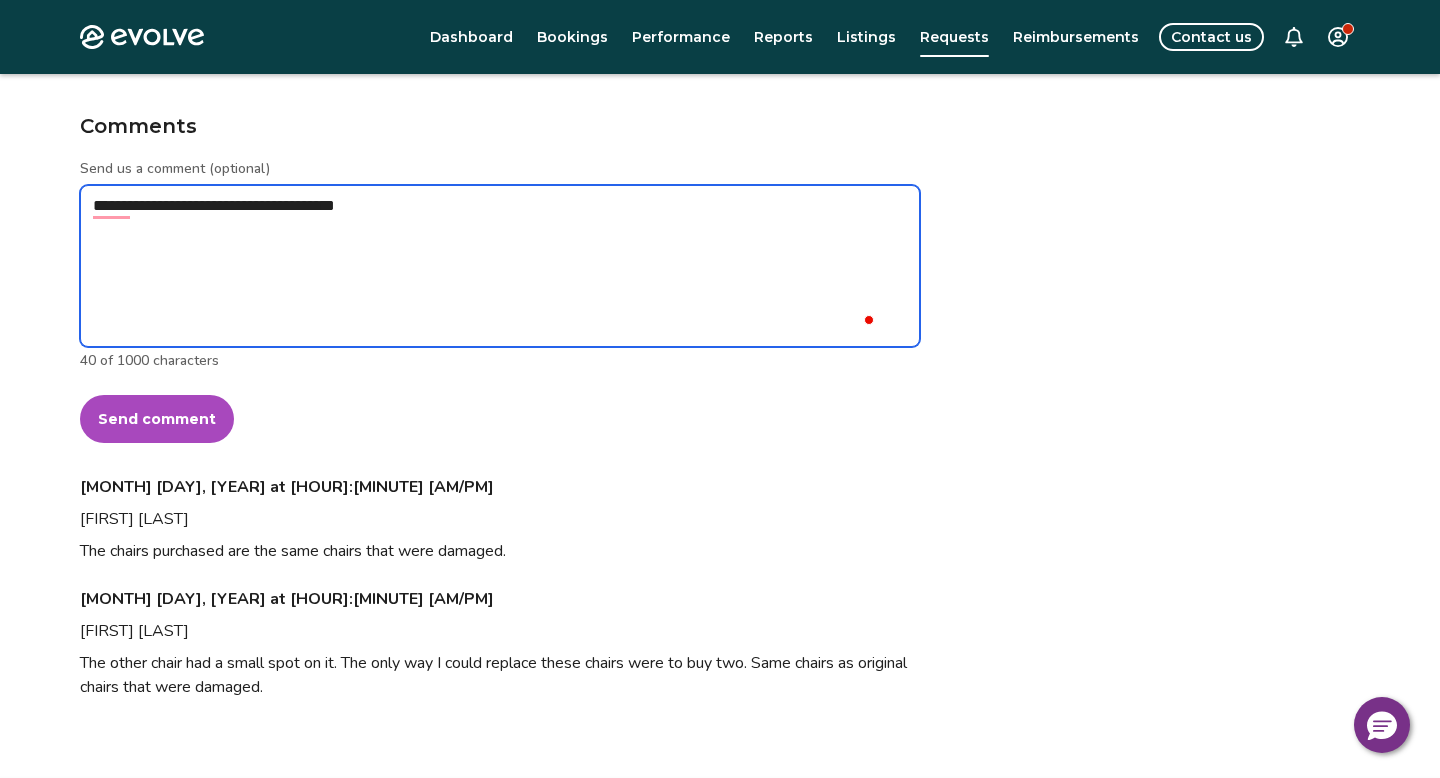 type on "*" 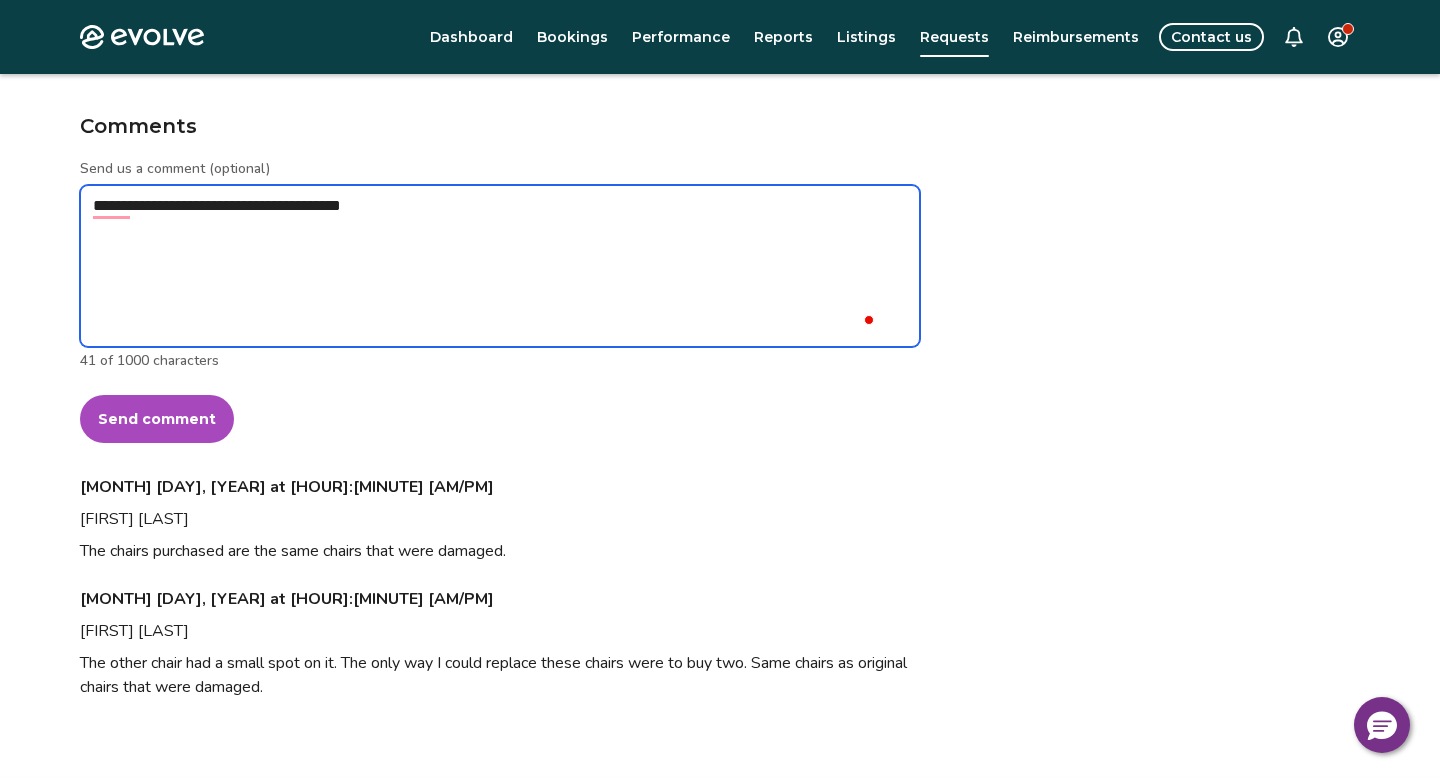 type on "*" 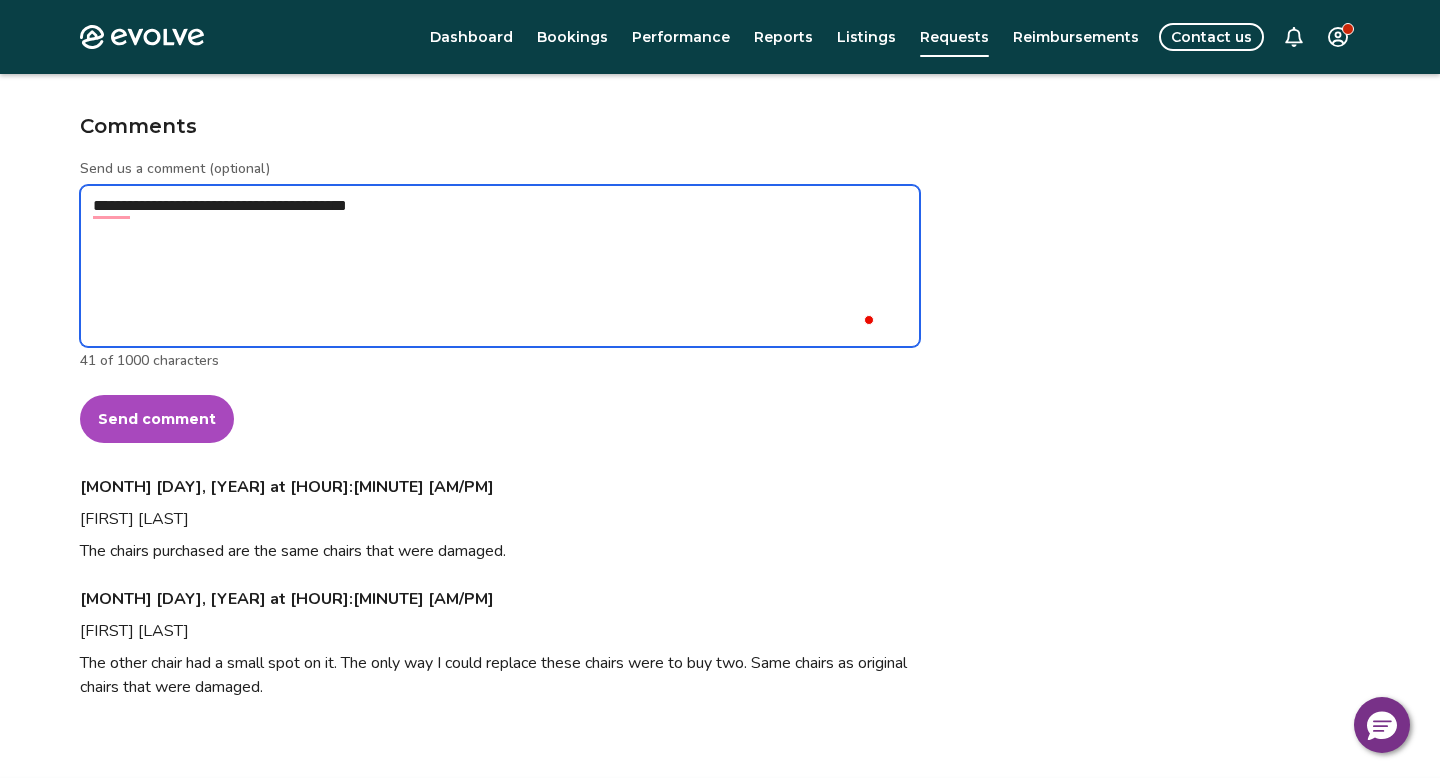 type on "**********" 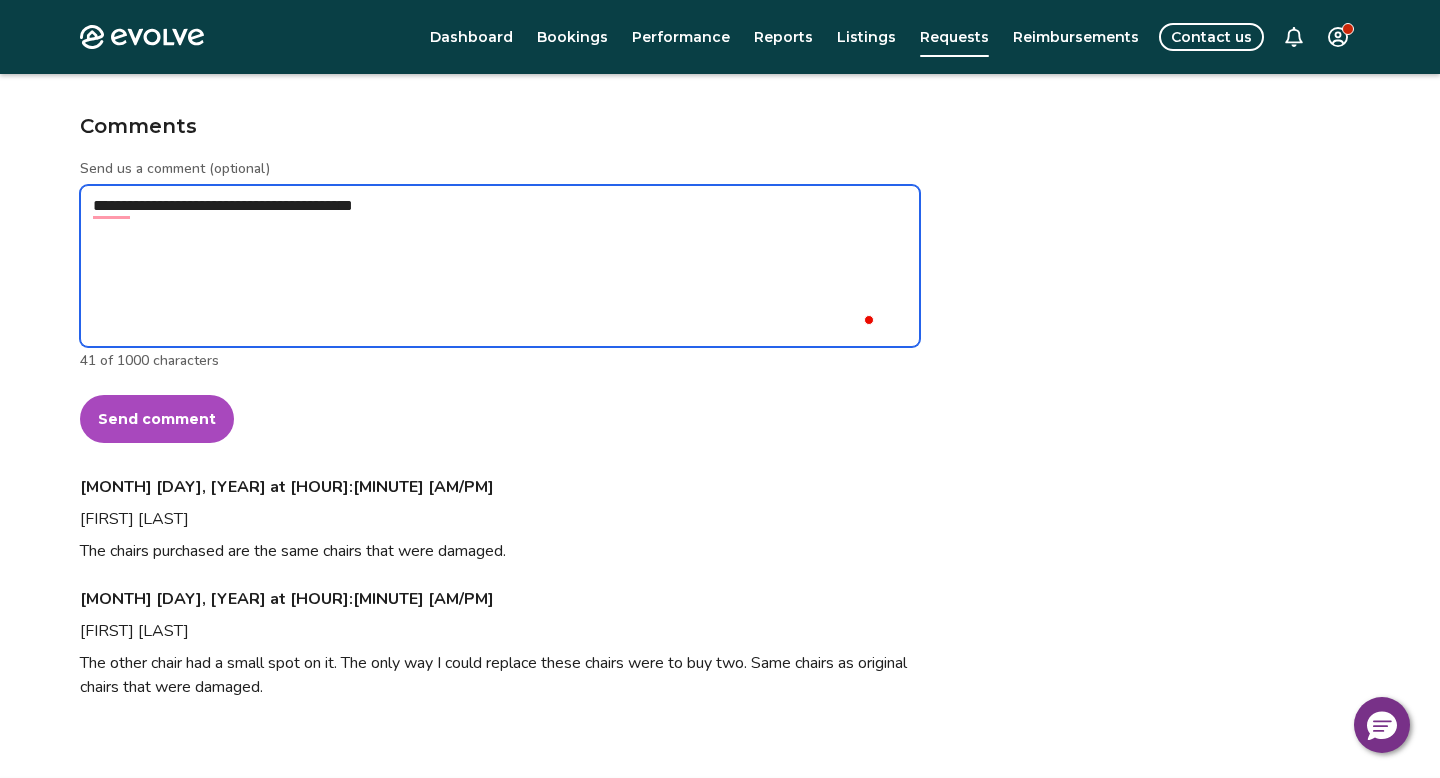 type on "*" 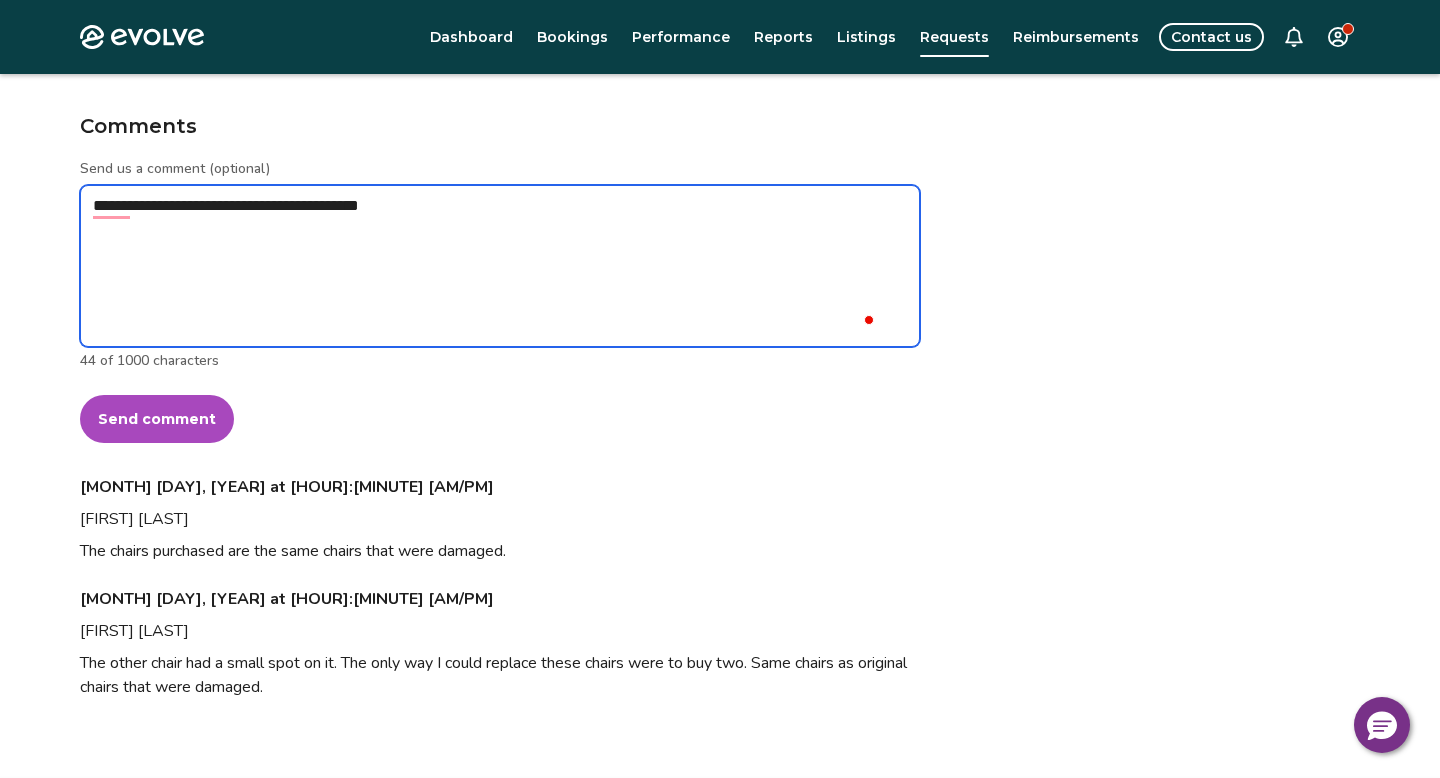 type on "*" 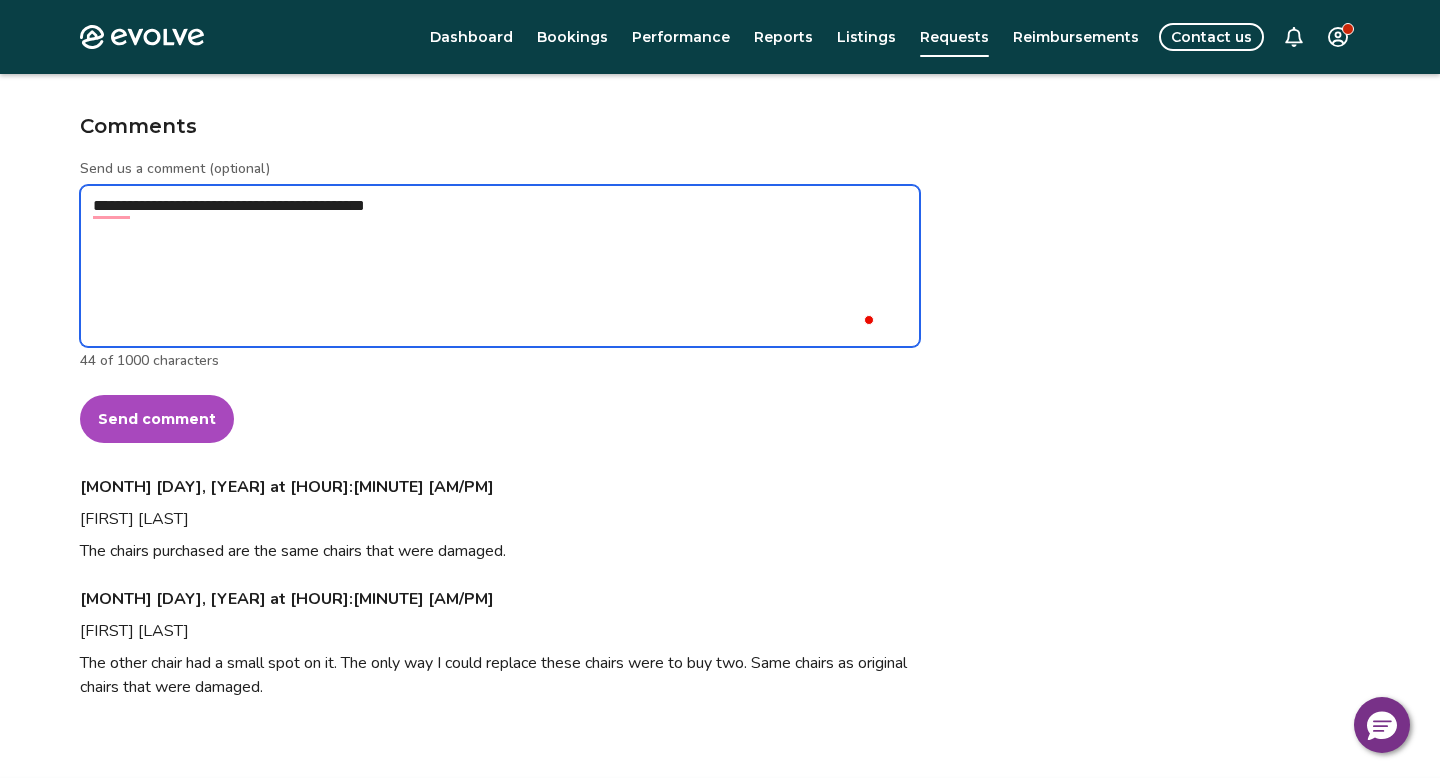 type on "*" 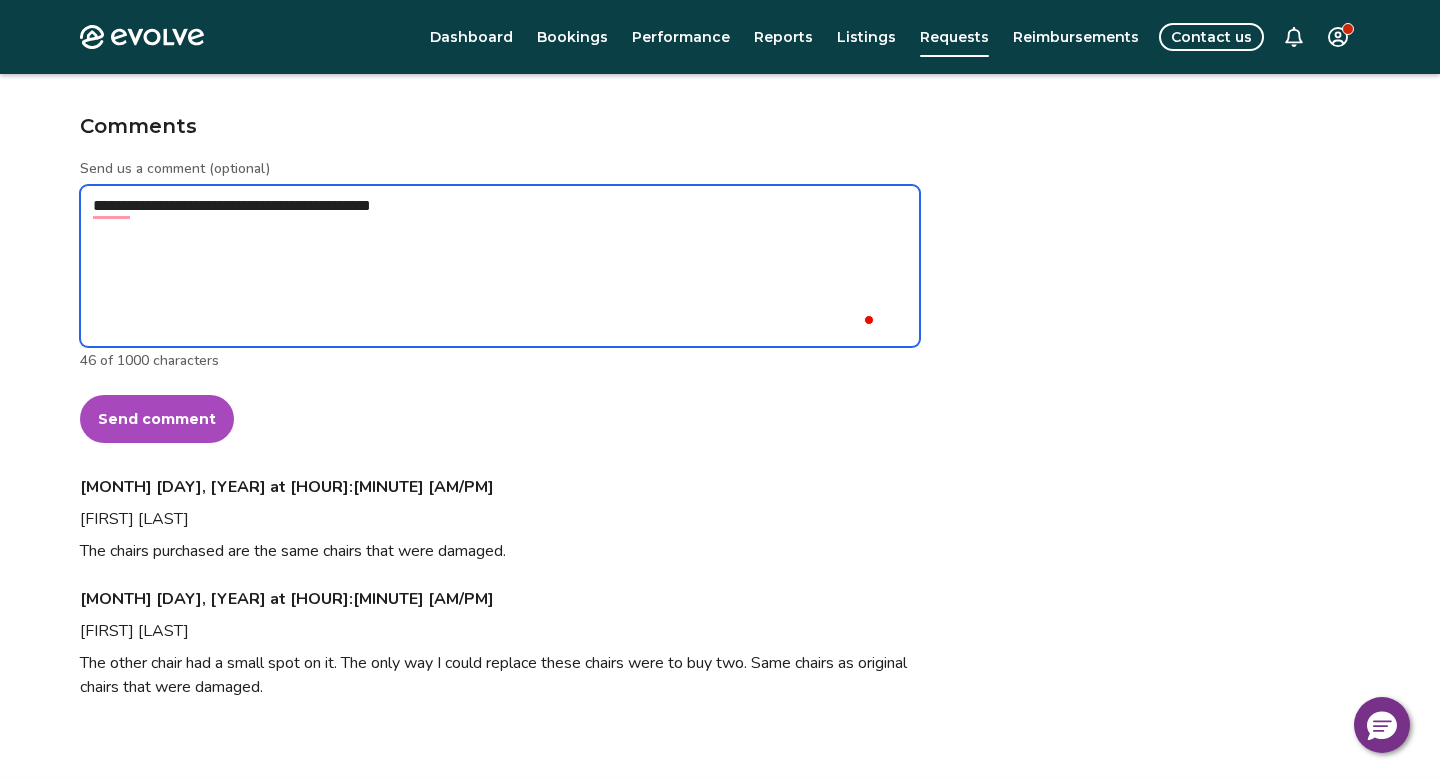type on "*" 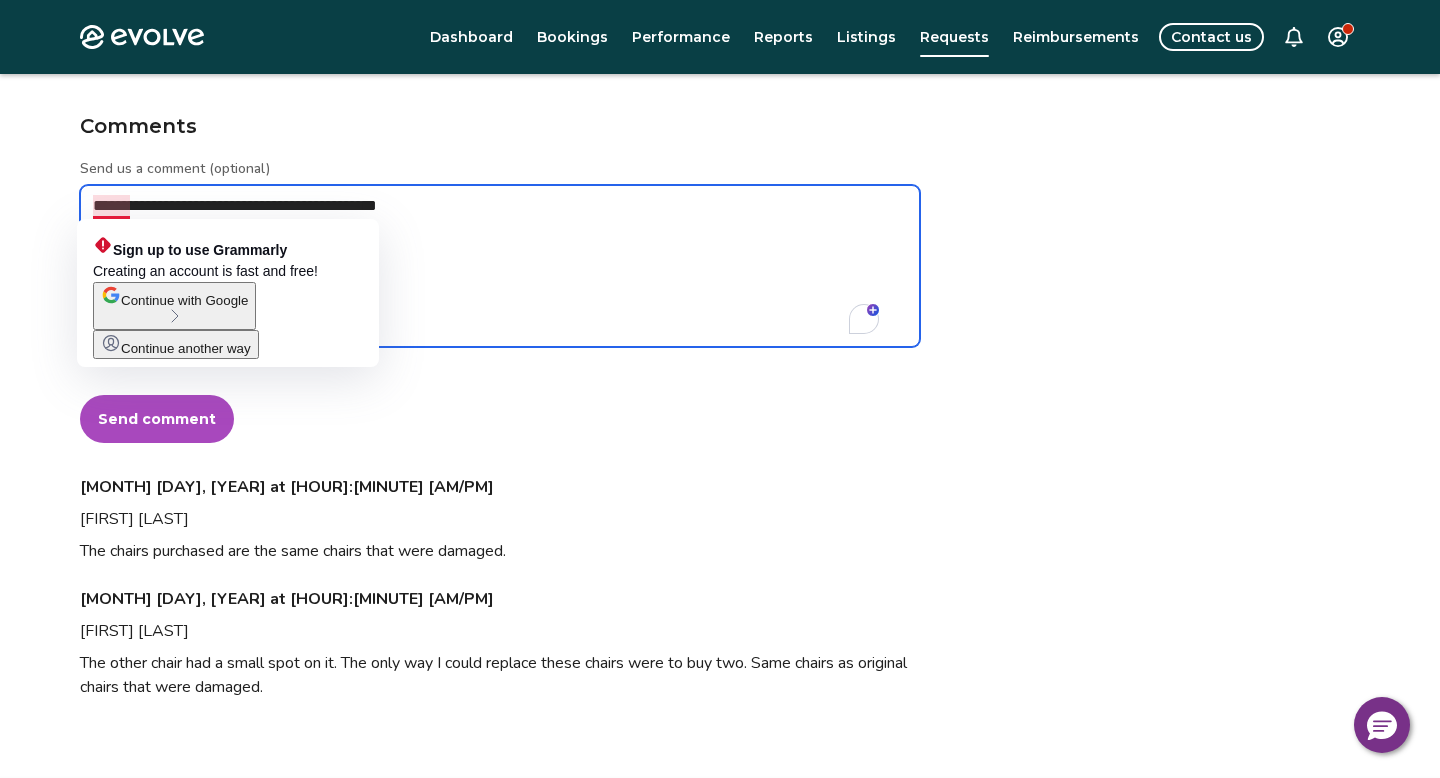 click on "**********" at bounding box center (500, 266) 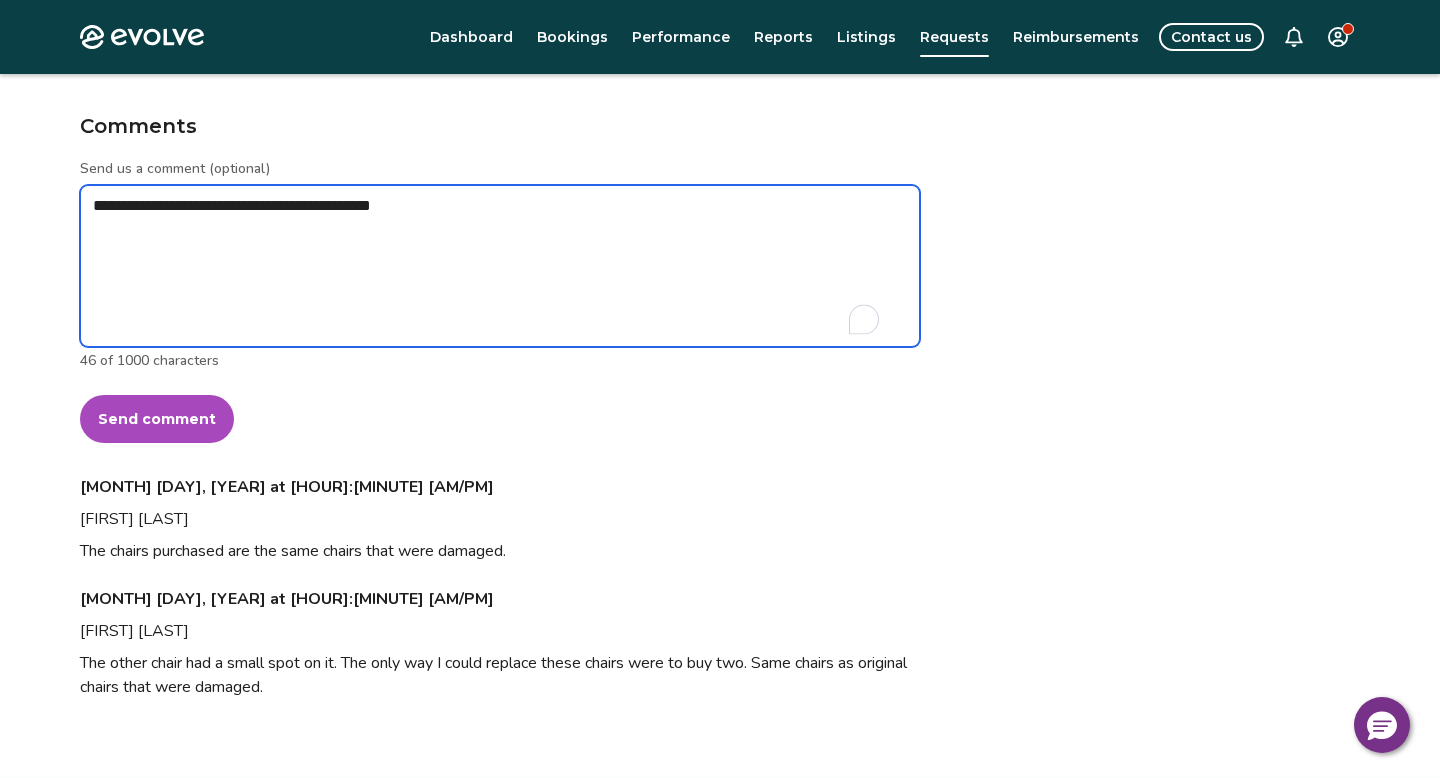 type on "*" 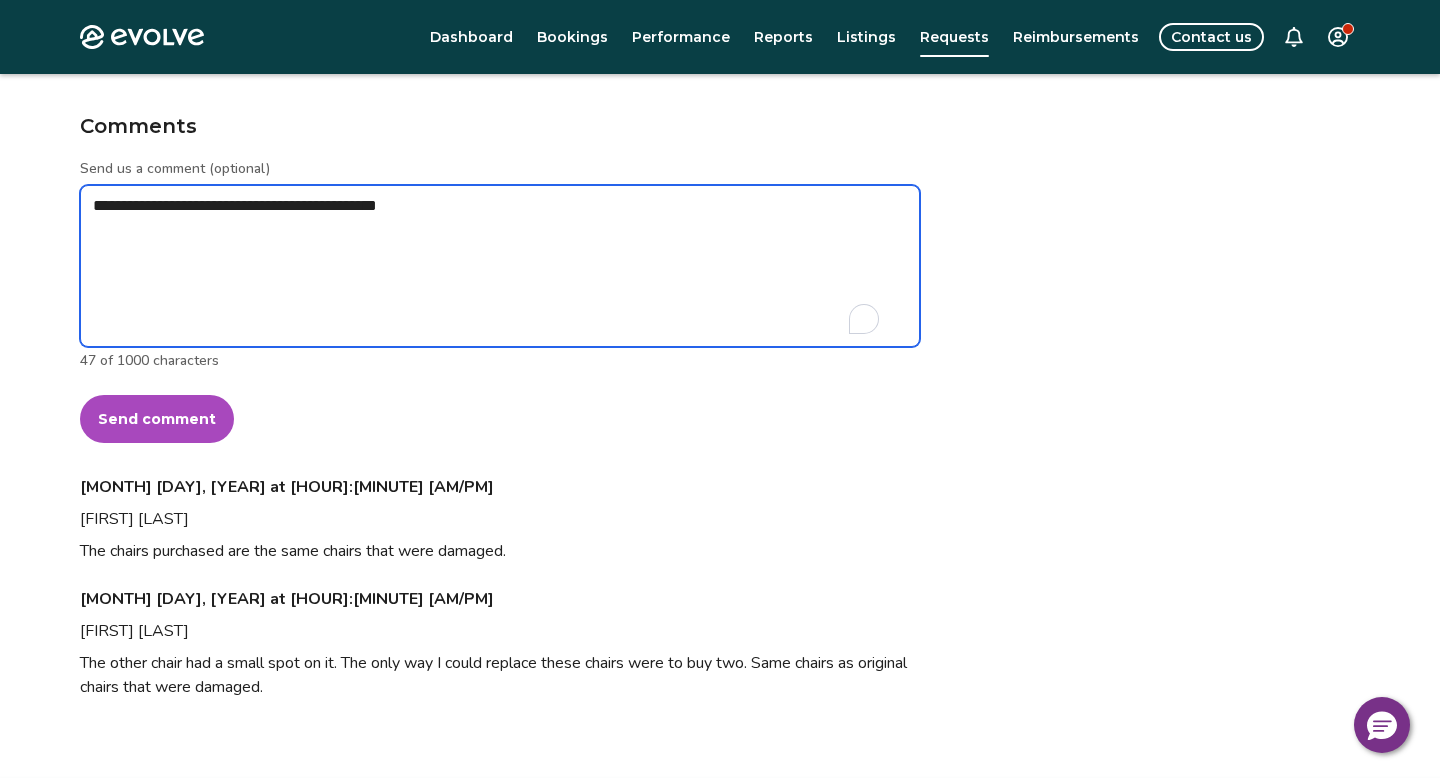 type on "**********" 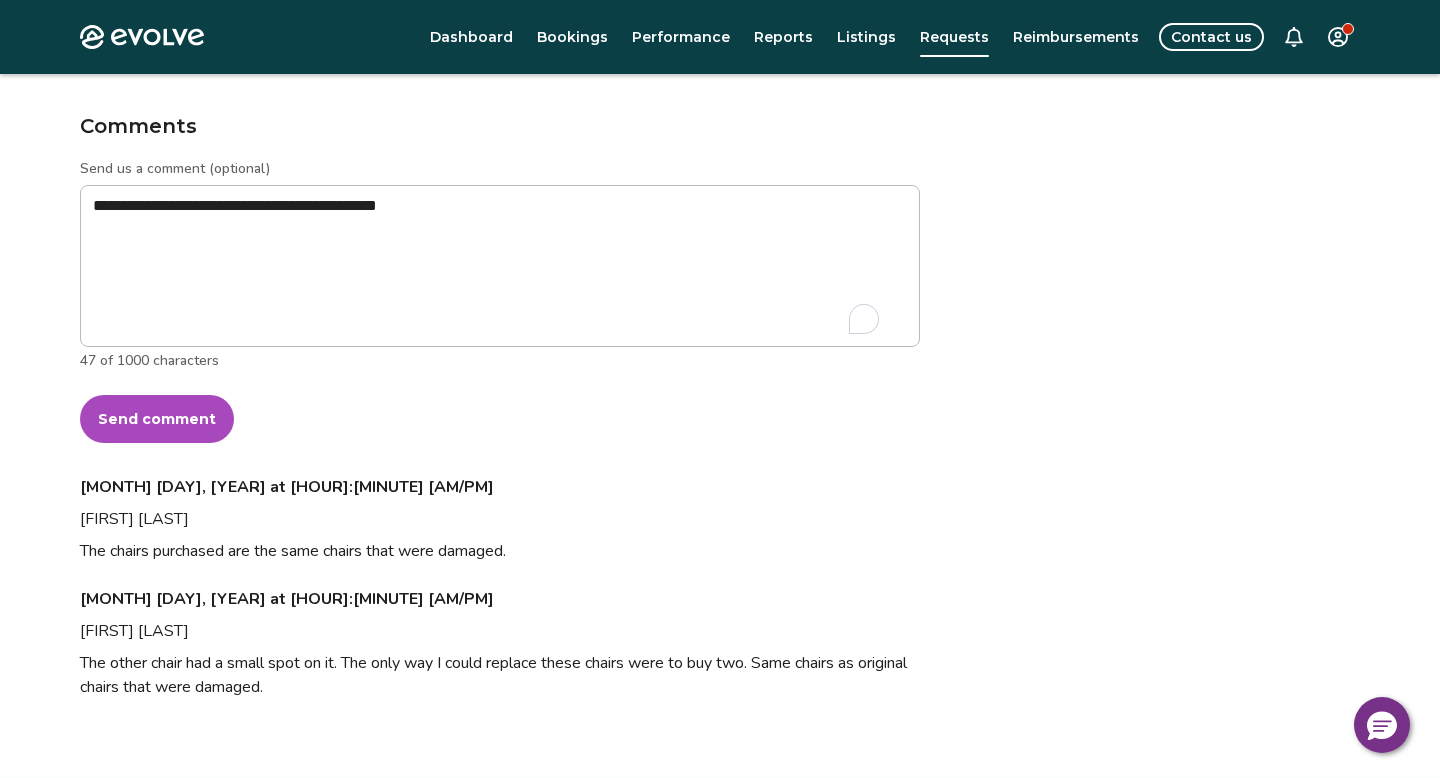 click on "Send comment" at bounding box center (157, 419) 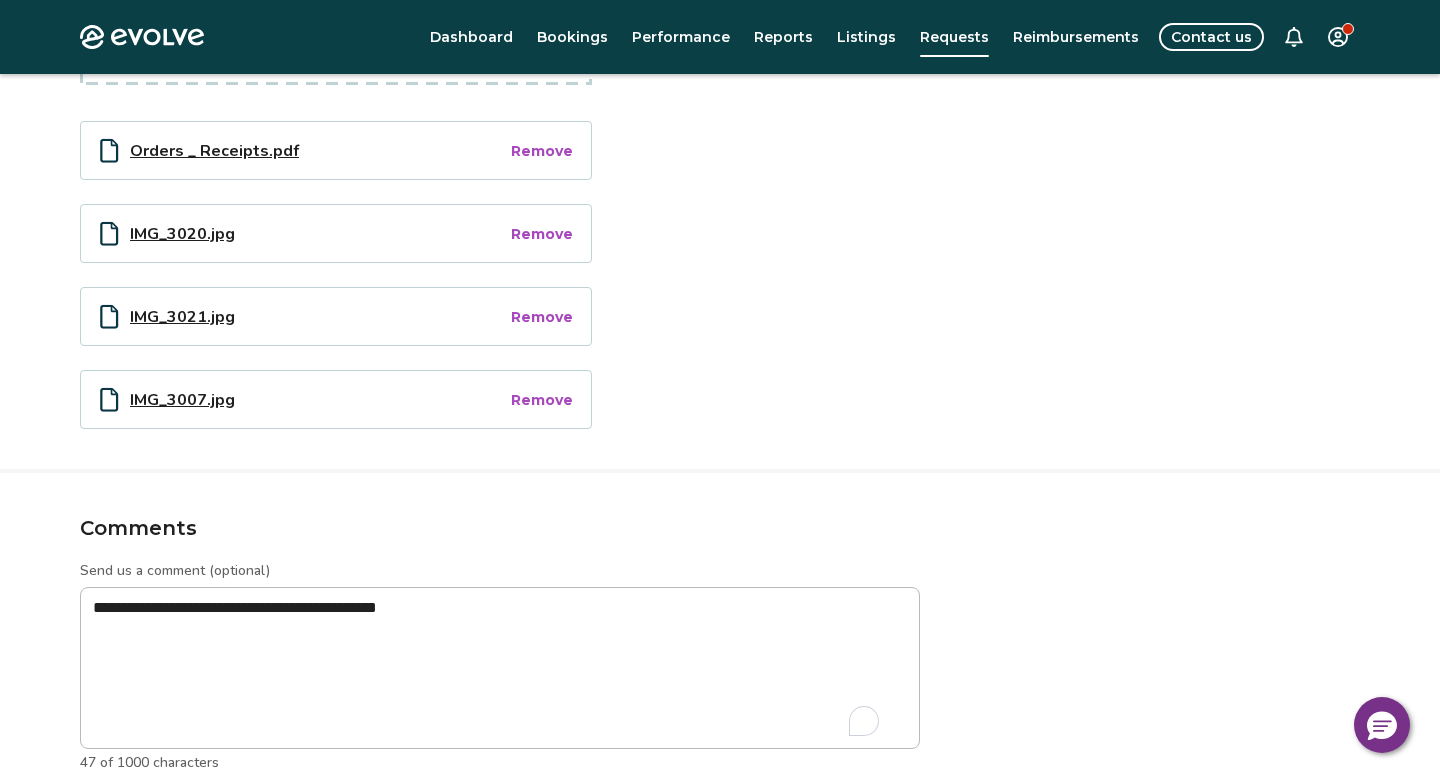 scroll, scrollTop: 0, scrollLeft: 0, axis: both 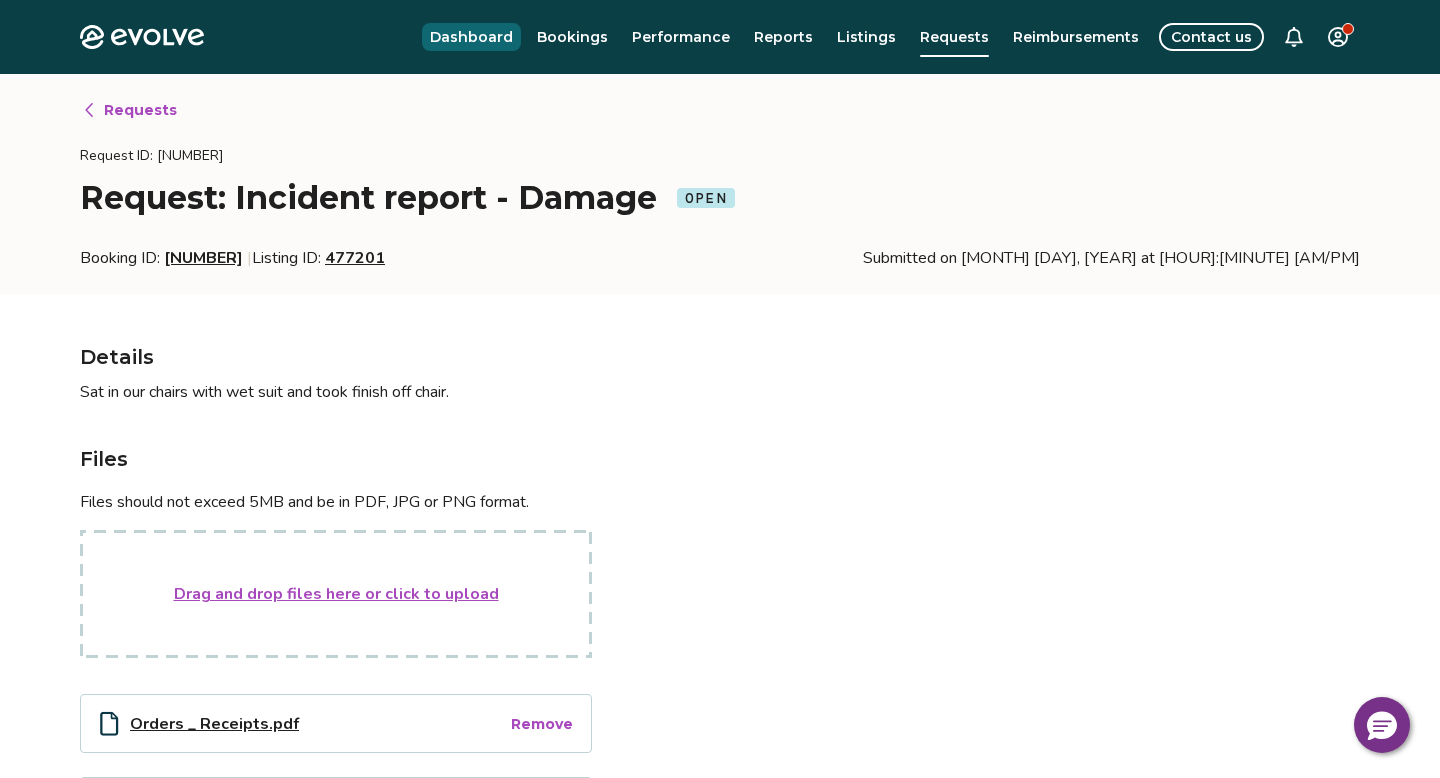 click on "Dashboard" at bounding box center [471, 37] 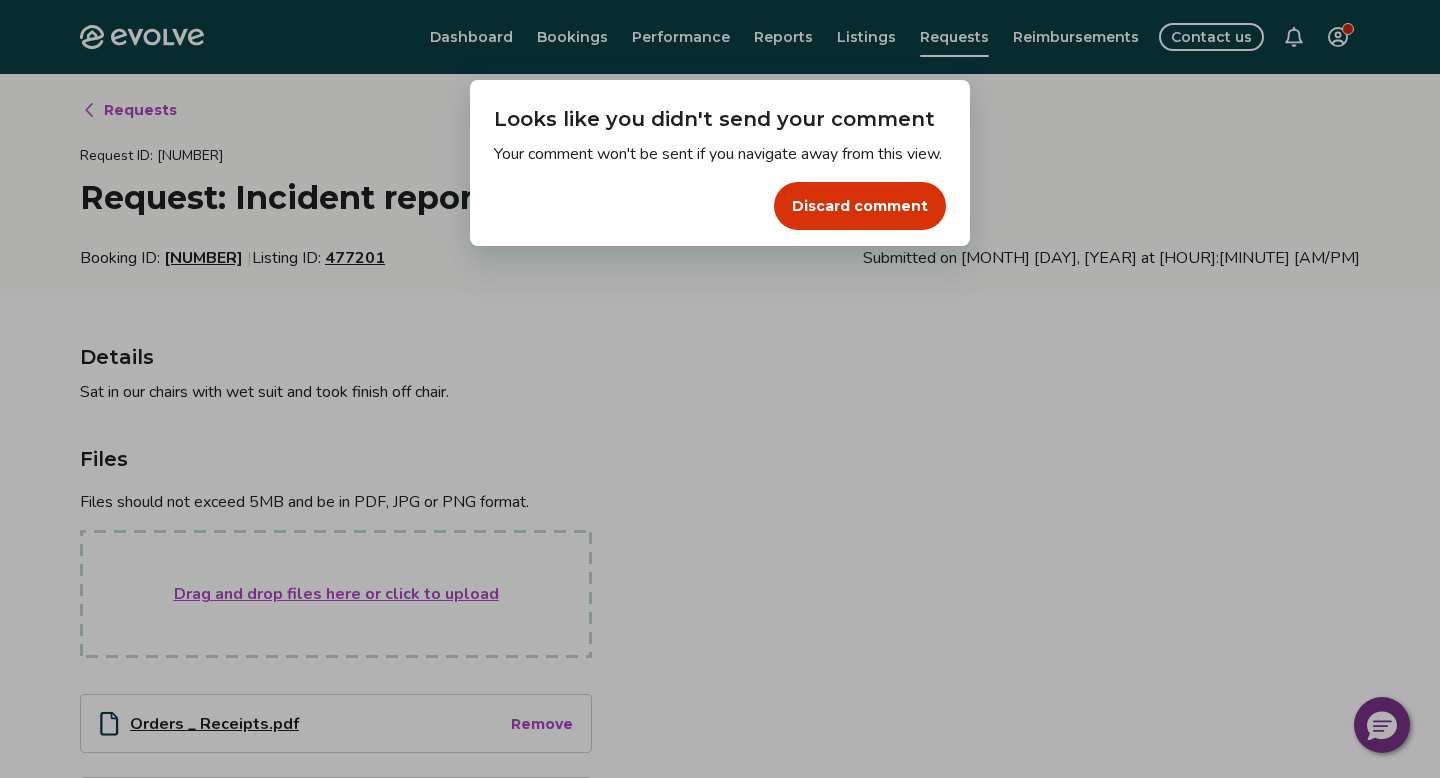 click on "Dialog Looks like you didn't send your comment Your comment won't be sent if you navigate away from this view. Discard comment" at bounding box center [720, 389] 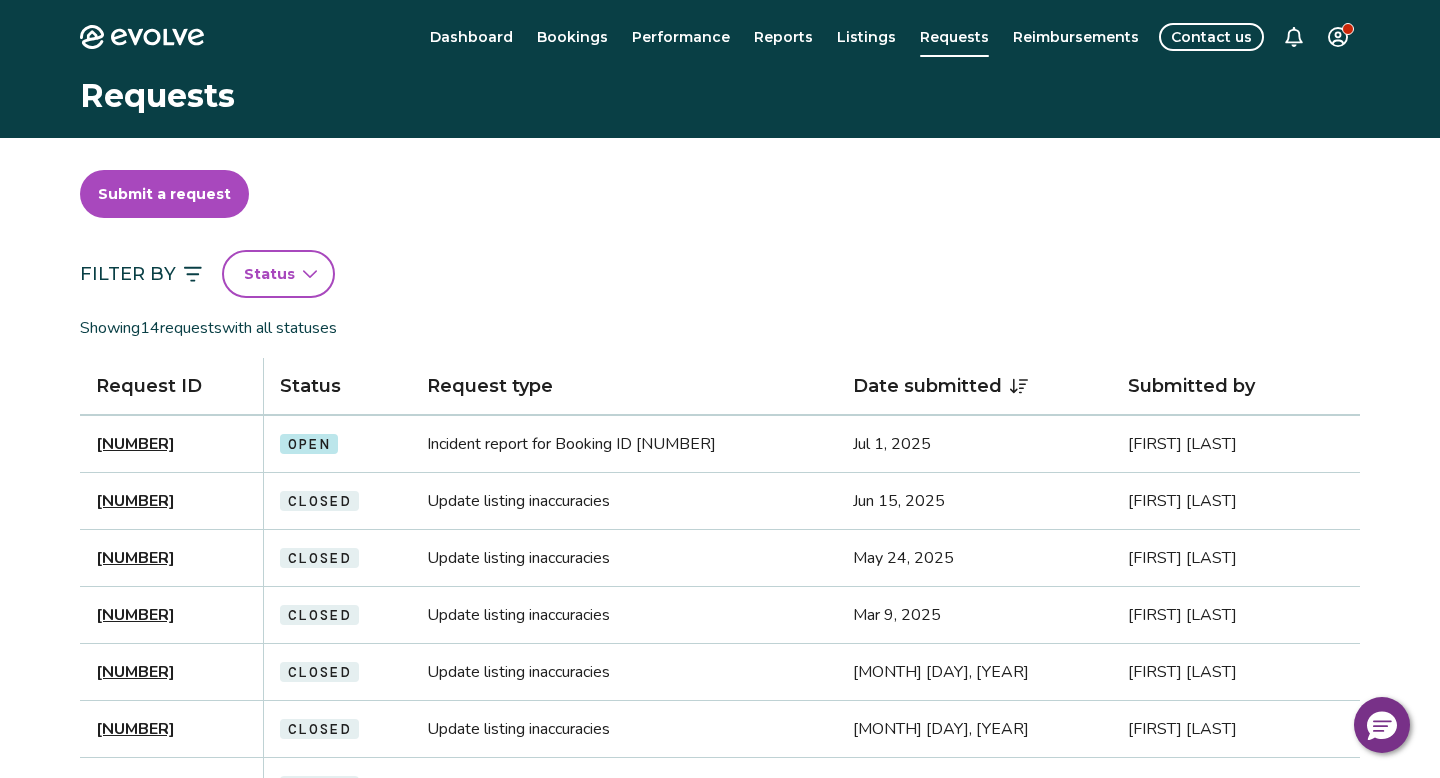 click on "[NUMBER]" at bounding box center (135, 444) 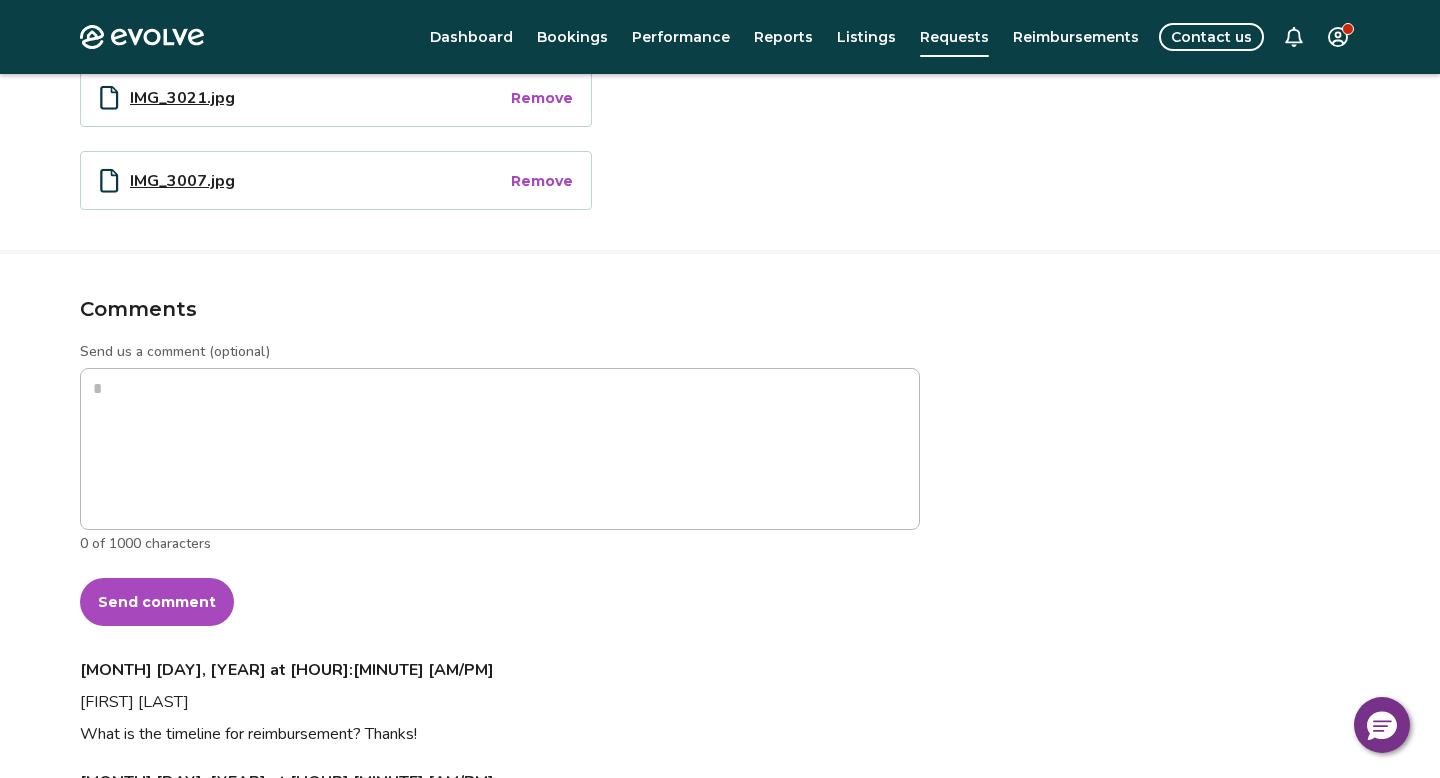 scroll, scrollTop: 0, scrollLeft: 0, axis: both 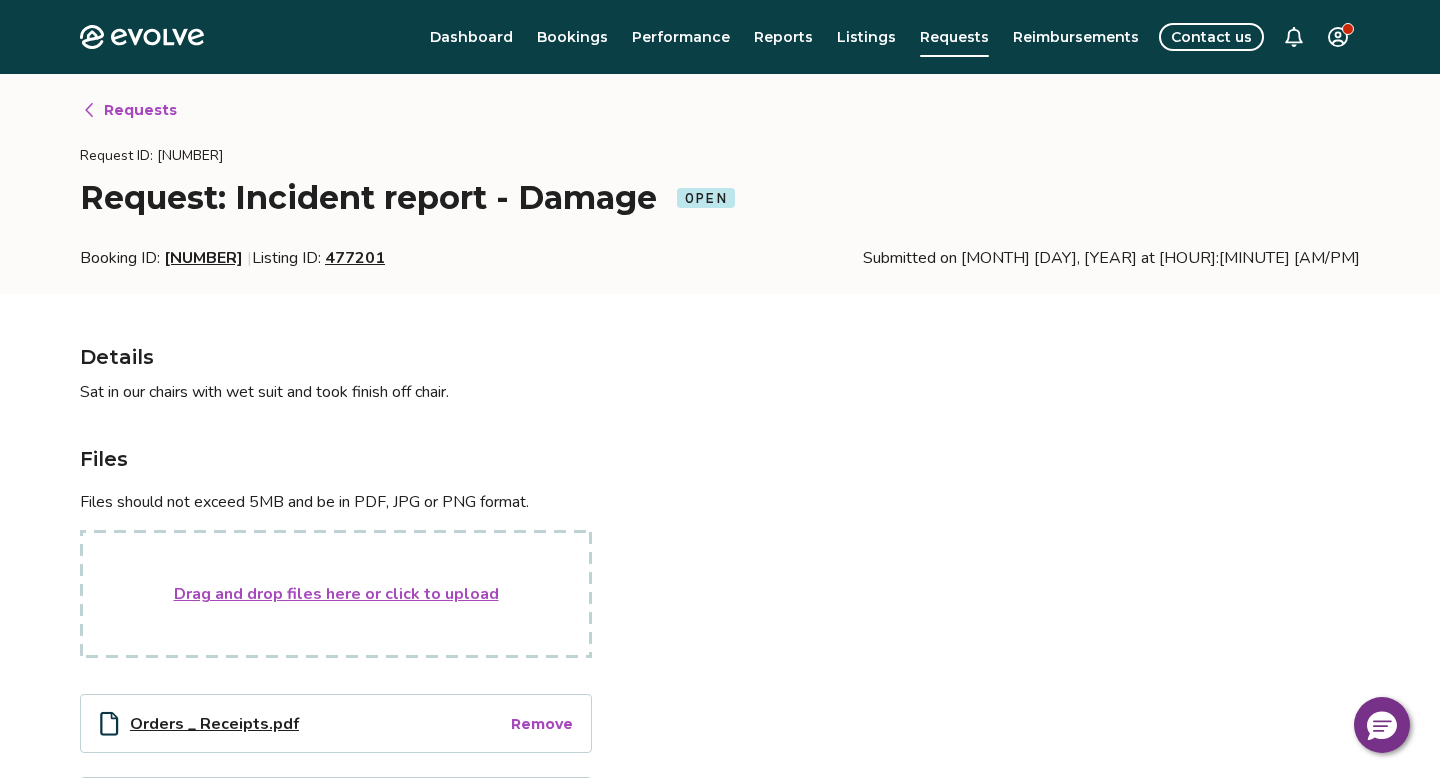 click on "Evolve Dashboard Bookings Performance Reports Listings Requests Reimbursements Contact us Requests Request ID: [NUMBER] Request: Incident report - Damage Open Booking ID:   [NUMBER]    |  Listing ID:   [NUMBER] Submitted on [MONTH] [DAY], [YEAR] at [HOUR]:[MINUTE] [AM/PM] Details Sat in our chairs with wet suit and took finish off chair. Files Files should not exceed 5MB and be in PDF, JPG or PNG format. Drag and drop files here or click to upload Orders _ Receipts.pdf Remove IMG_3020.jpg Remove IMG_3021.jpg Remove IMG_3007.jpg Remove Comments Send us a comment (optional)   0 of 1000 characters Send comment [MONTH] [DAY], [YEAR] at [HOUR]:[MINUTE] [AM/PM] [FIRST] [LAST]. What is the timeline for reimbursement? Thanks! [MONTH] [DAY], [YEAR] at [HOUR]:[MINUTE] [AM/PM] [FIRST] [LAST]. The chairs purchased are the same chairs that were damaged. [MONTH] [DAY], [YEAR] at [HOUR]:[MINUTE] [AM/PM] [FIRST] [LAST]. The other chair had a small spot on it.  The only way I could replace these chairs were to buy two.  Same chairs as original chairs that were damaged. © 2013-Present Evolve Vacation Rental Network Privacy Policy |" at bounding box center [720, 973] 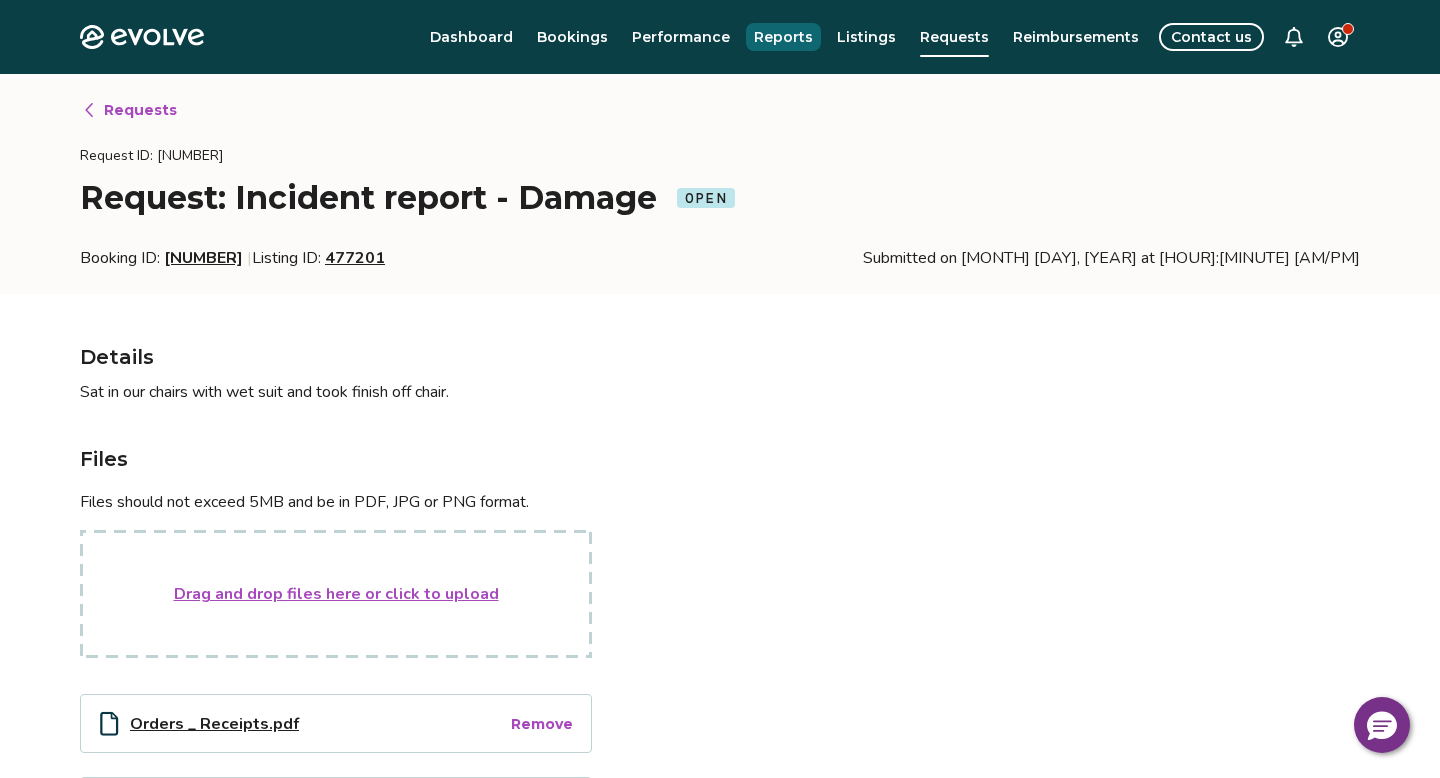 click on "Reports" at bounding box center [783, 37] 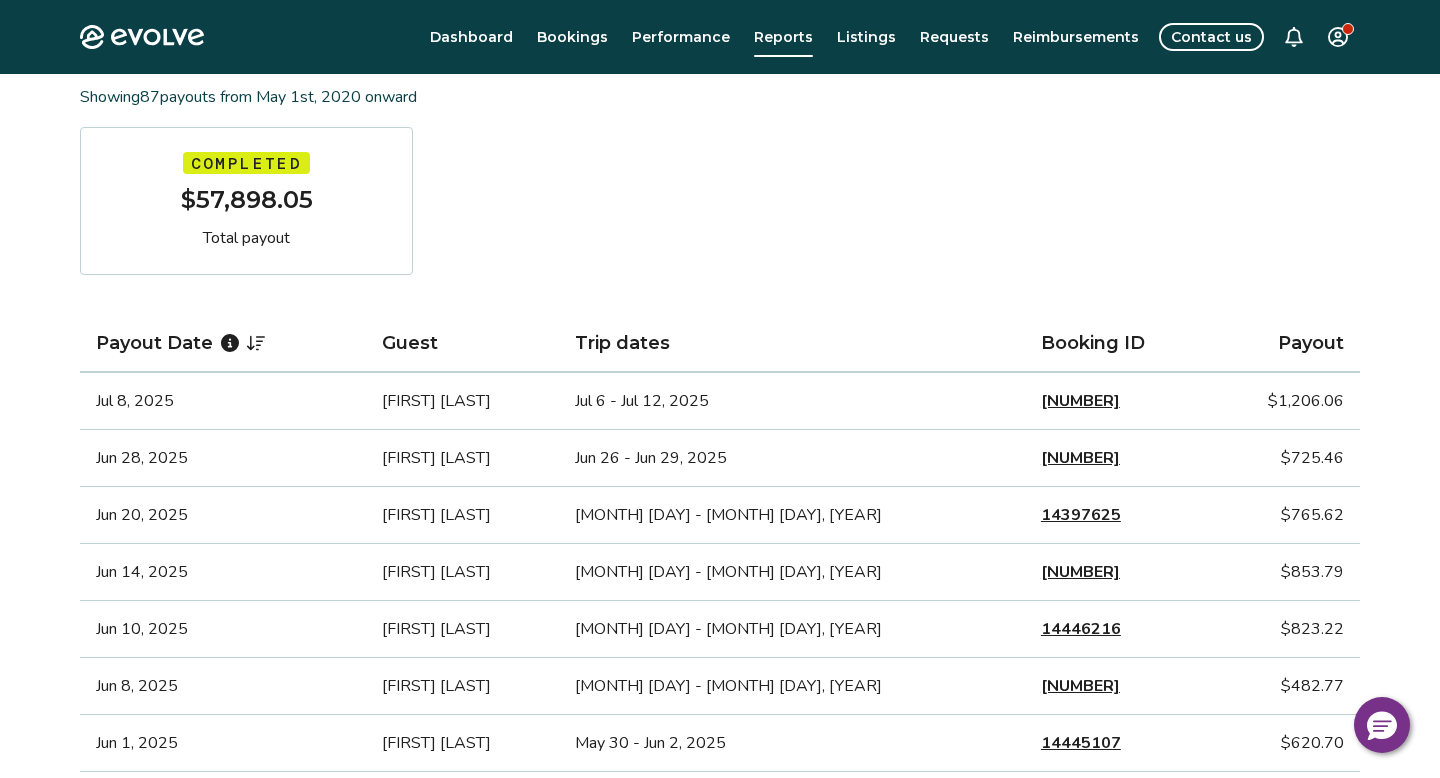 scroll, scrollTop: 0, scrollLeft: 0, axis: both 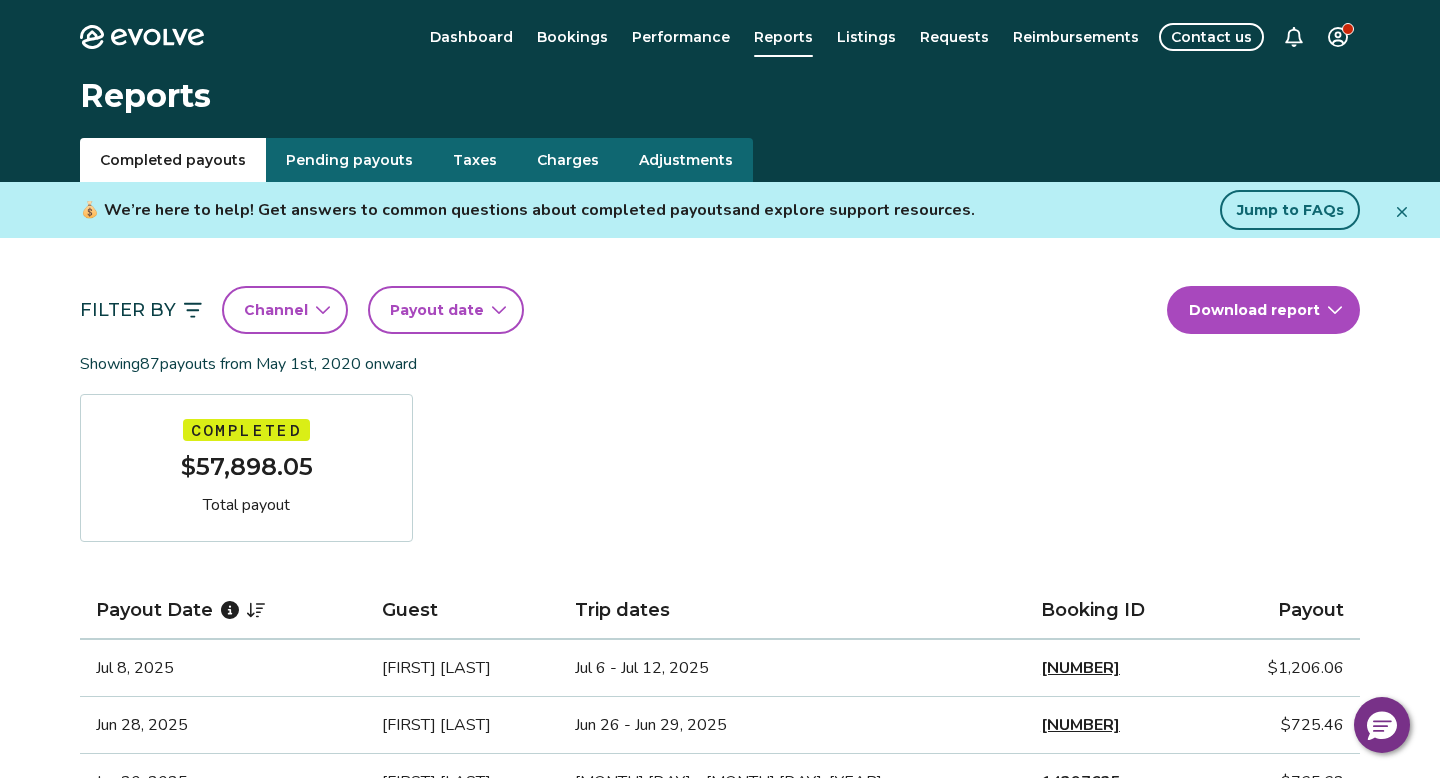 click on "Payout date" at bounding box center [446, 310] 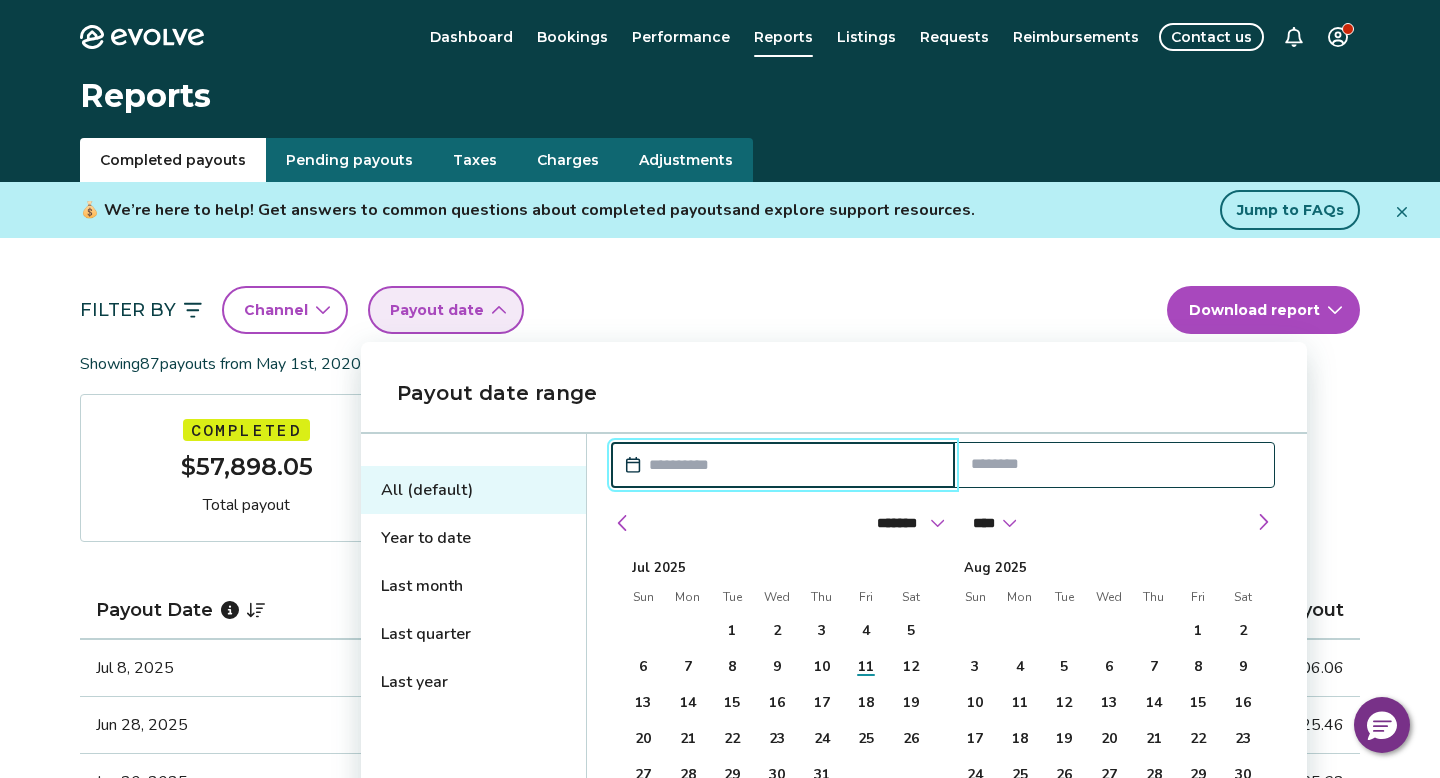 click on "Last month" at bounding box center [473, 586] 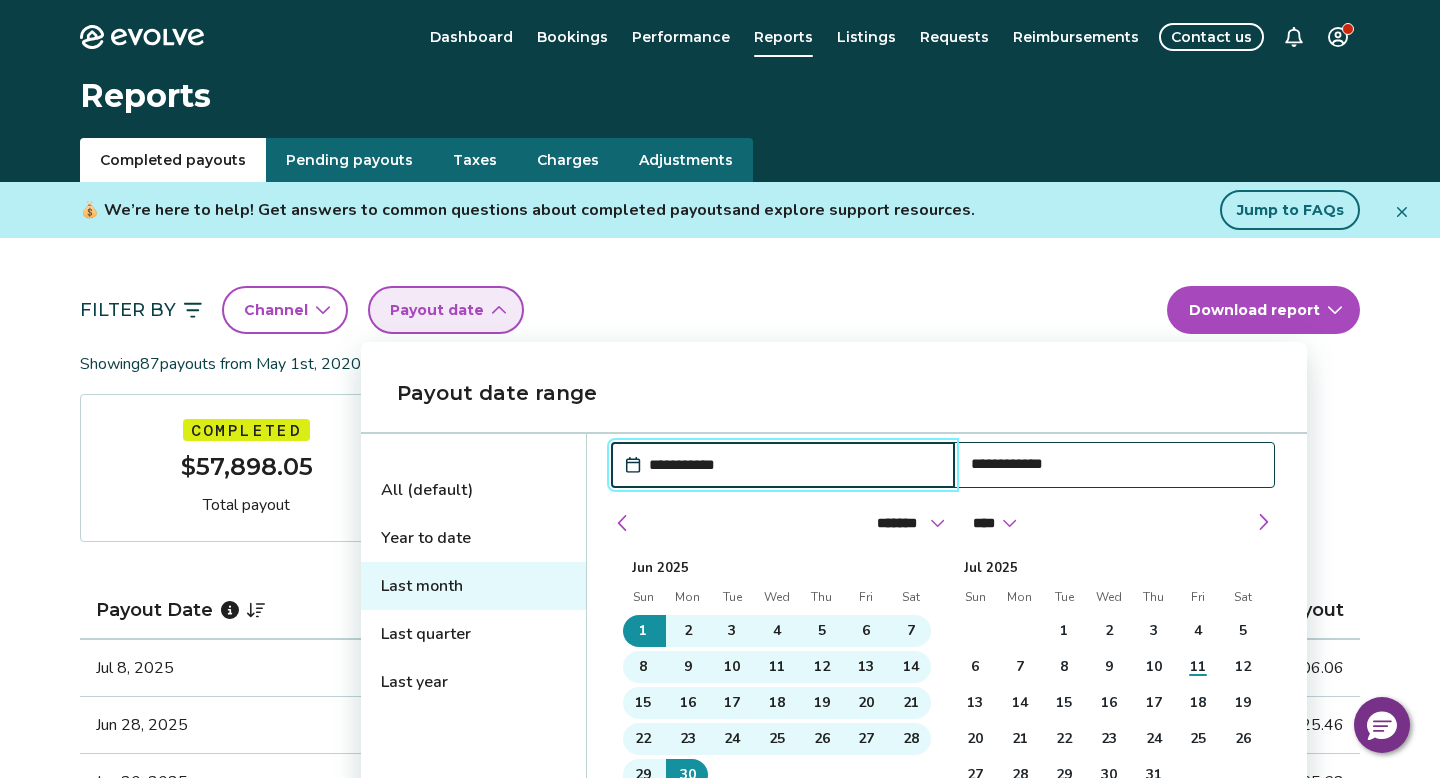 click on "Evolve Dashboard Bookings Performance Reports Listings Requests Reimbursements Contact us Reports Completed payouts Pending payouts Taxes Charges Adjustments 💰 We’re here to help! Get answers to common questions about   completed payouts  and explore support resources. Jump to FAQs Filter By  Channel Payout date Download   report Showing  87  payouts   from [MONTH] [DAY], [YEAR] onward Completed $57,898.05 Total payout Payout Date Guest Trip dates Booking ID Payout [MONTH] [DAY], [YEAR] [FIRST] [LAST] [MONTH] [DAY] - [MONTH] [DAY], [YEAR] 14653208 $1,206.06 [MONTH] [DAY], [YEAR] [FIRST] [LAST] [MONTH] [DAY] - [MONTH] [DAY], [YEAR] 14426875 $725.46 [MONTH] [DAY], [YEAR] [FIRST] [LAST] [MONTH] [DAY] - [MONTH] [DAY], [YEAR] 14397625 $765.62 [MONTH] [DAY], [YEAR] [FIRST] [LAST] [MONTH] [DAY] - [MONTH] [DAY], [YEAR] 14475415 $853.79 [MONTH] [DAY], [YEAR] [FIRST] [LAST] [MONTH] [DAY] - [MONTH] [DAY], [YEAR] 14446216 $823.22 [MONTH] [DAY], [YEAR] [FIRST] [LAST] [MONTH] [DAY] - [MONTH] [DAY], [YEAR] 14598539 $482.77 [MONTH] [DAY], [YEAR] [FIRST] [LAST] [MONTH] [DAY] - [MONTH] [DAY], [YEAR] 14445107 $620.70 [MONTH] [DAY], [YEAR] [FIRST] [LAST] [MONTH] [DAY] - [MONTH] [DAY], [YEAR] 14410025 $717.51 [MONTH] [DAY], [YEAR] [FIRST] [LAST]" at bounding box center (720, 1297) 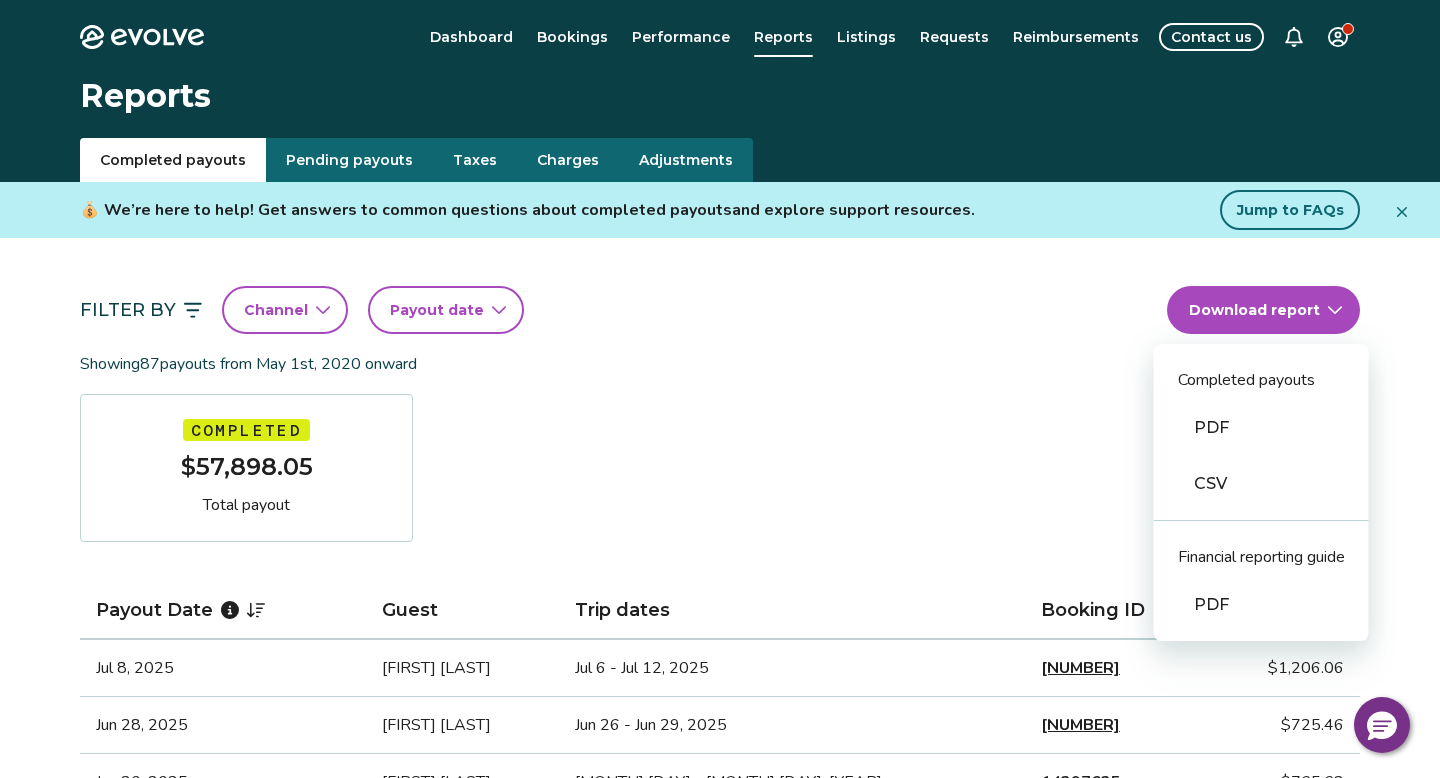 click on "PDF" at bounding box center [1261, 428] 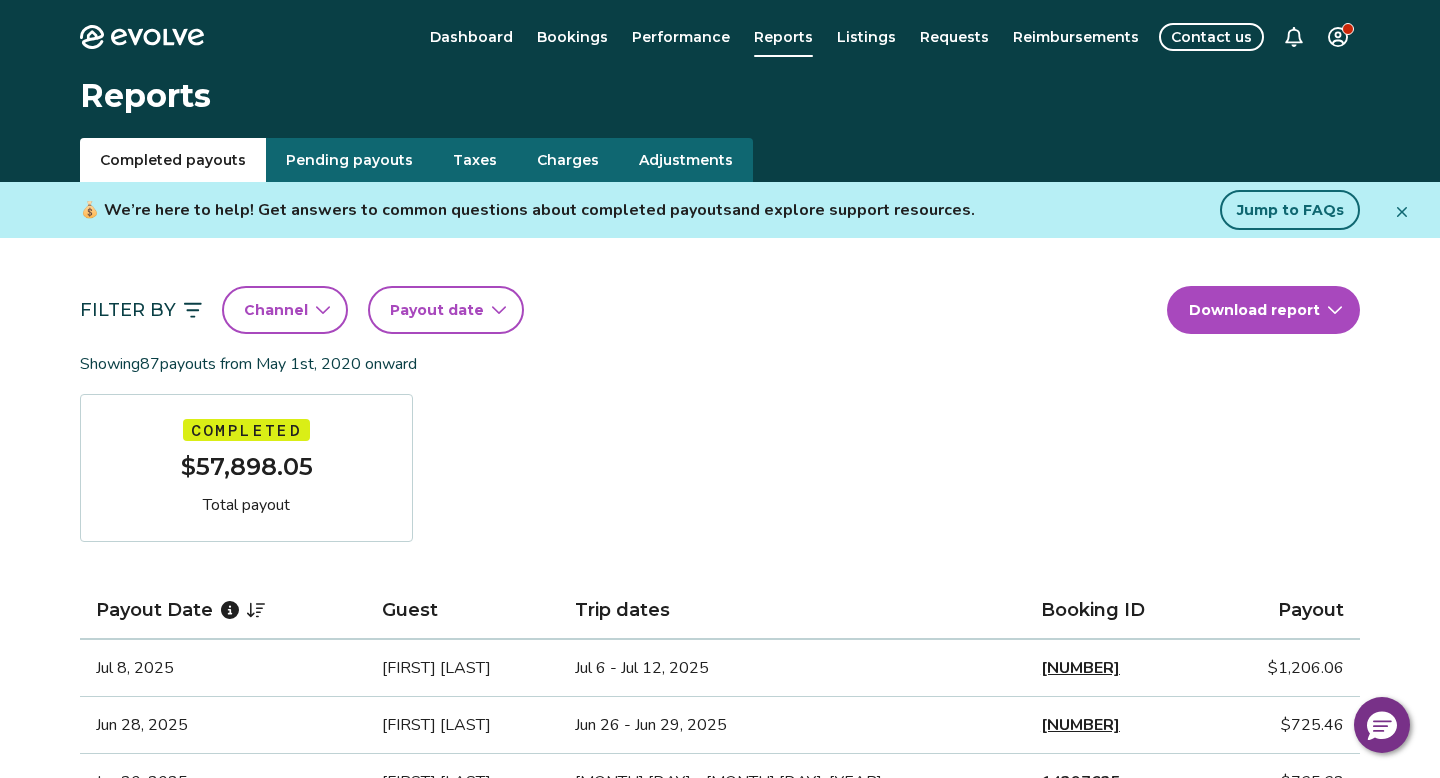 click on "Payout date" at bounding box center [437, 310] 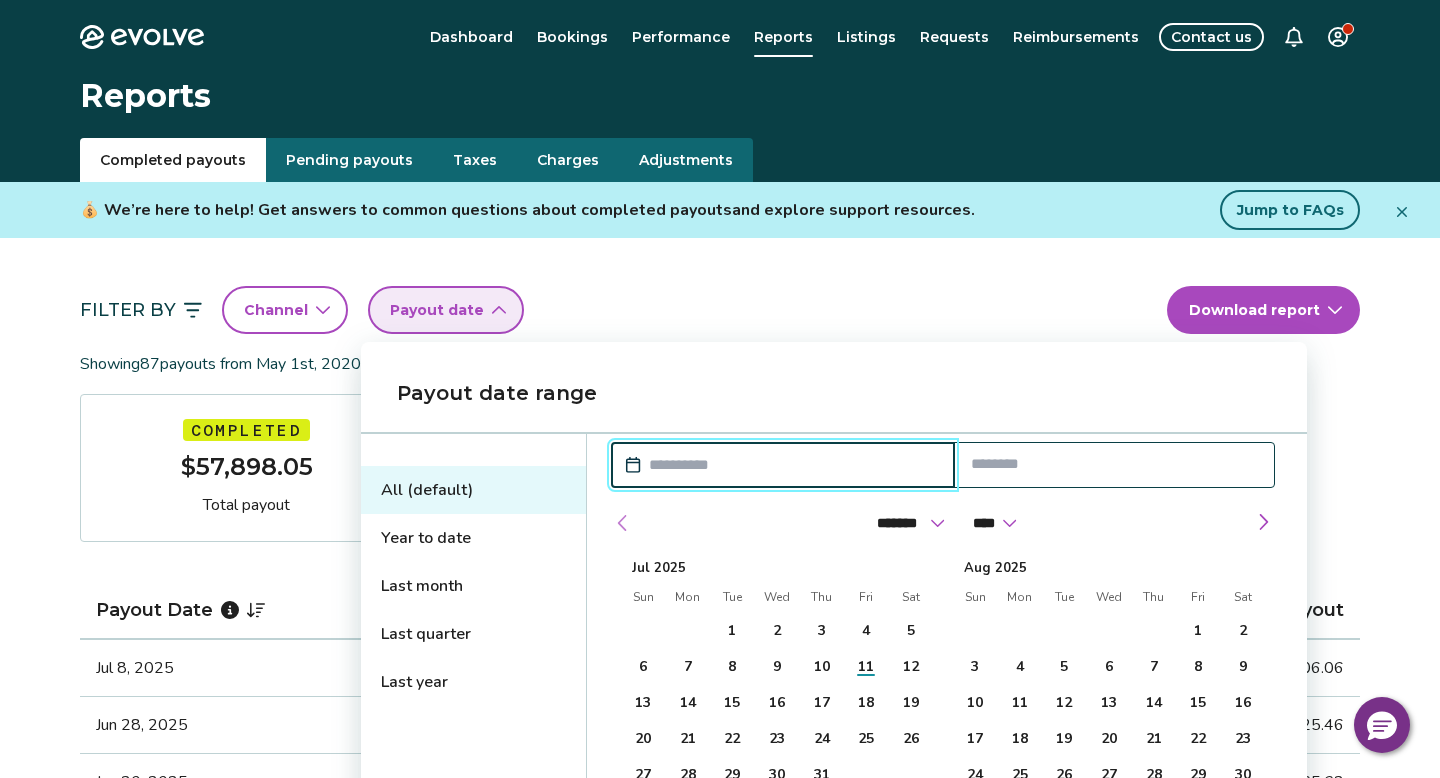 click at bounding box center [623, 523] 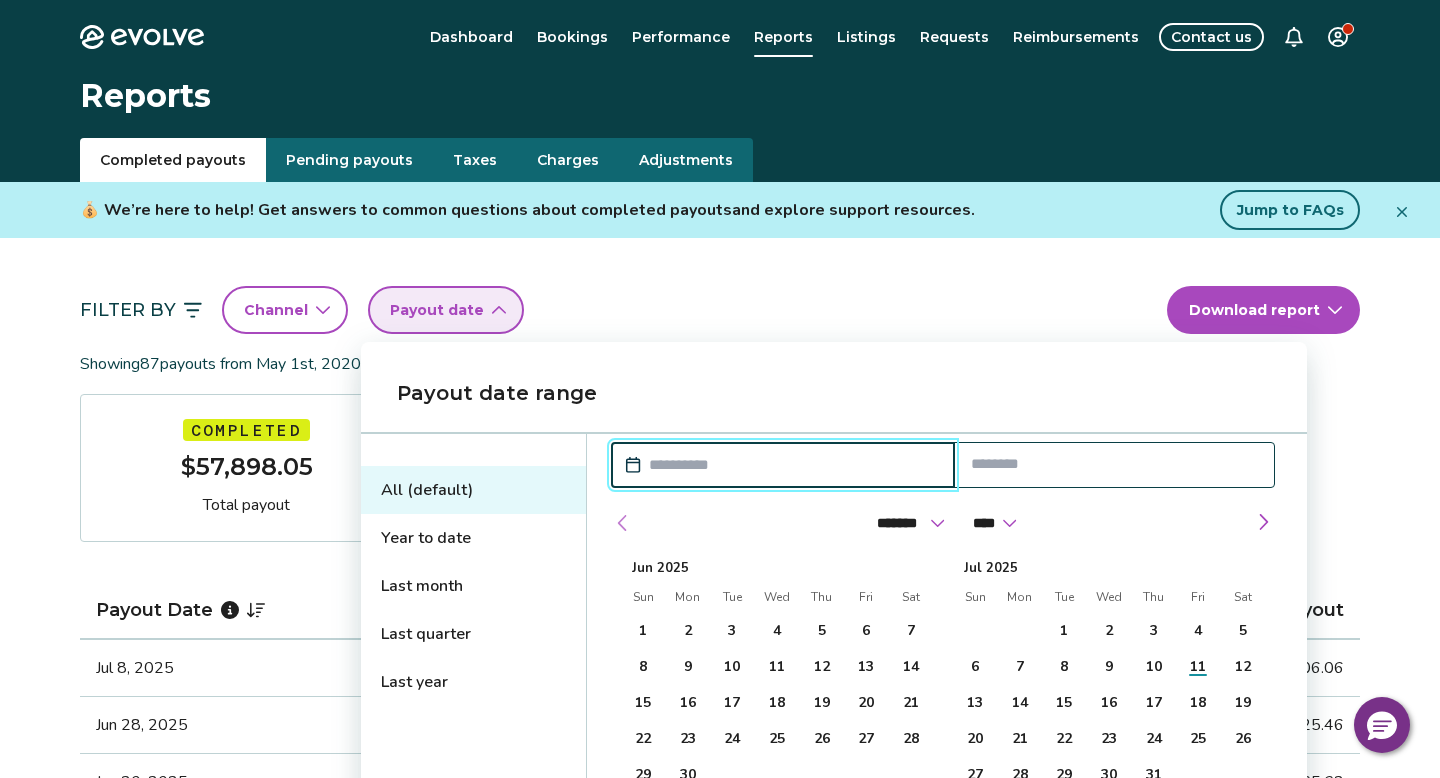 click at bounding box center [623, 523] 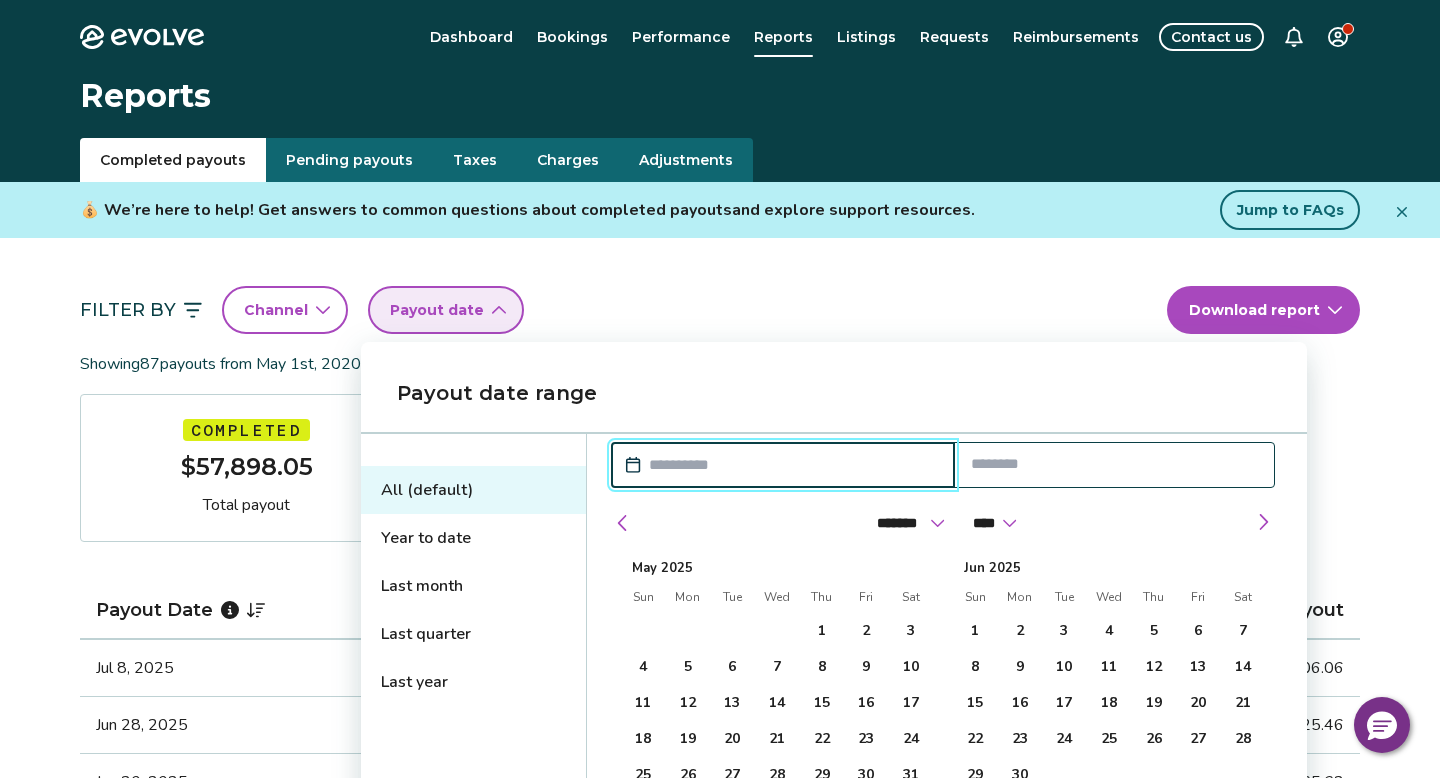 click at bounding box center [793, 465] 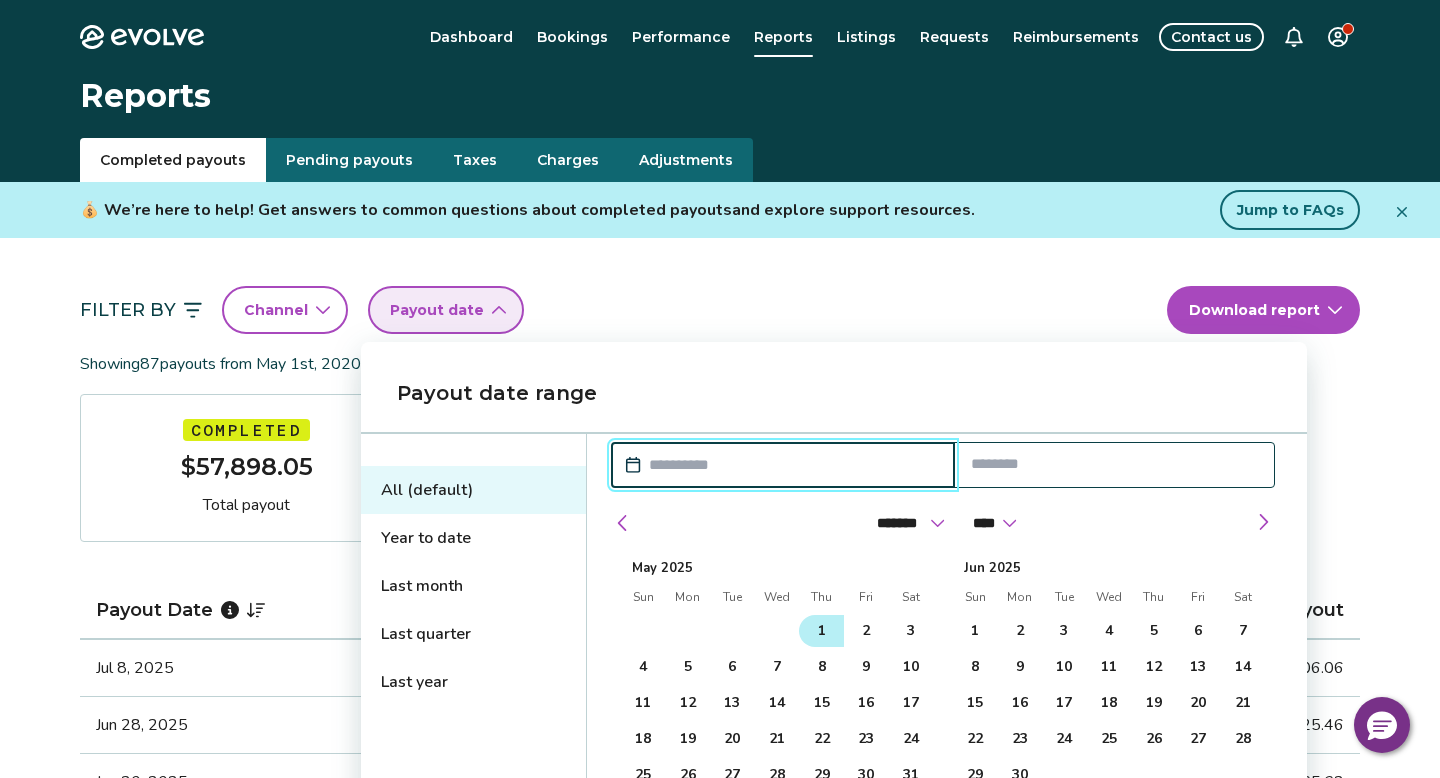 click on "1" at bounding box center (822, 631) 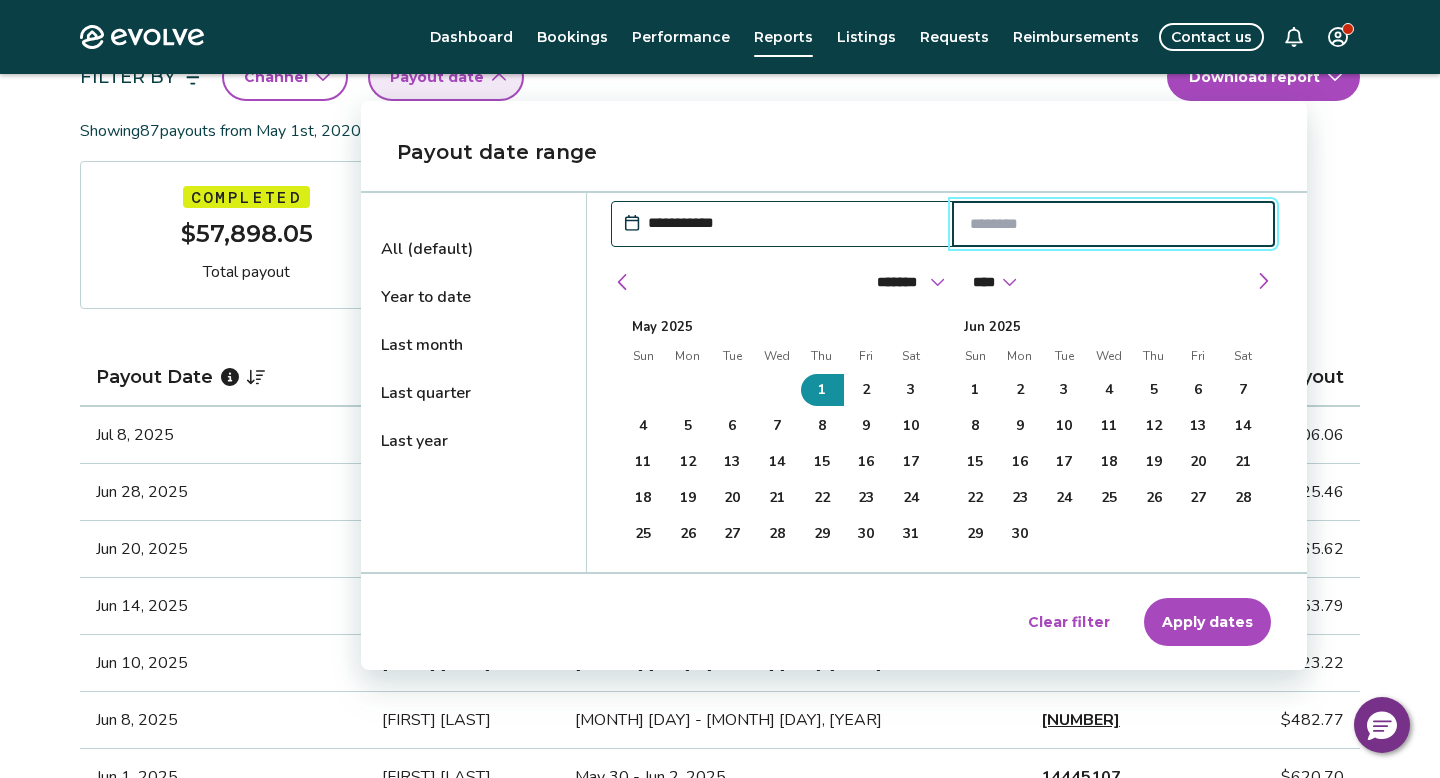 scroll, scrollTop: 241, scrollLeft: 0, axis: vertical 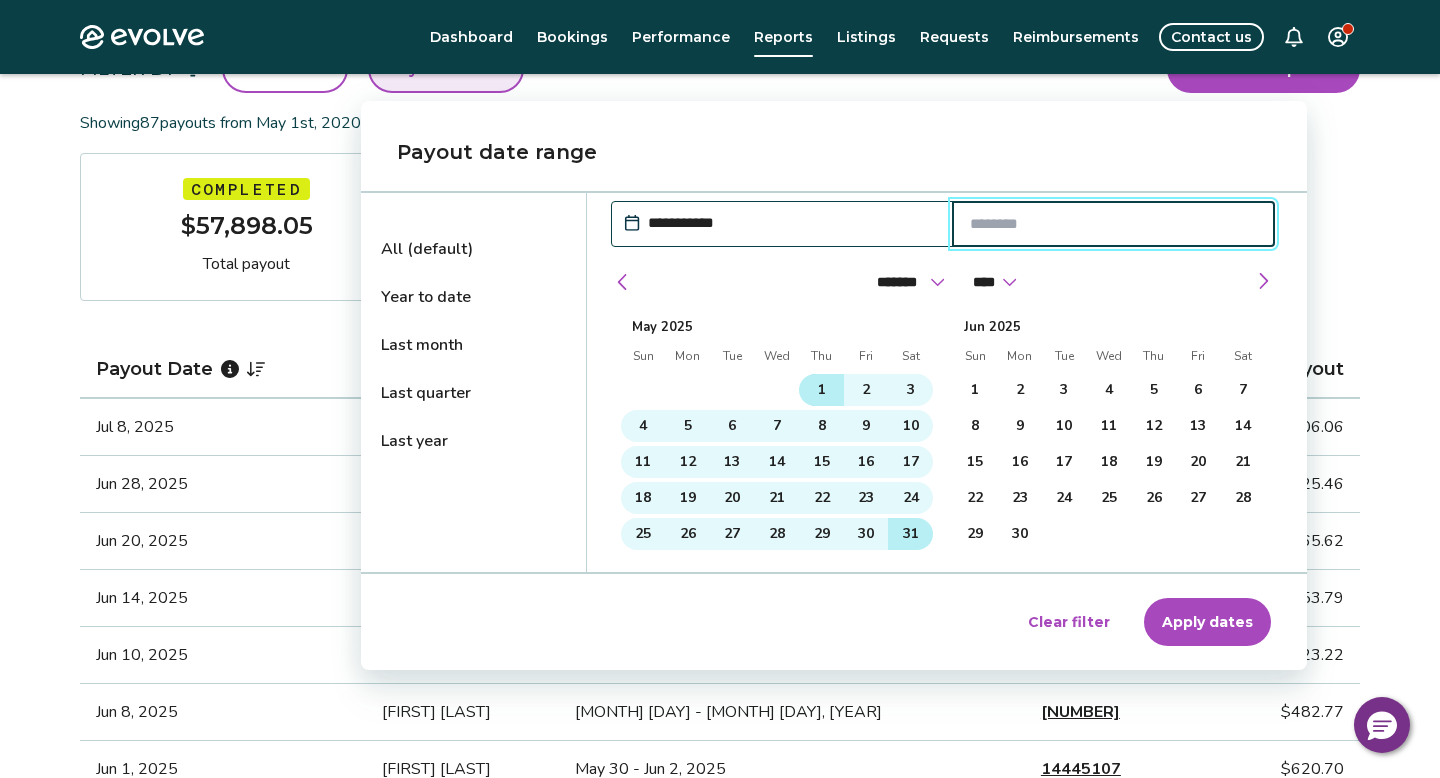 click on "31" at bounding box center [911, 534] 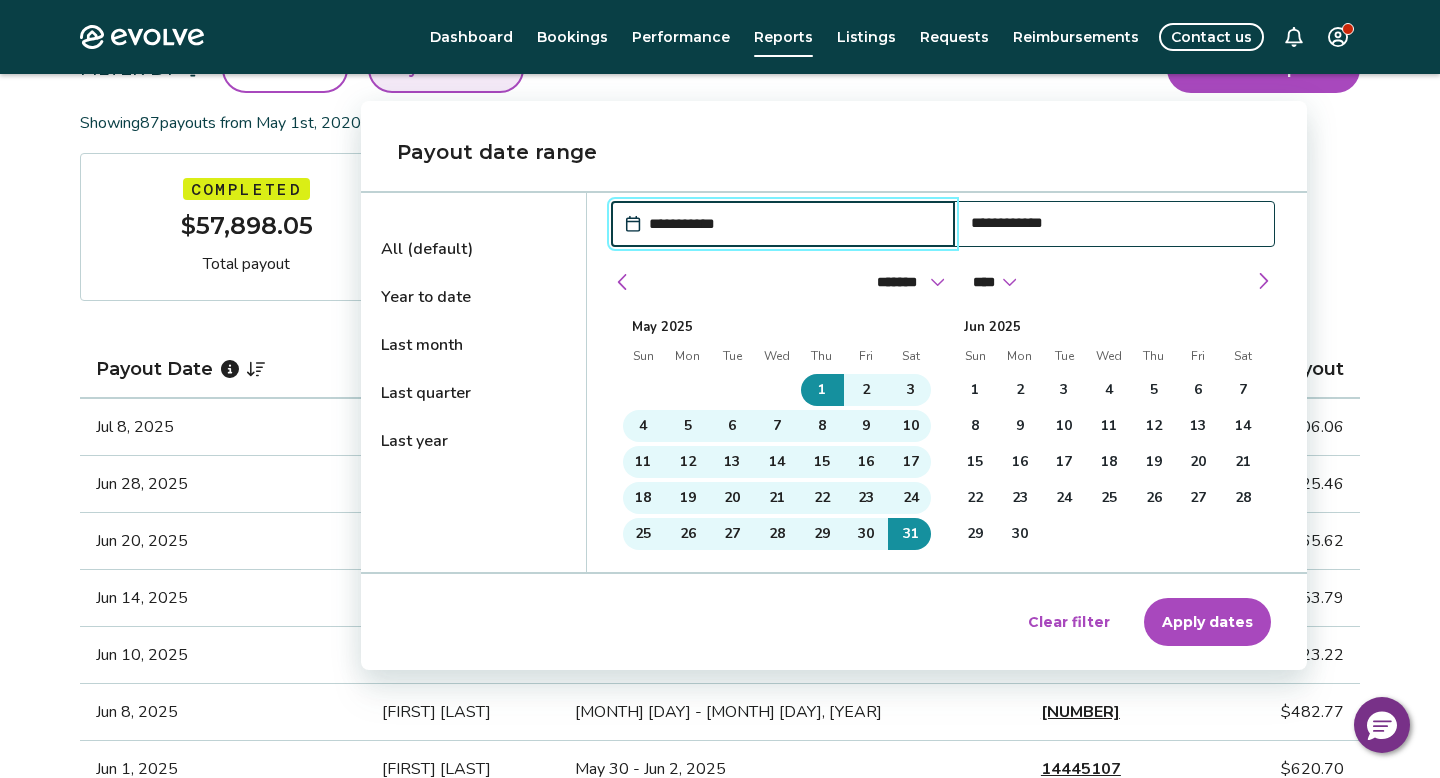 click on "Apply dates" at bounding box center [1207, 622] 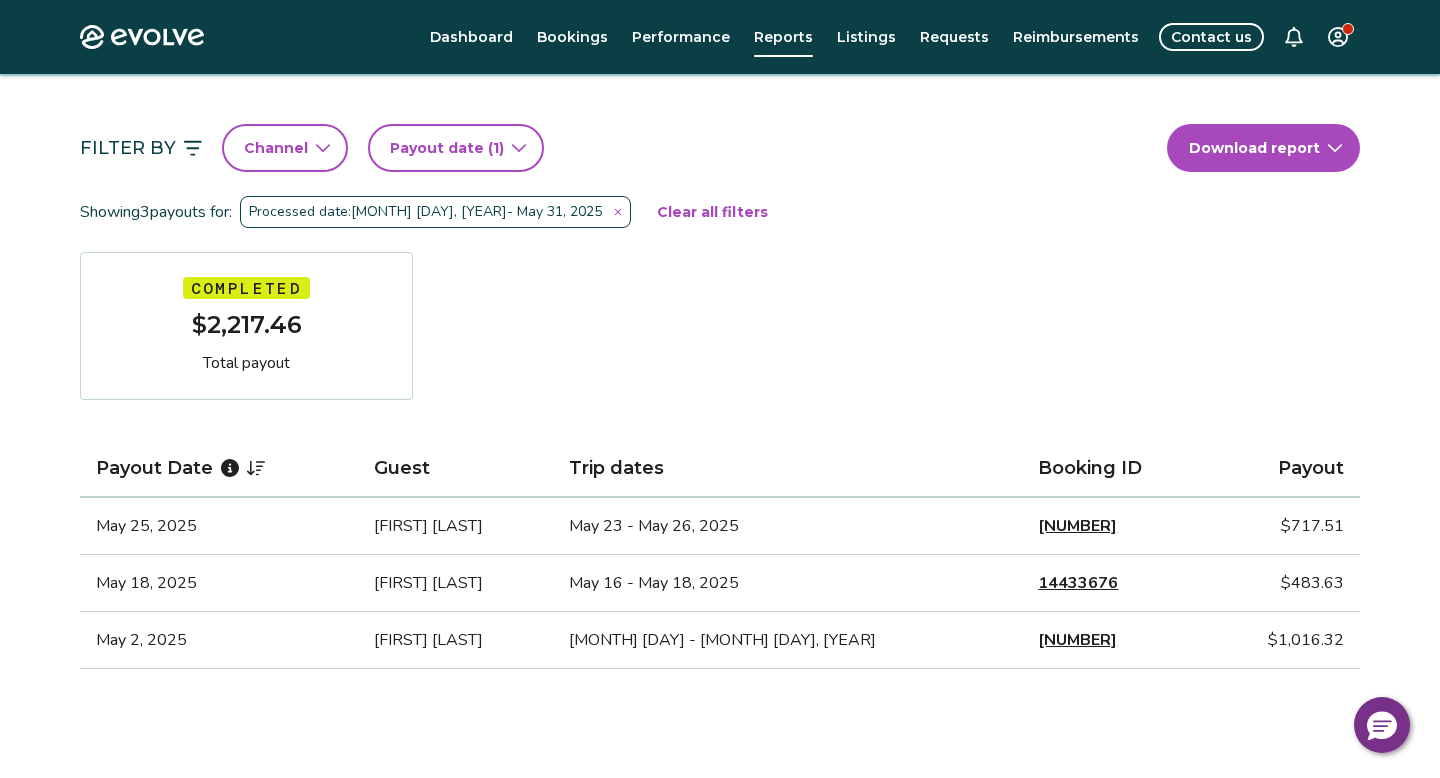scroll, scrollTop: 157, scrollLeft: 0, axis: vertical 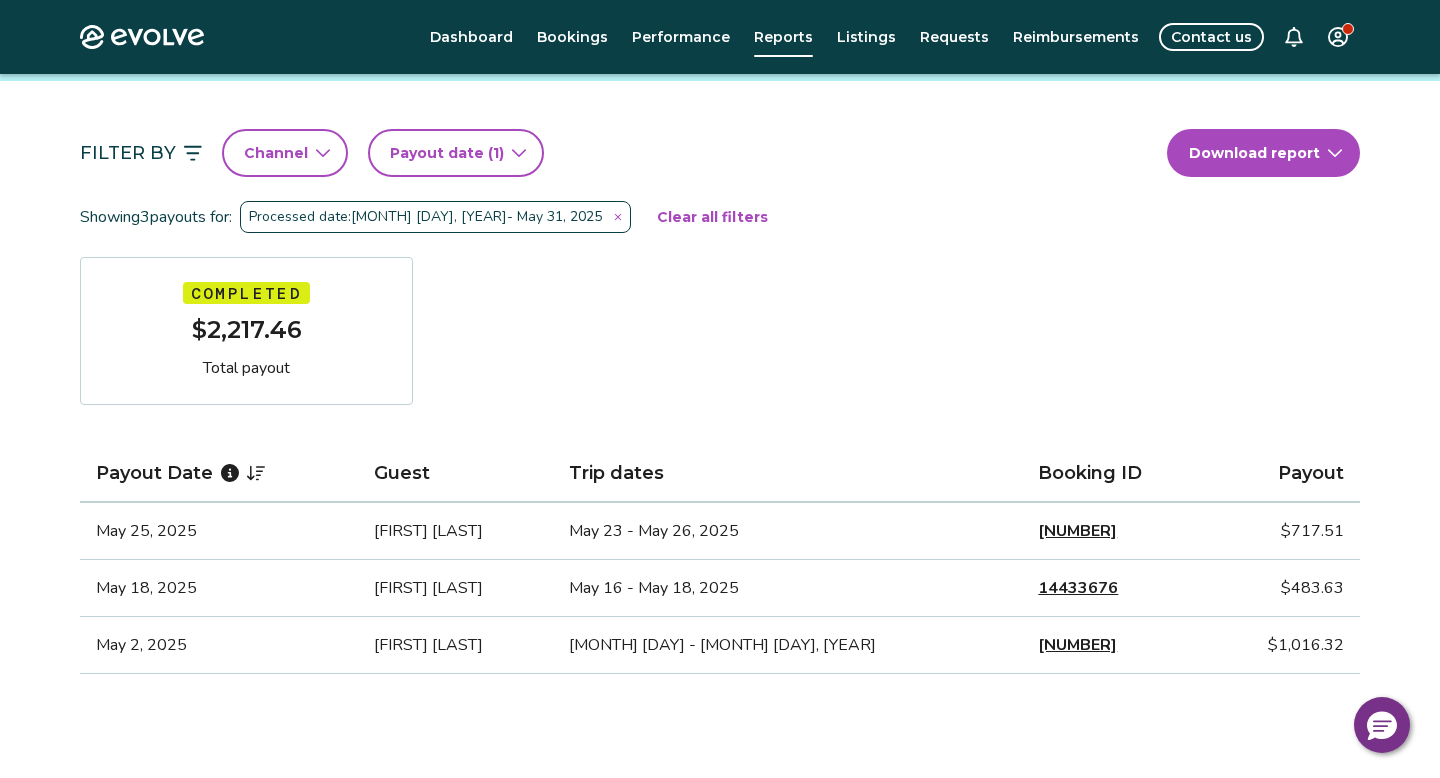 click on "Evolve Dashboard Bookings Performance Reports Listings Requests Reimbursements Contact us Reports Completed payouts Pending payouts Taxes Charges Adjustments 💰 We’re here to help! Get answers to common questions about   completed payouts  and explore support resources. Jump to FAQs Filter By  Channel Payout date (1) Download   report Showing  3  payouts   for: Processed date:  [MONTH] [DAY], [YEAR]  -   [MONTH] [DAY], [YEAR] Clear all filters Completed $2,217.46 Total payout Payout Date Guest Trip dates Booking ID Payout [MONTH] [DAY], [YEAR] [FIRST] [LAST] [MONTH] [DAY] - [MONTH] [DAY], [YEAR] 14410025 $717.51 [MONTH] [DAY], [YEAR] [FIRST] [LAST] [MONTH] [DAY] - [MONTH] [DAY], [YEAR] 14433676 $483.63 [MONTH] [DAY], [YEAR] [FIRST] [LAST] [MONTH] [DAY] - [MONTH] [DAY], [YEAR] 14202334 $1,016.32 Completed Payout FAQs How is my payout amount calculated? How is Evolve’s management fee calculated? When will I receive my payout? How are payouts processed for monthly stays? Completed Payout resources Have more payout questions? These Help Center articles are a great place to start.       Privacy Policy |" at bounding box center (720, 630) 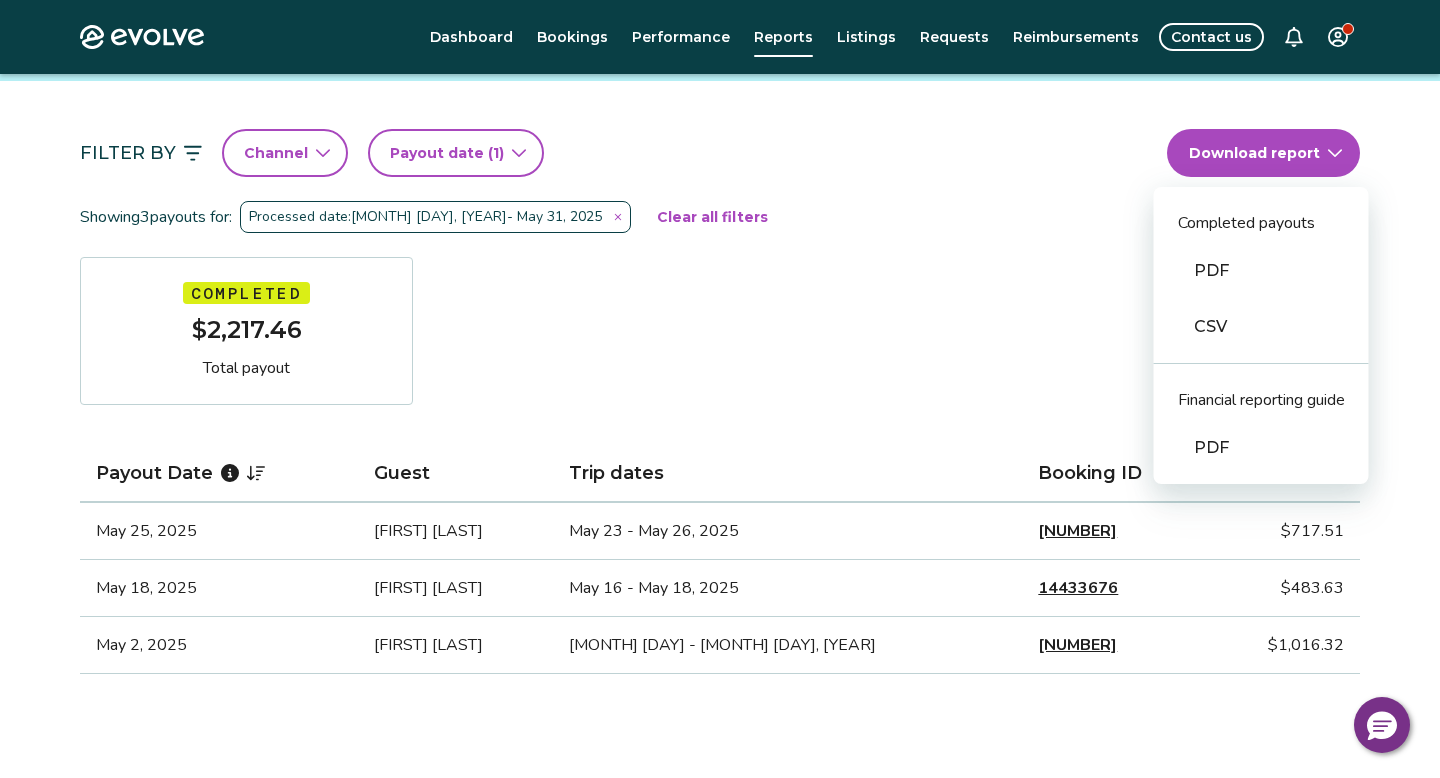 click on "PDF" at bounding box center (1261, 271) 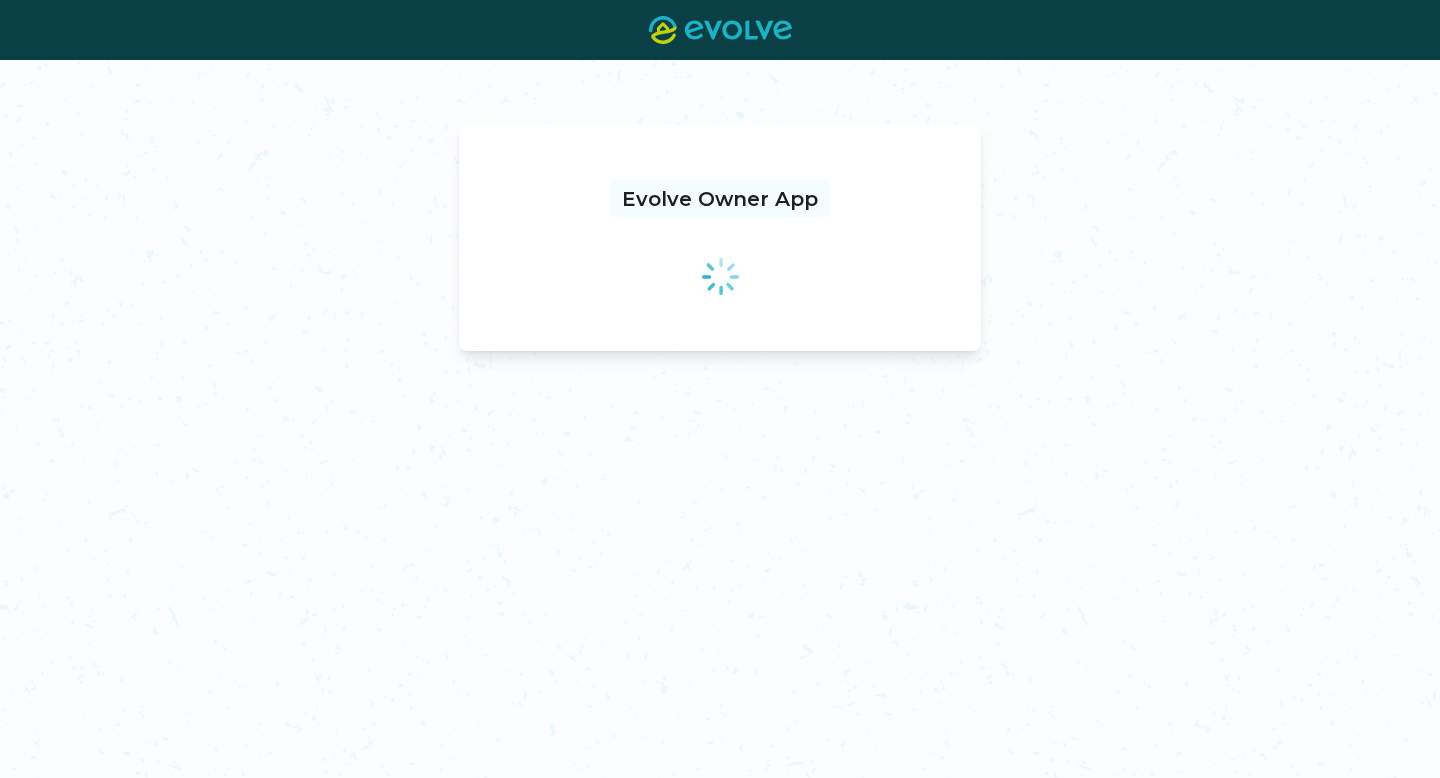 scroll, scrollTop: 0, scrollLeft: 0, axis: both 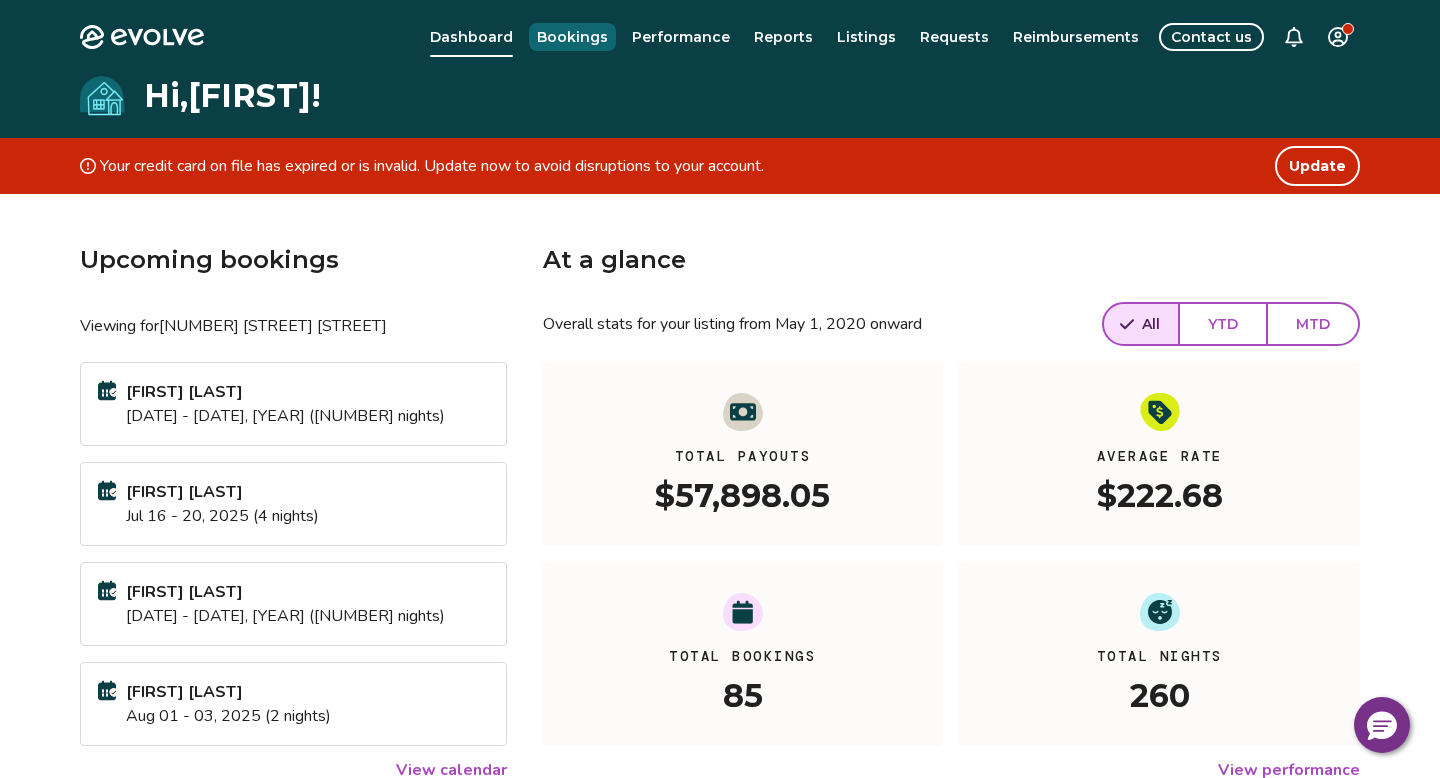click on "Bookings" at bounding box center [572, 37] 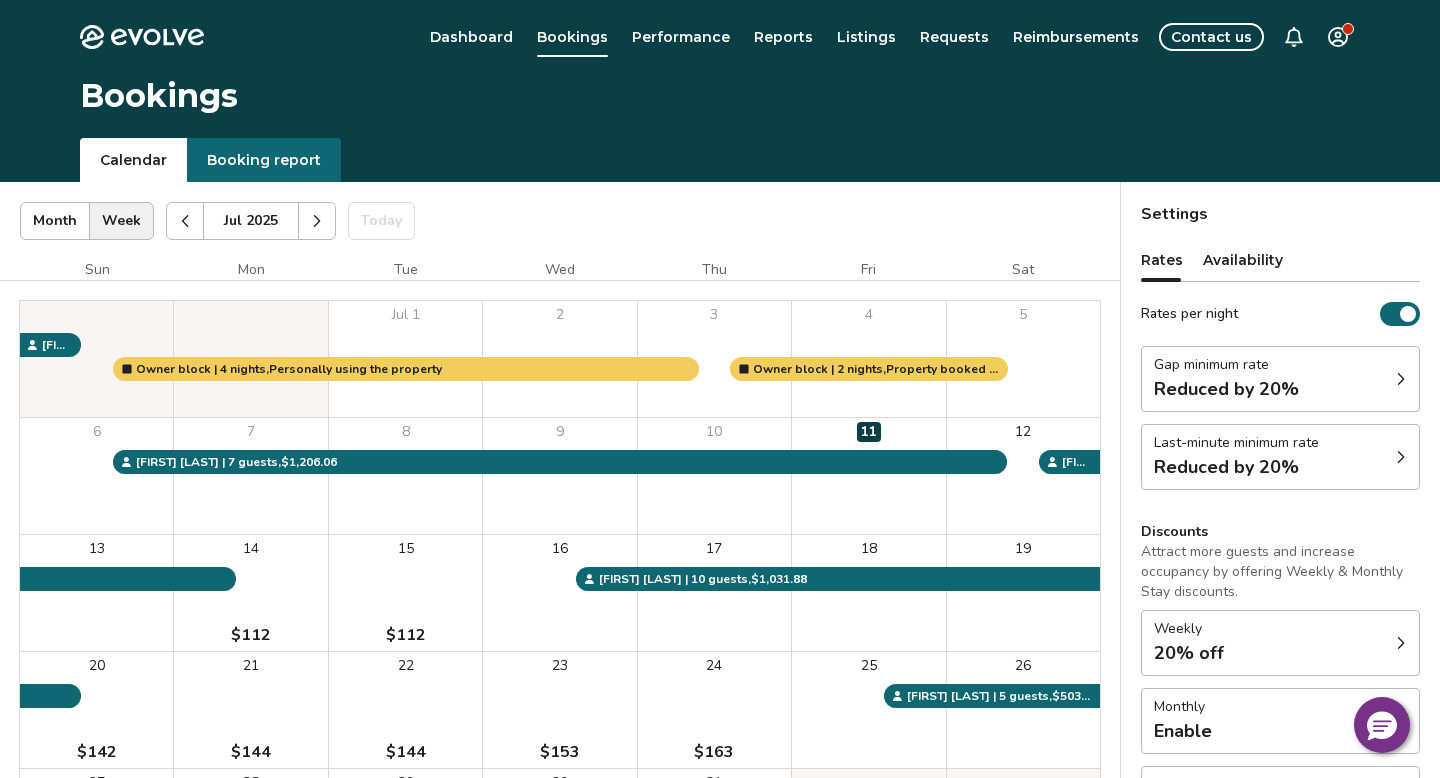 click 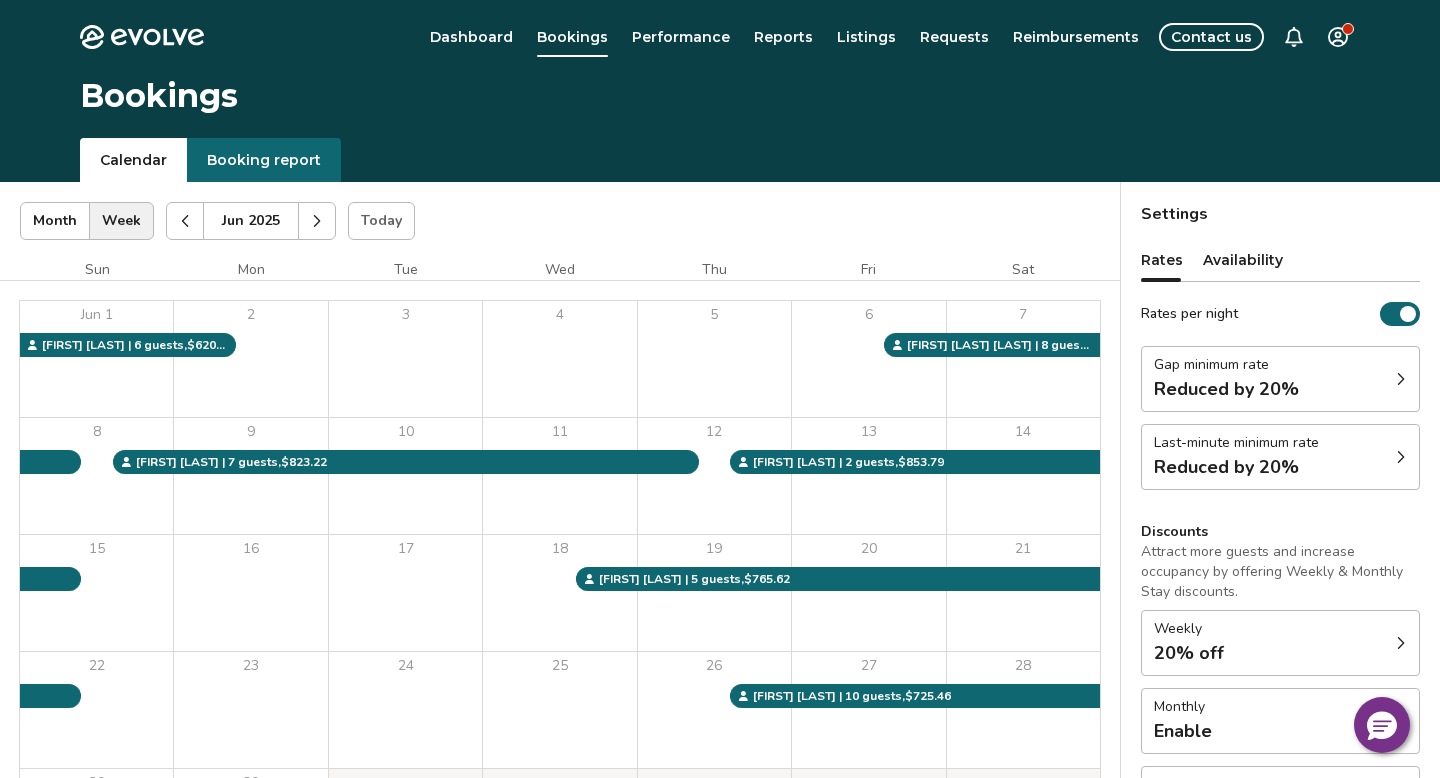 click at bounding box center (185, 221) 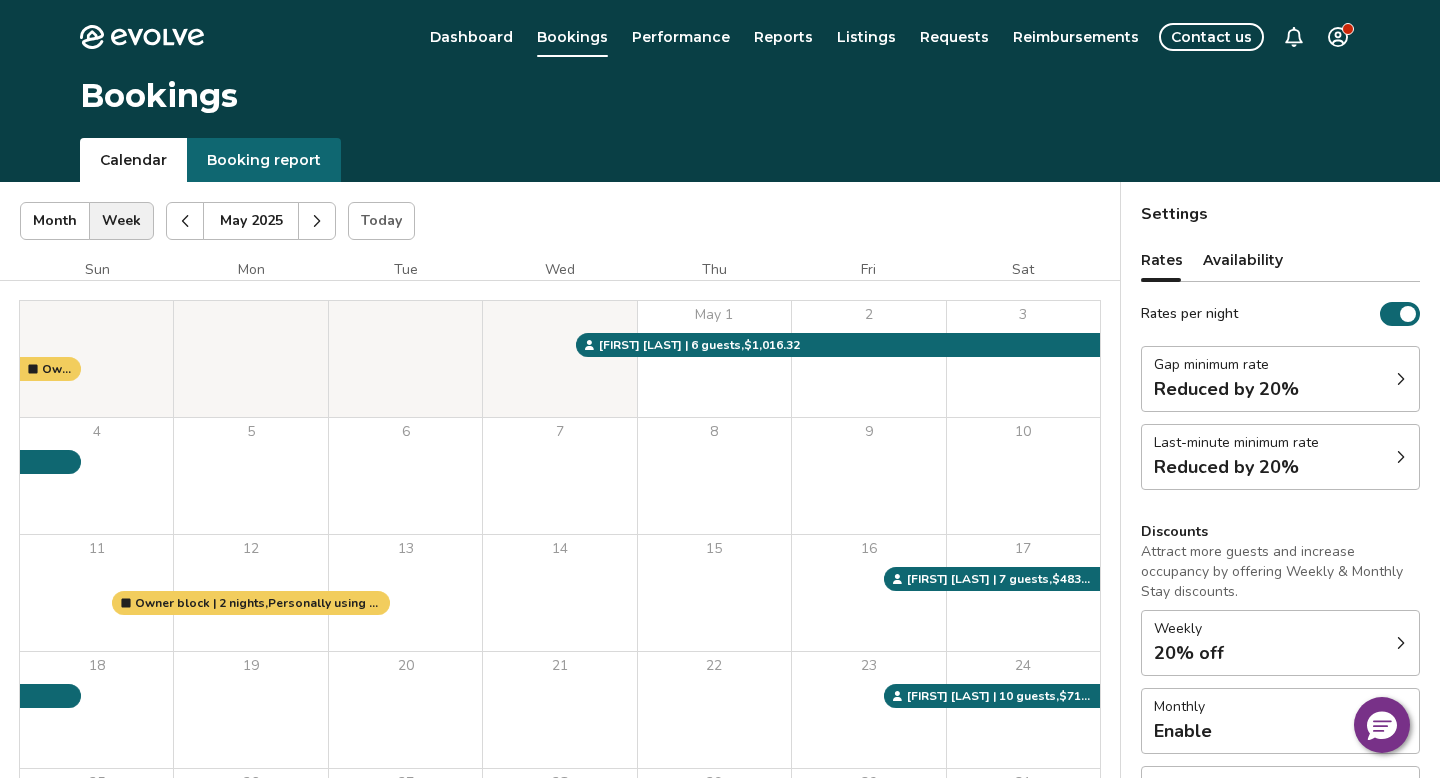 click at bounding box center [185, 221] 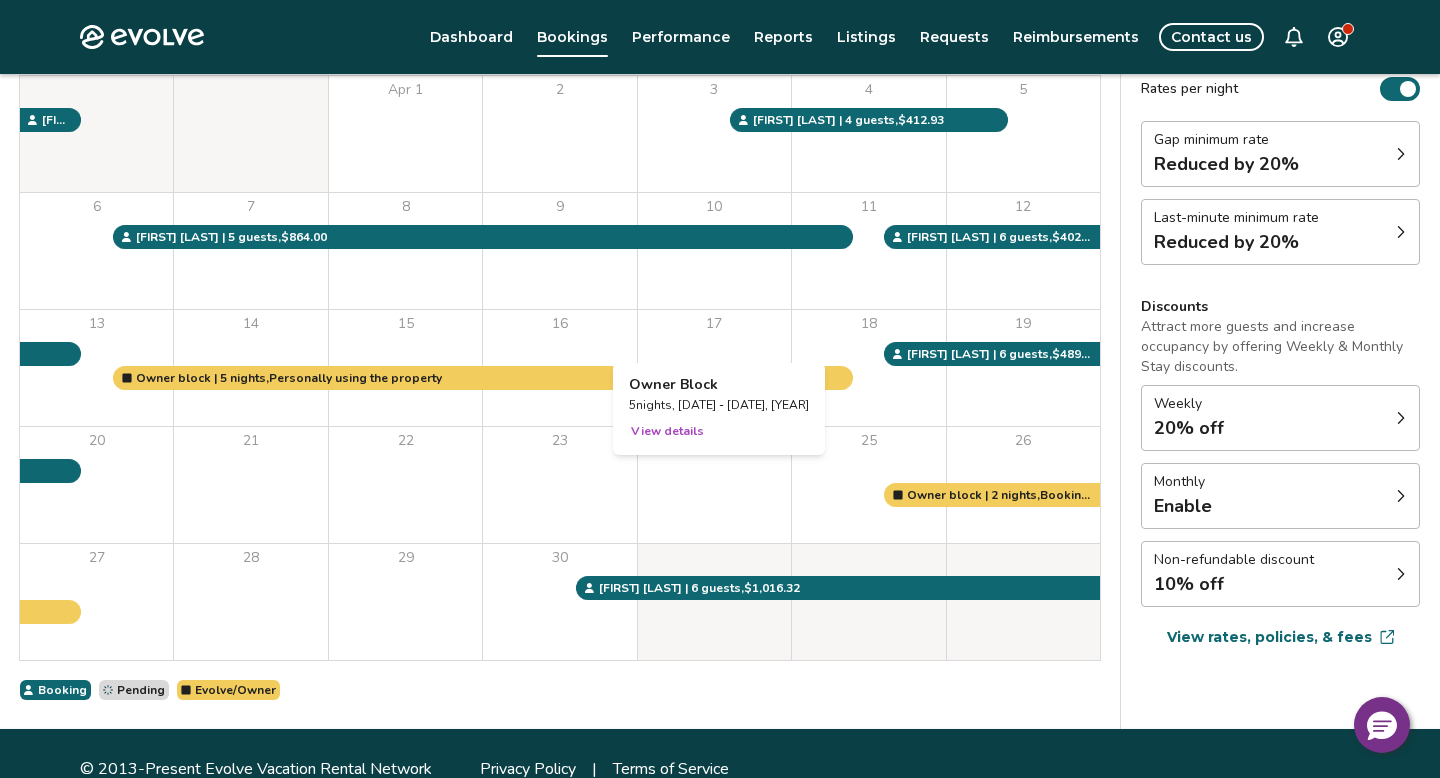 scroll, scrollTop: 256, scrollLeft: 0, axis: vertical 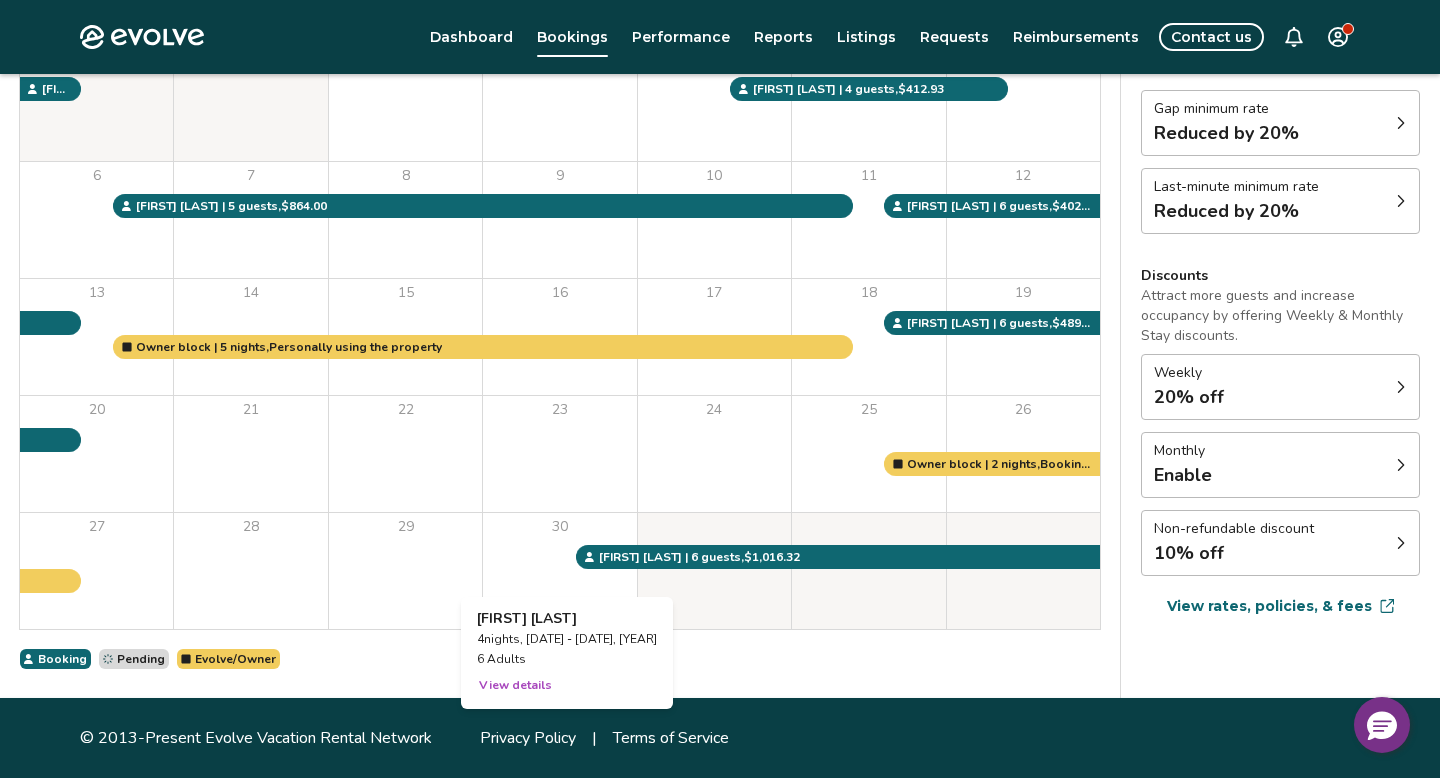 click on "30" at bounding box center [559, 571] 